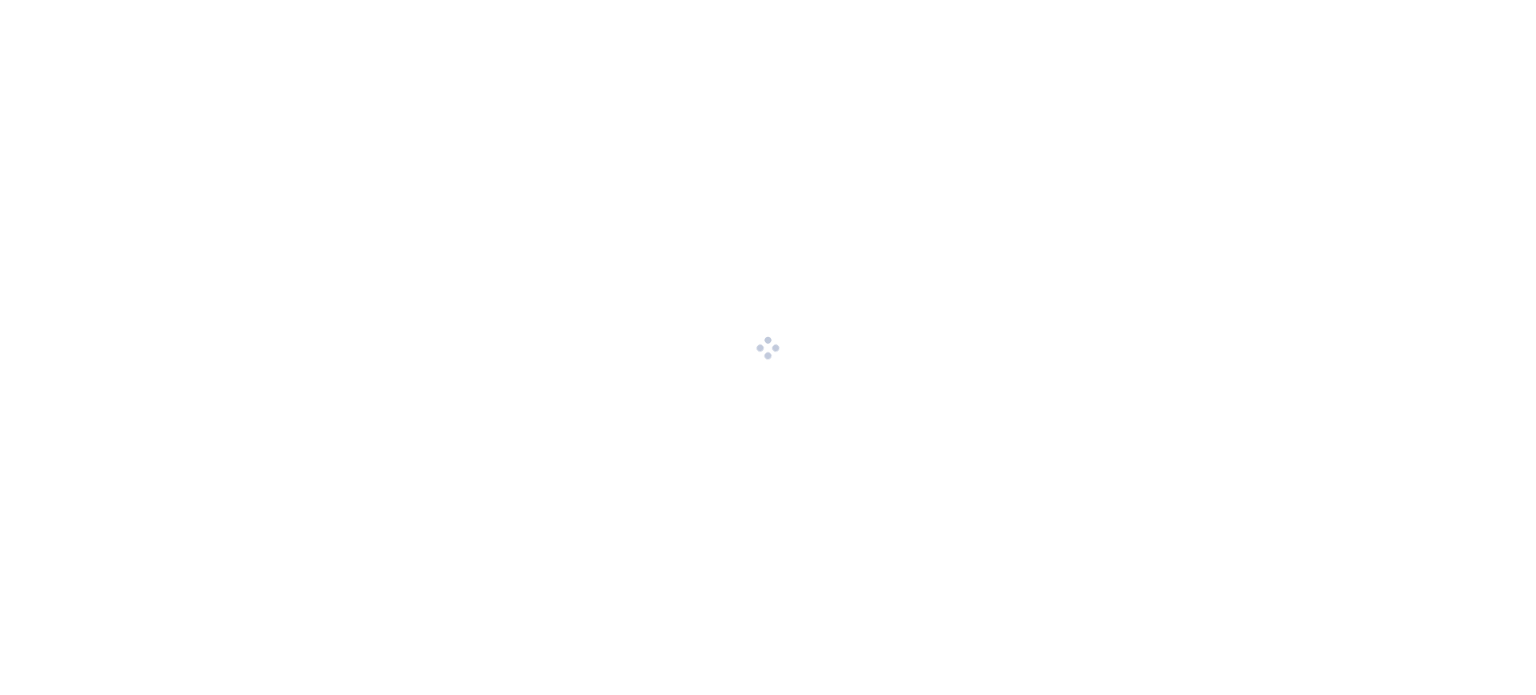 scroll, scrollTop: 0, scrollLeft: 0, axis: both 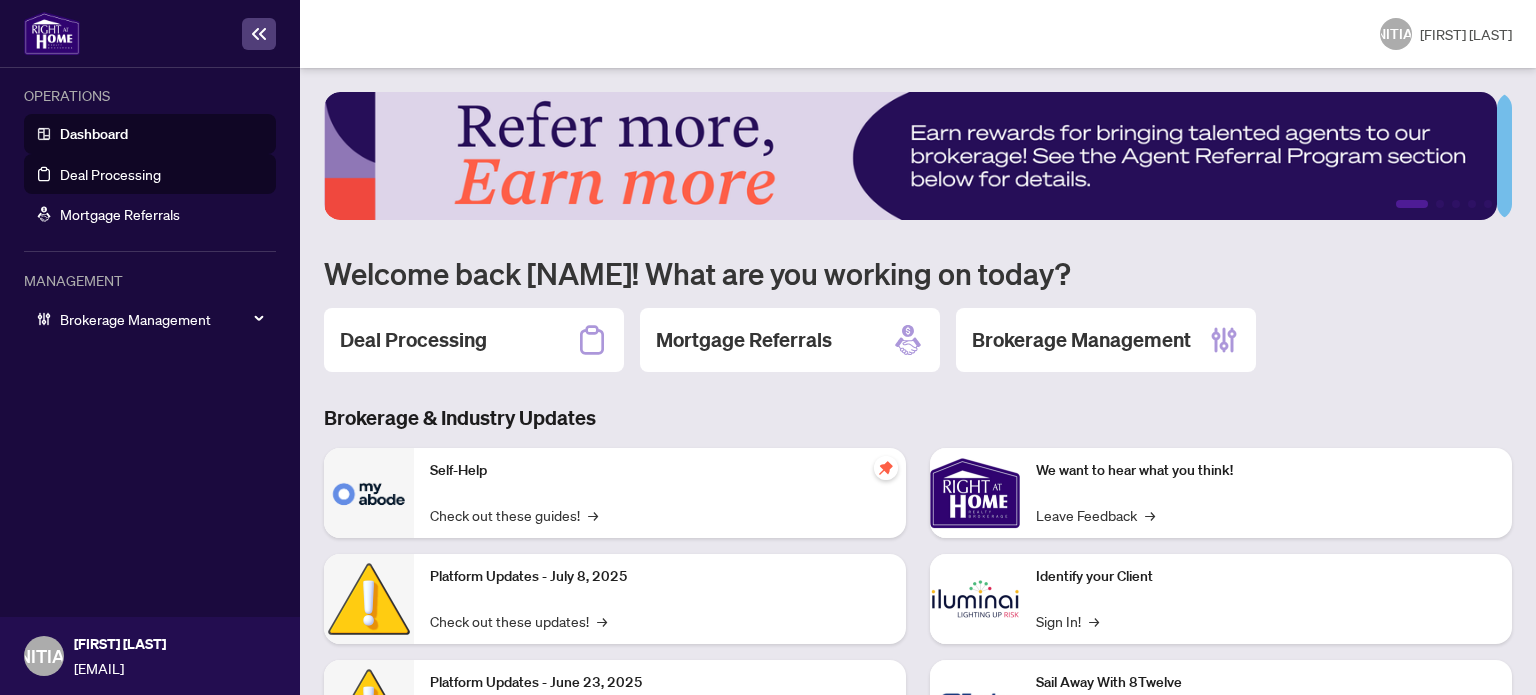 click on "Deal Processing" at bounding box center [110, 174] 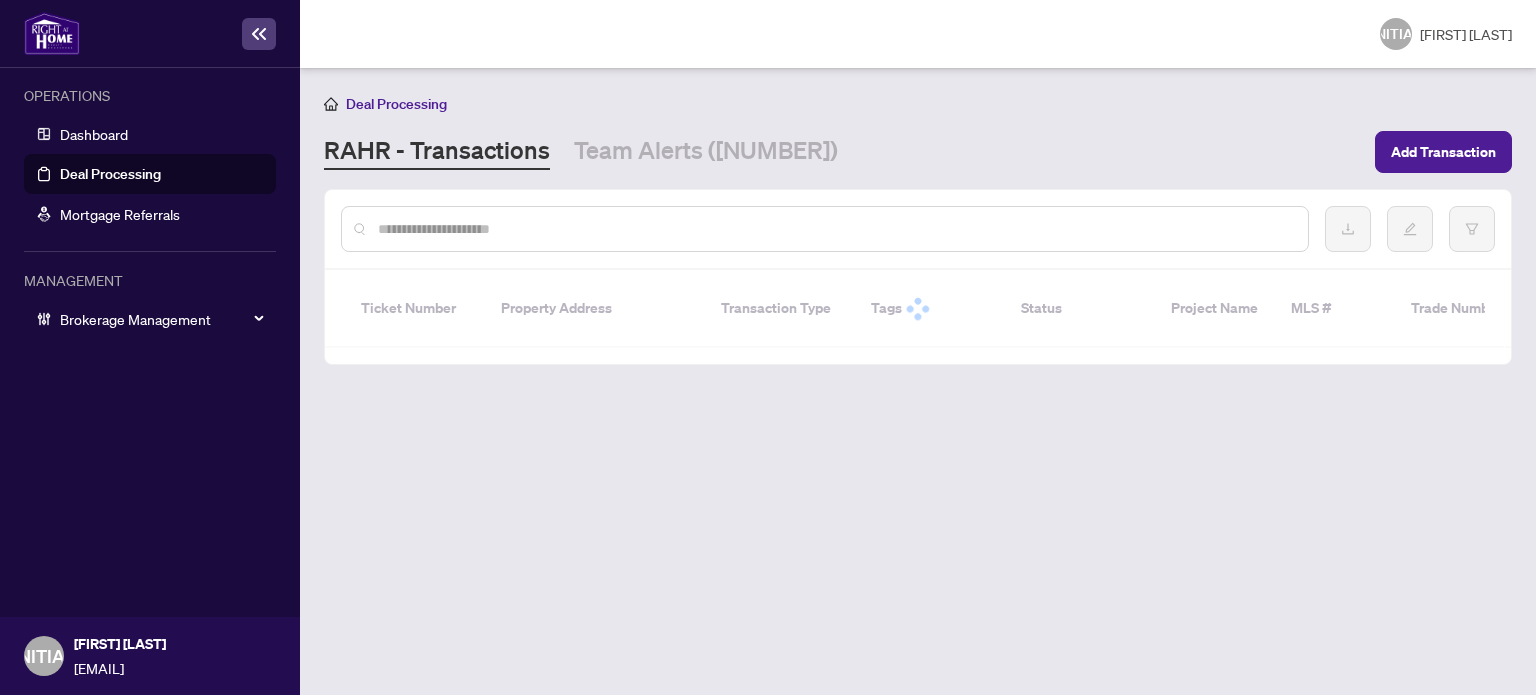 click at bounding box center [835, 229] 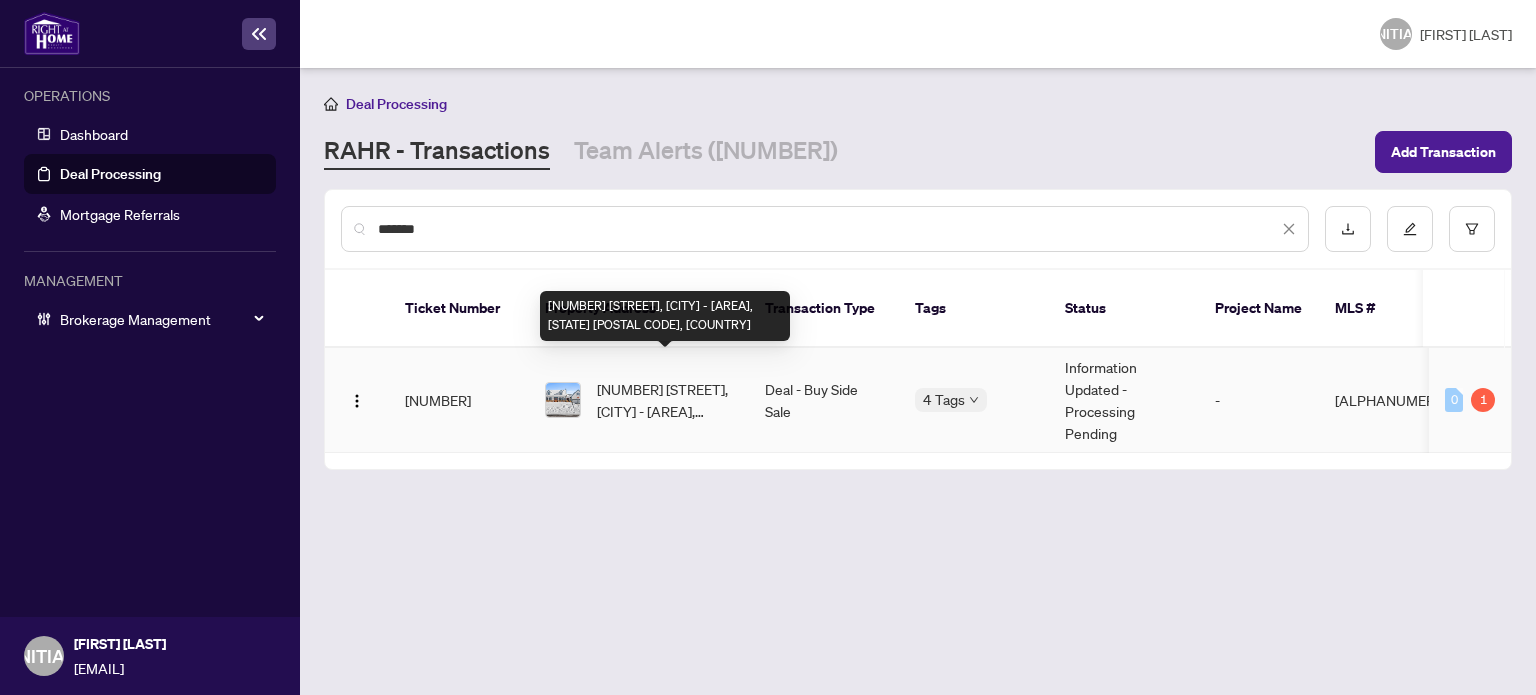type on "*******" 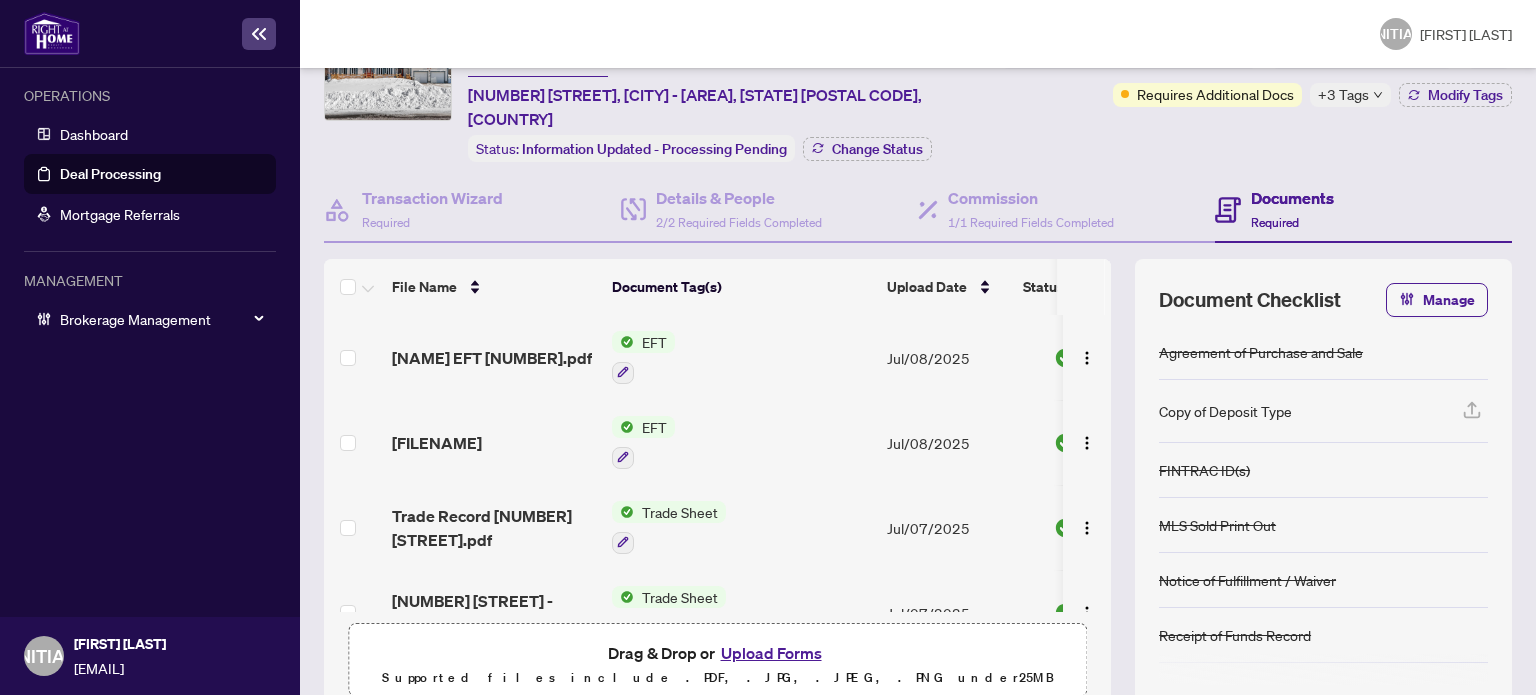 scroll, scrollTop: 0, scrollLeft: 0, axis: both 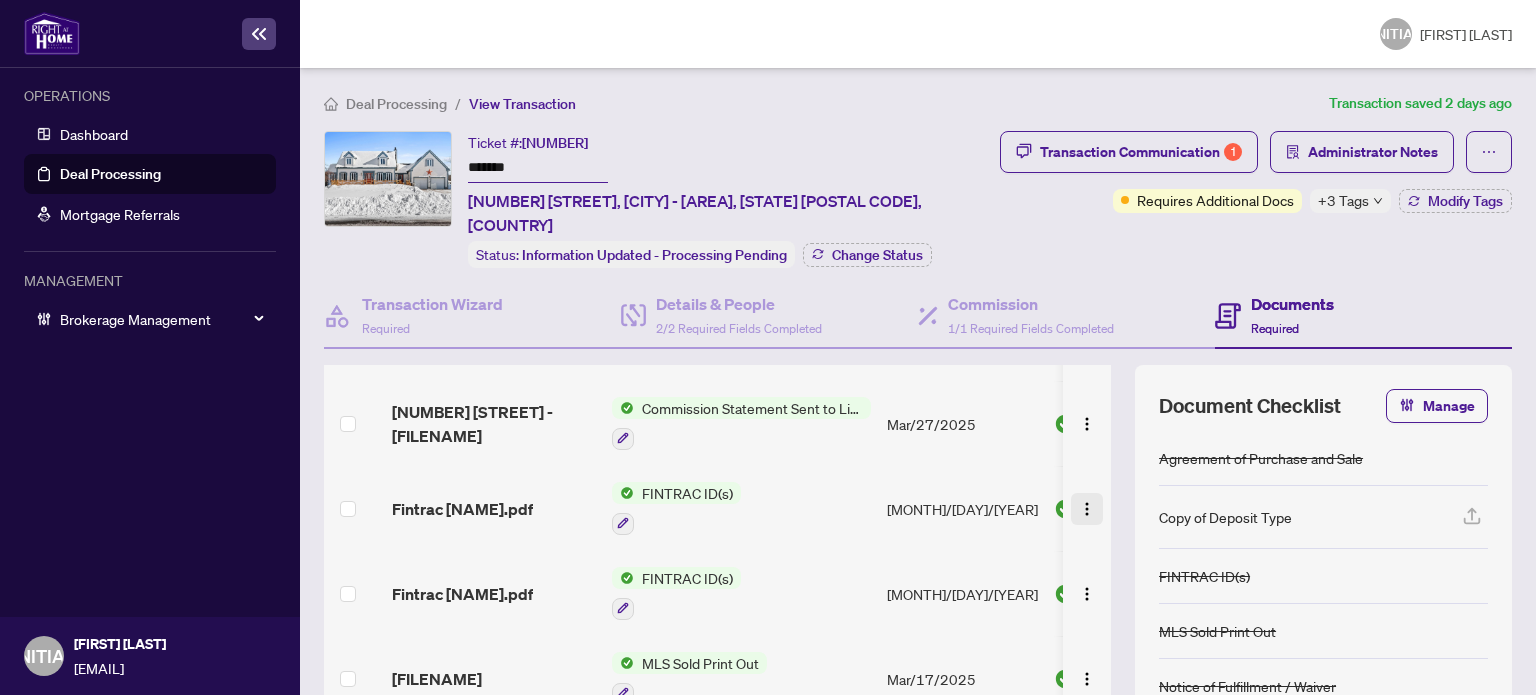 click at bounding box center [1087, 509] 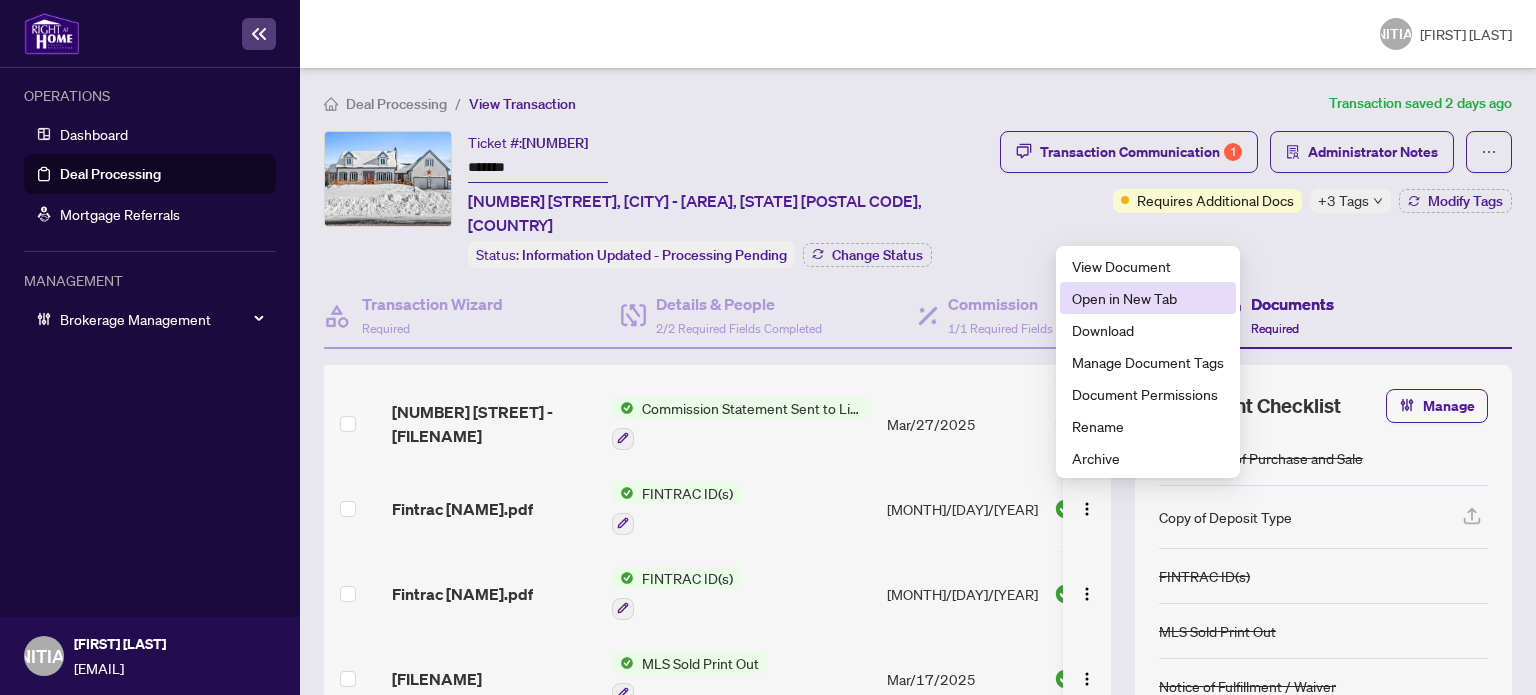 click on "Open in New Tab" at bounding box center [1148, 298] 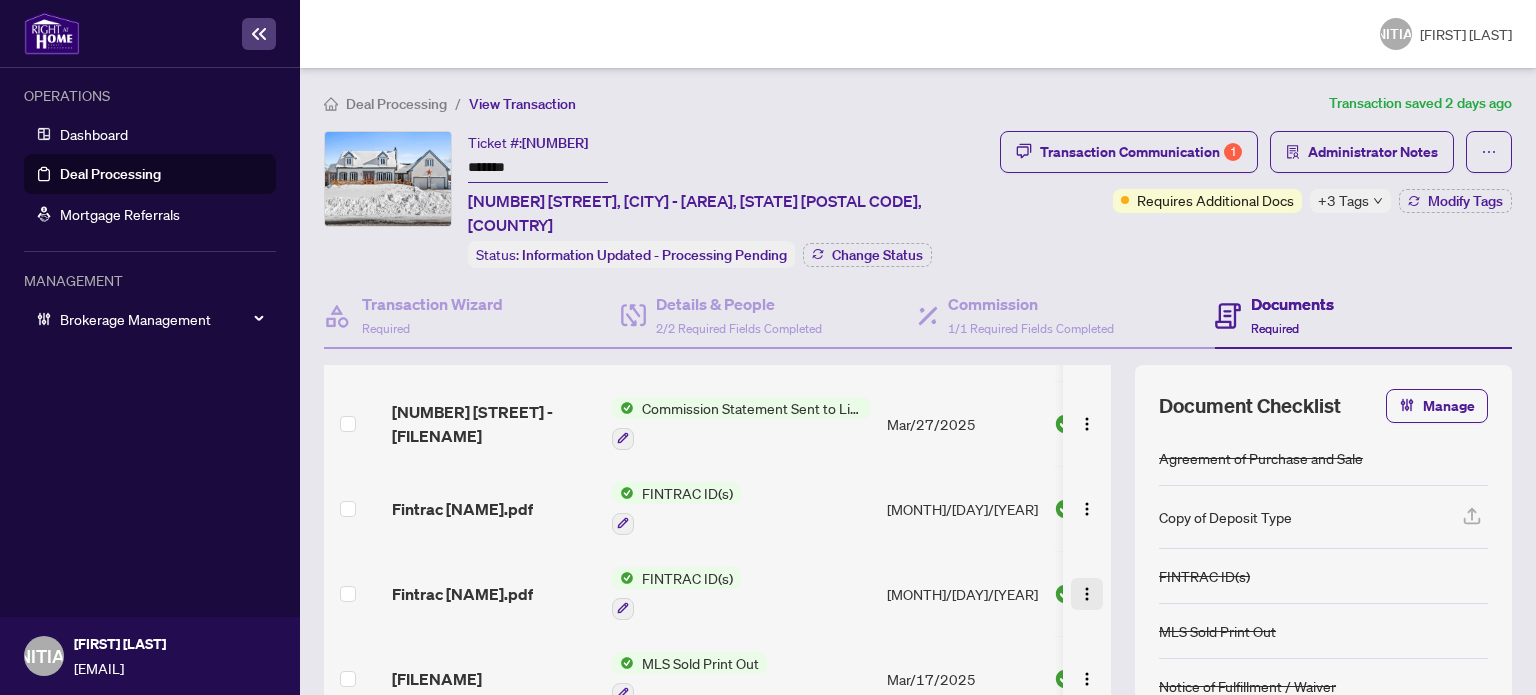 click at bounding box center [1087, 594] 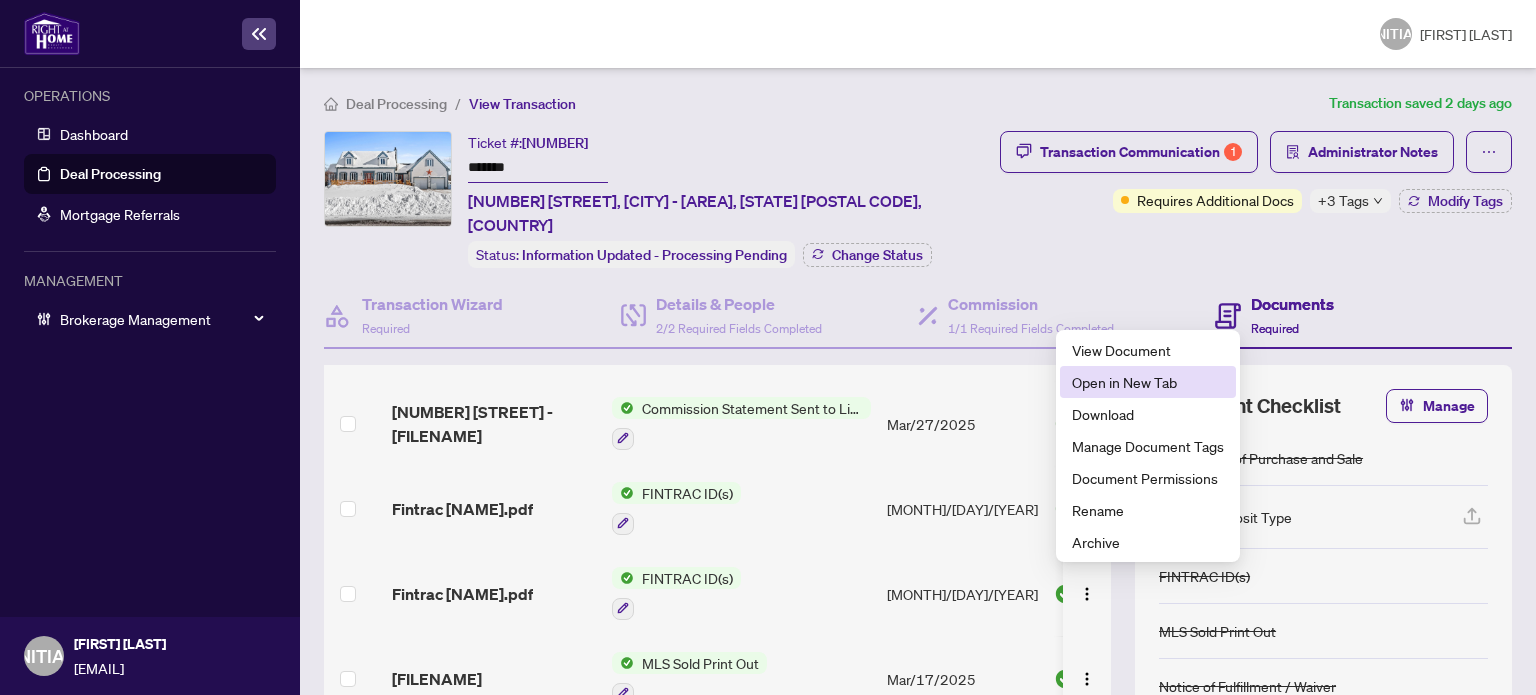 click on "Open in New Tab" at bounding box center [1148, 382] 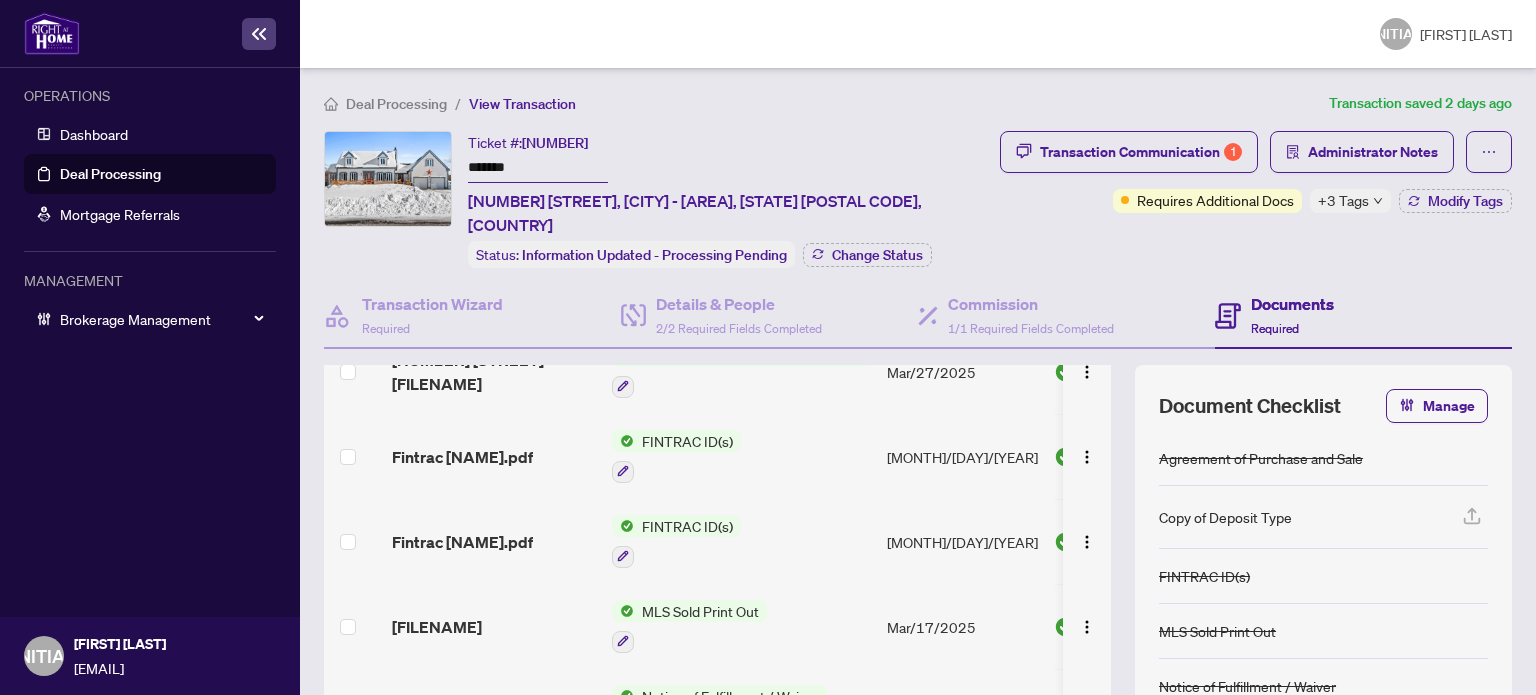 scroll, scrollTop: 900, scrollLeft: 0, axis: vertical 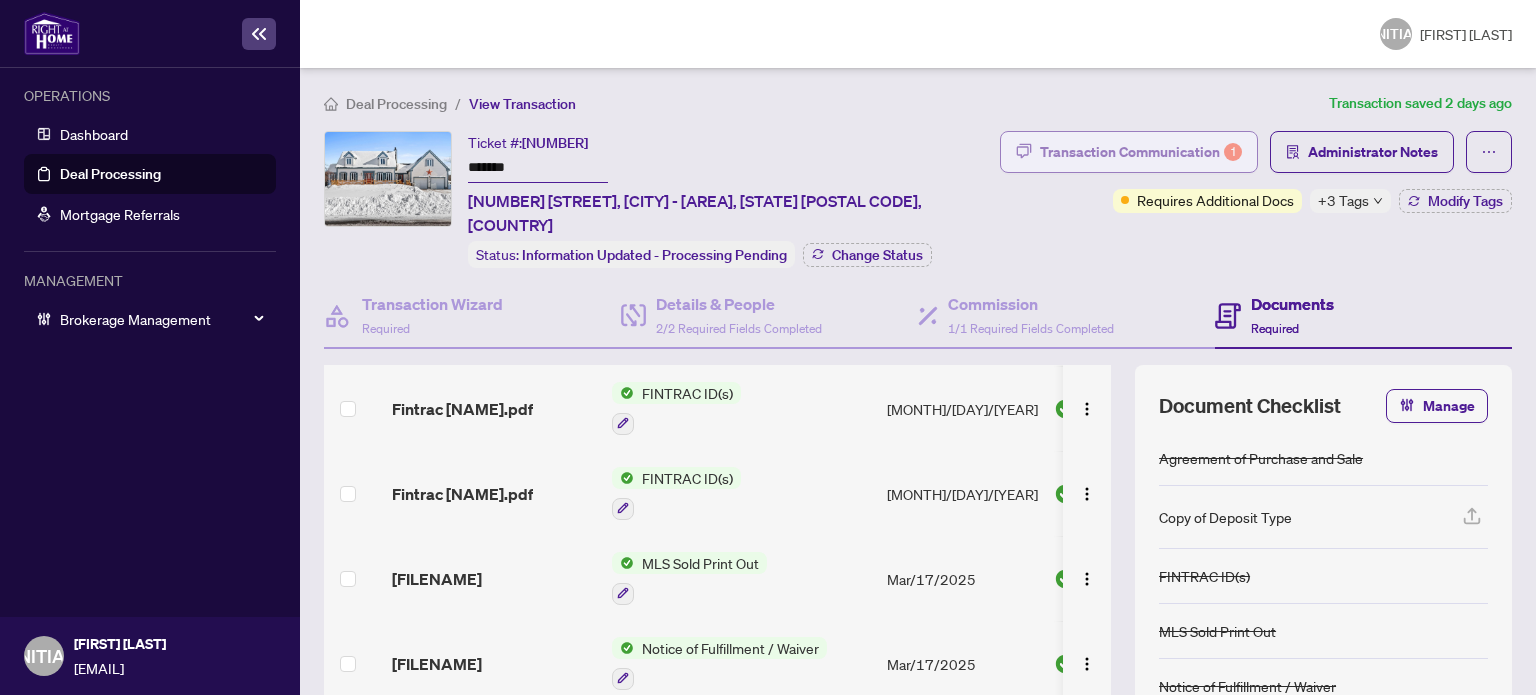 click on "Transaction Communication 1" at bounding box center (1141, 152) 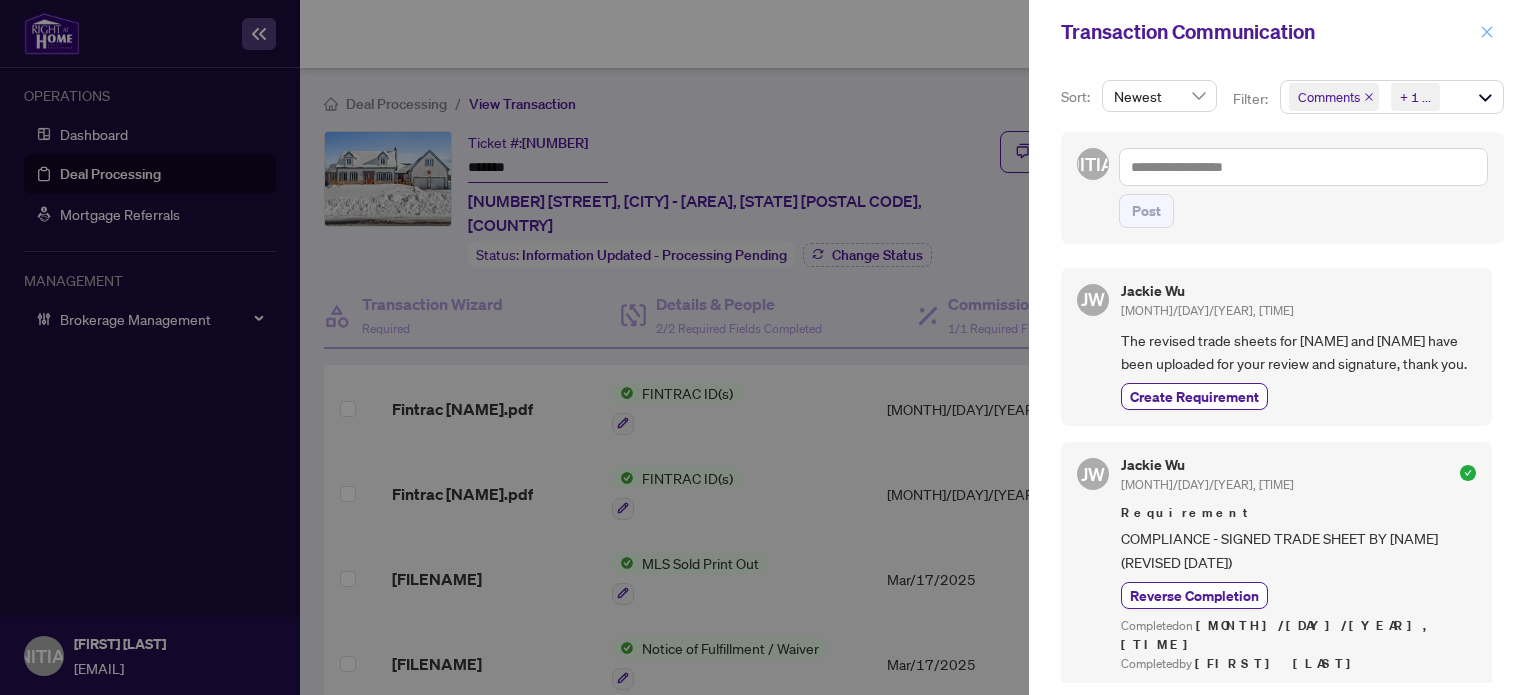 click 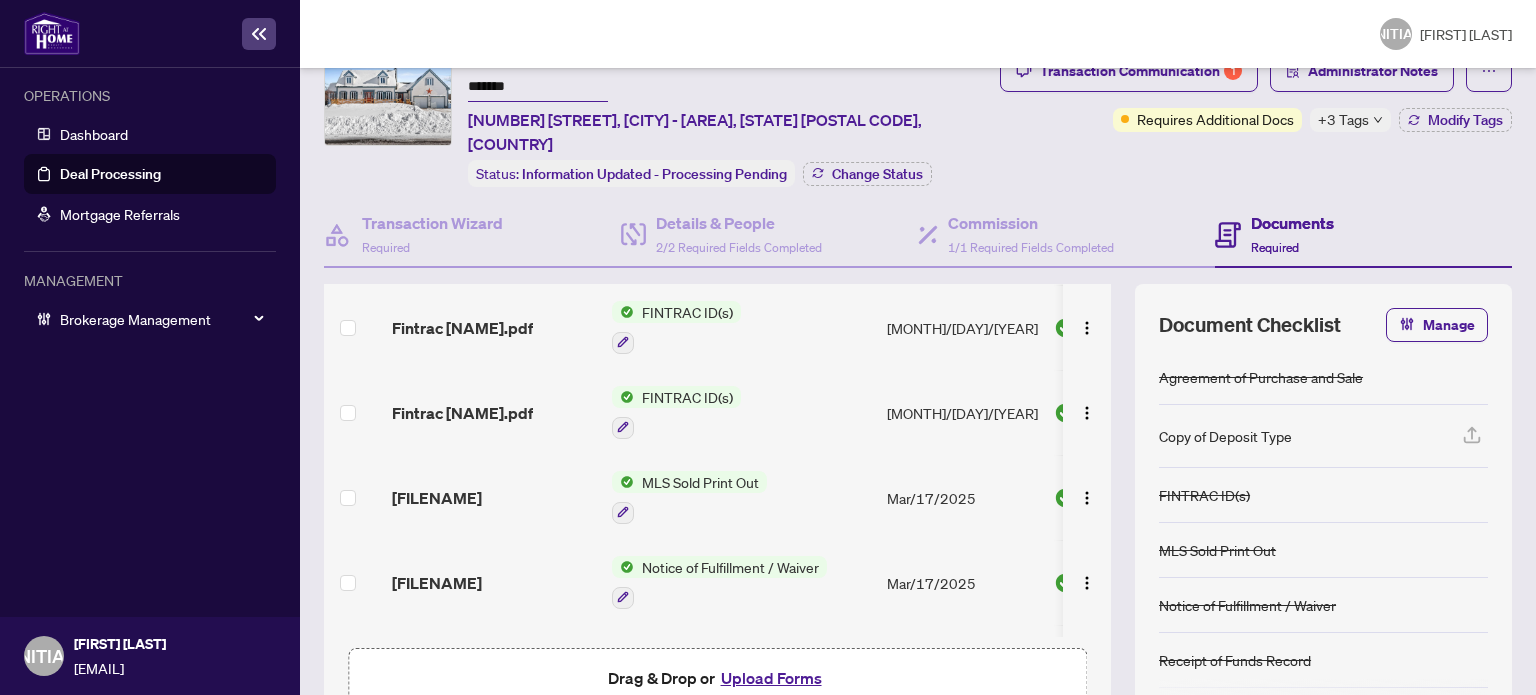 scroll, scrollTop: 78, scrollLeft: 0, axis: vertical 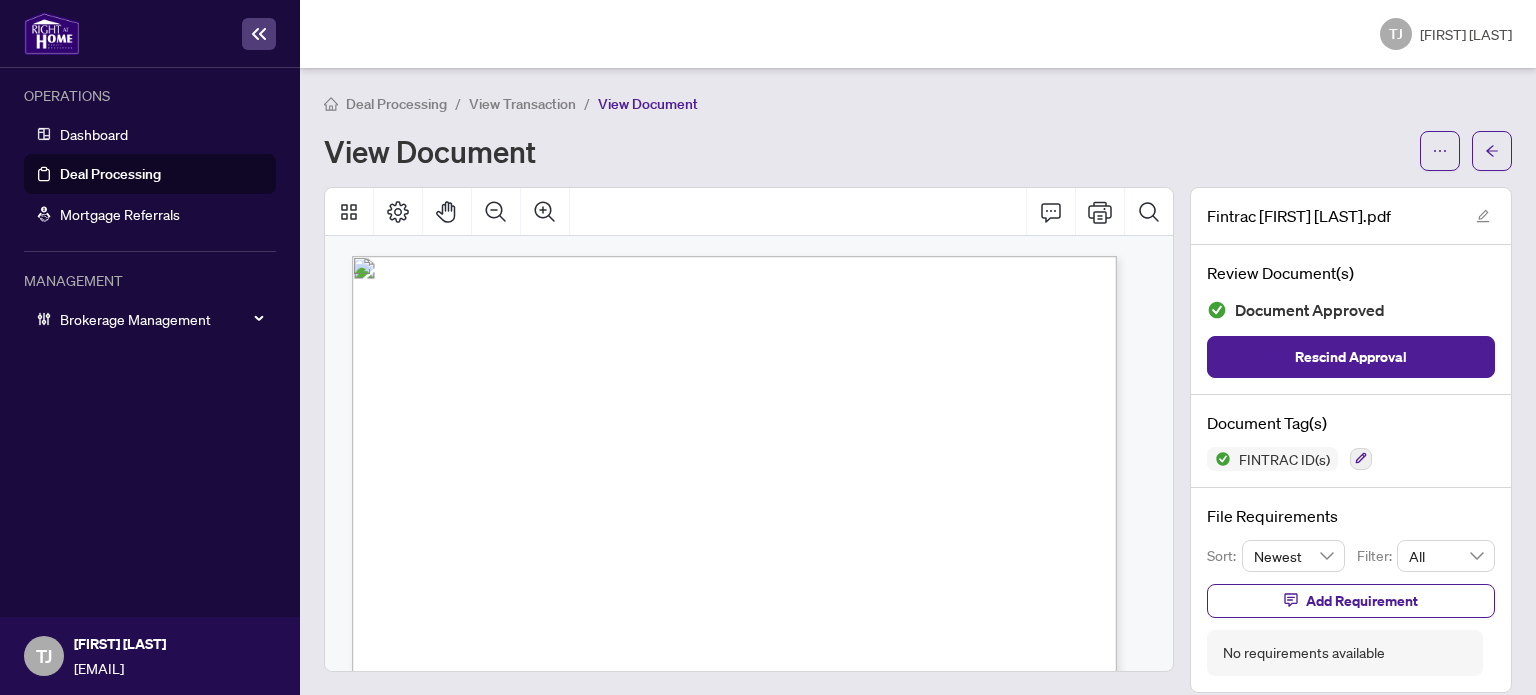 click on "Deal Processing" at bounding box center (110, 174) 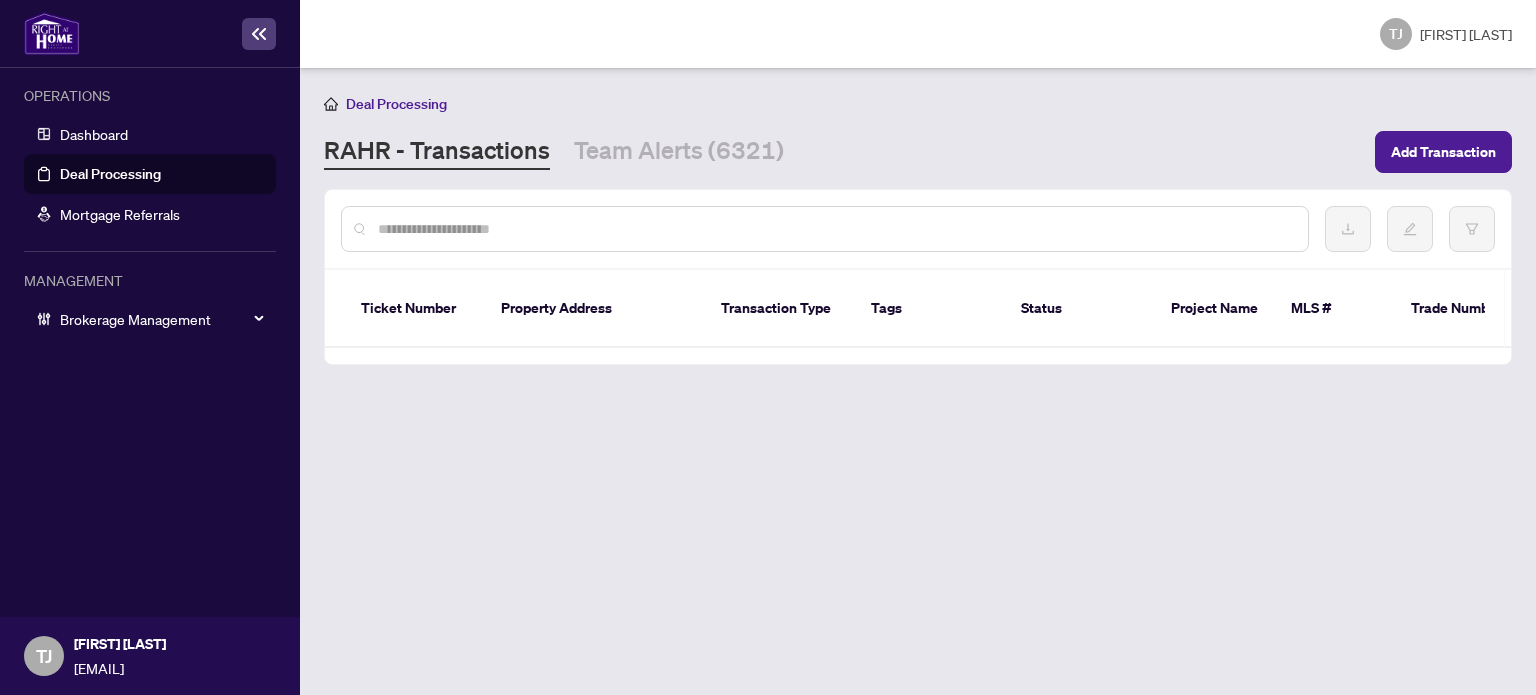 click at bounding box center [835, 229] 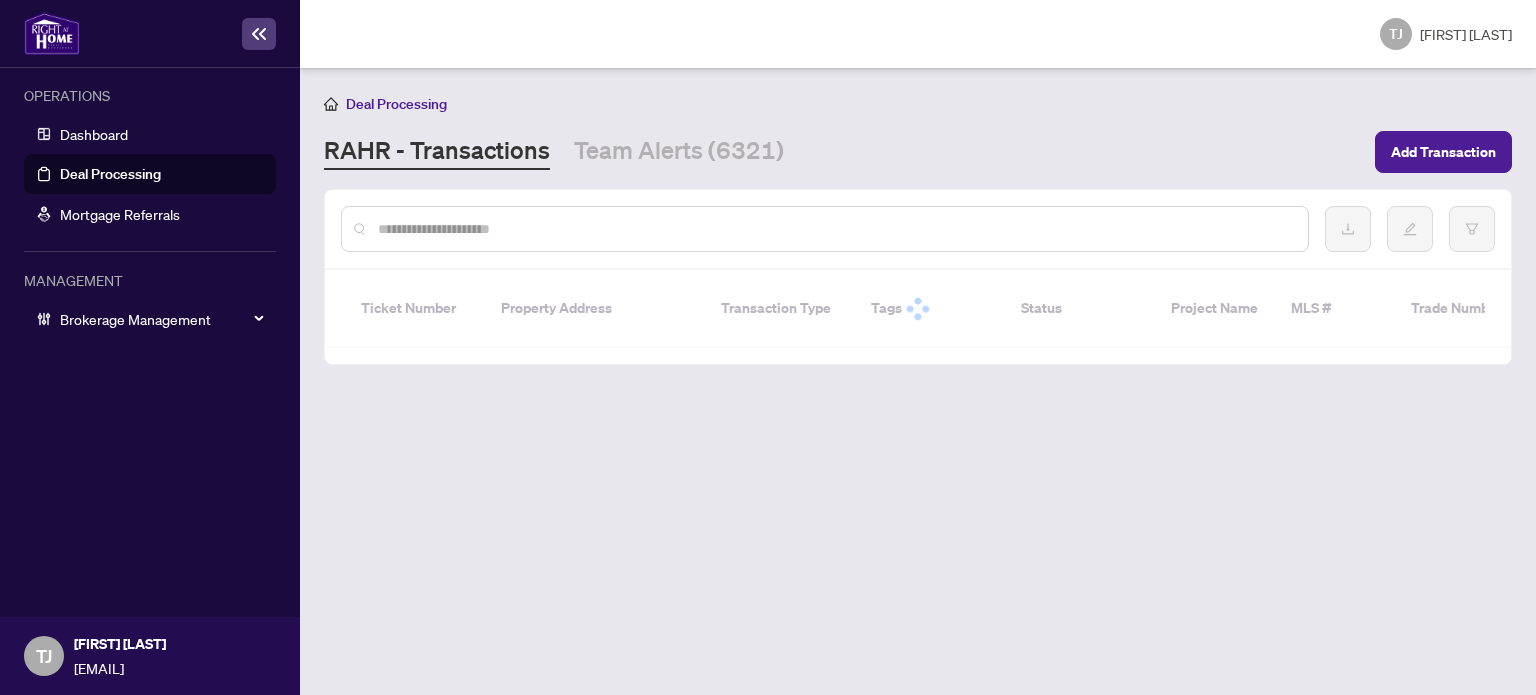 paste on "*******" 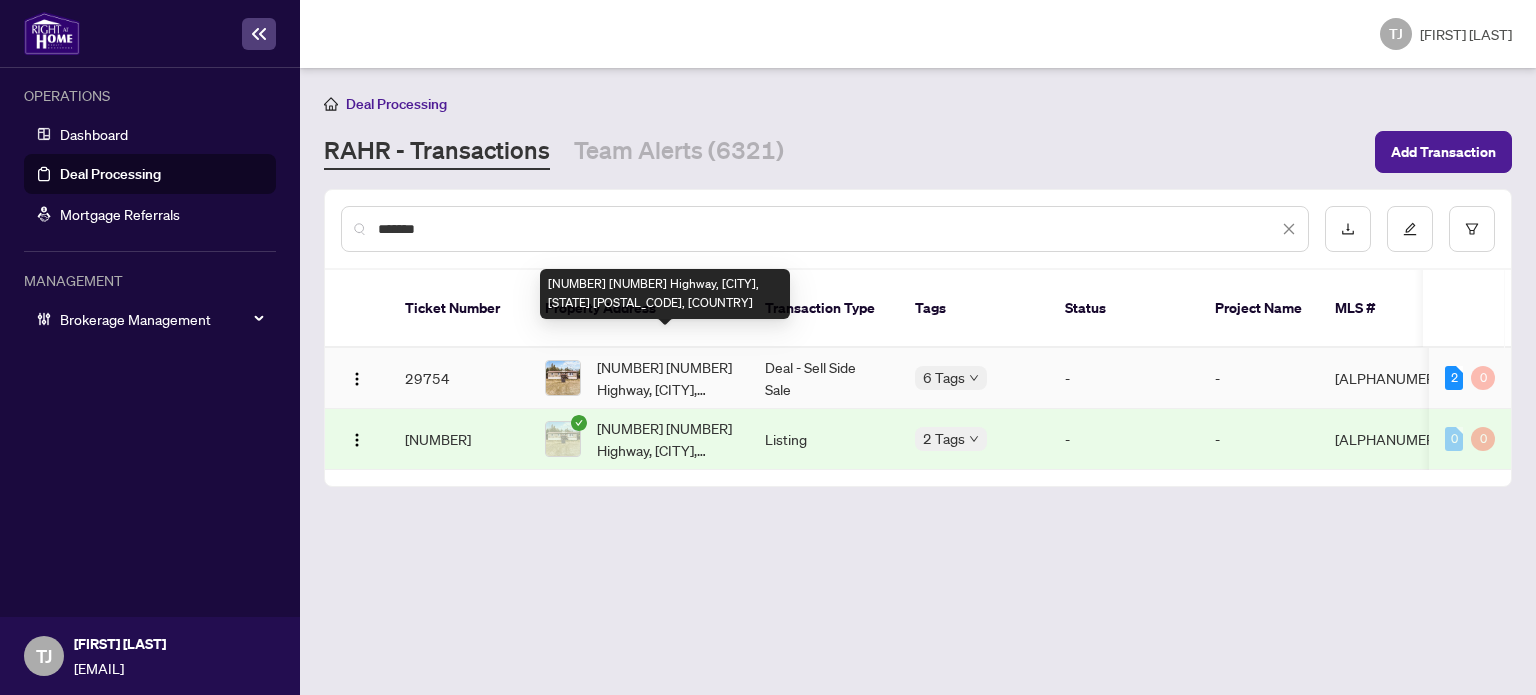 type on "*******" 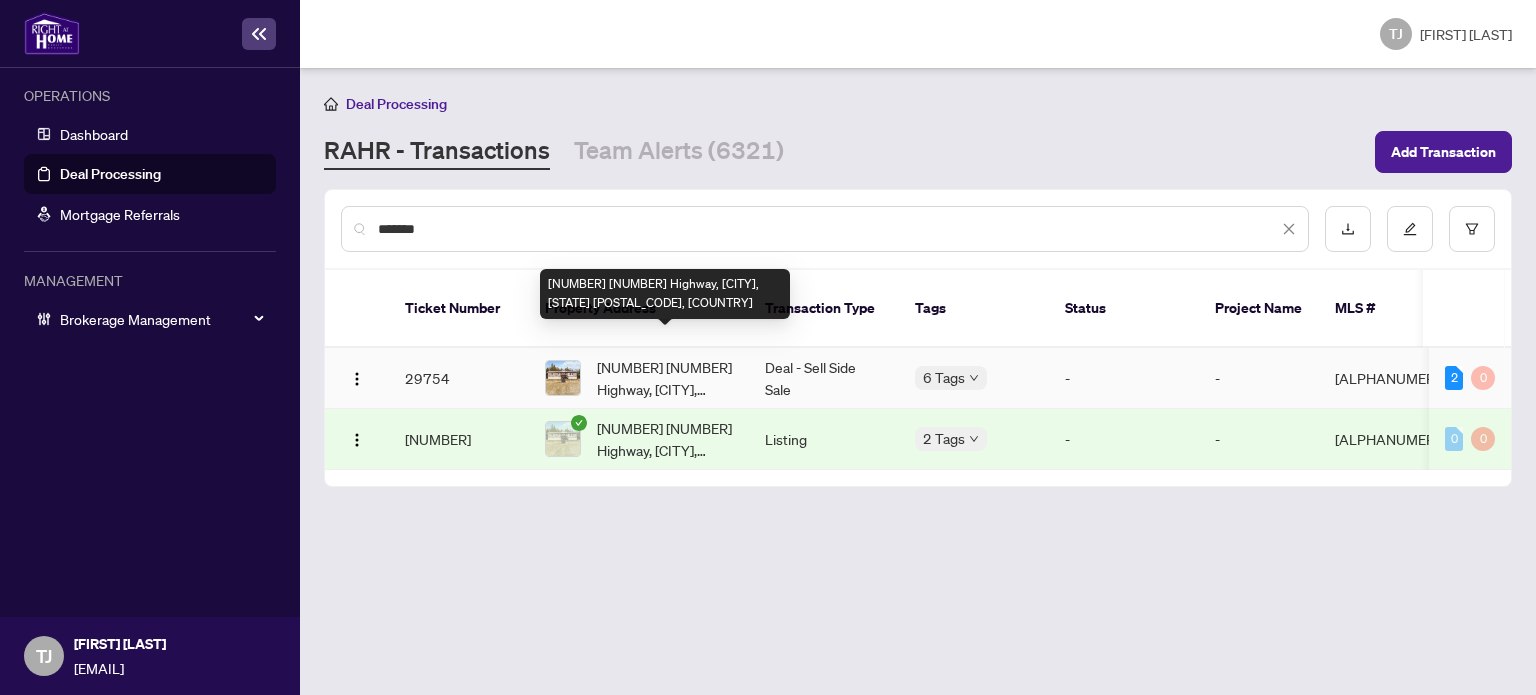click on "[NUMBER] [NUMBER] Highway, [CITY], [STATE] [POSTAL_CODE], [COUNTRY]" at bounding box center [665, 378] 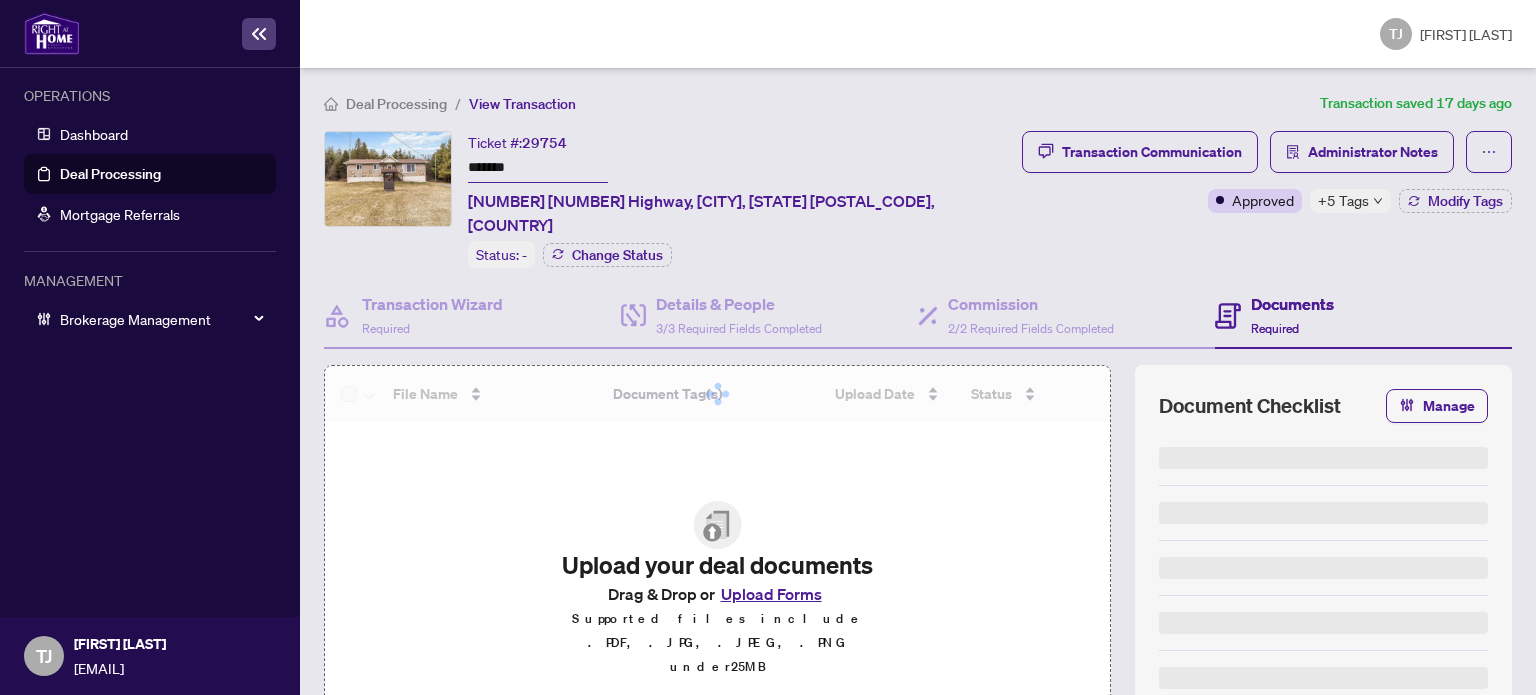scroll, scrollTop: 172, scrollLeft: 0, axis: vertical 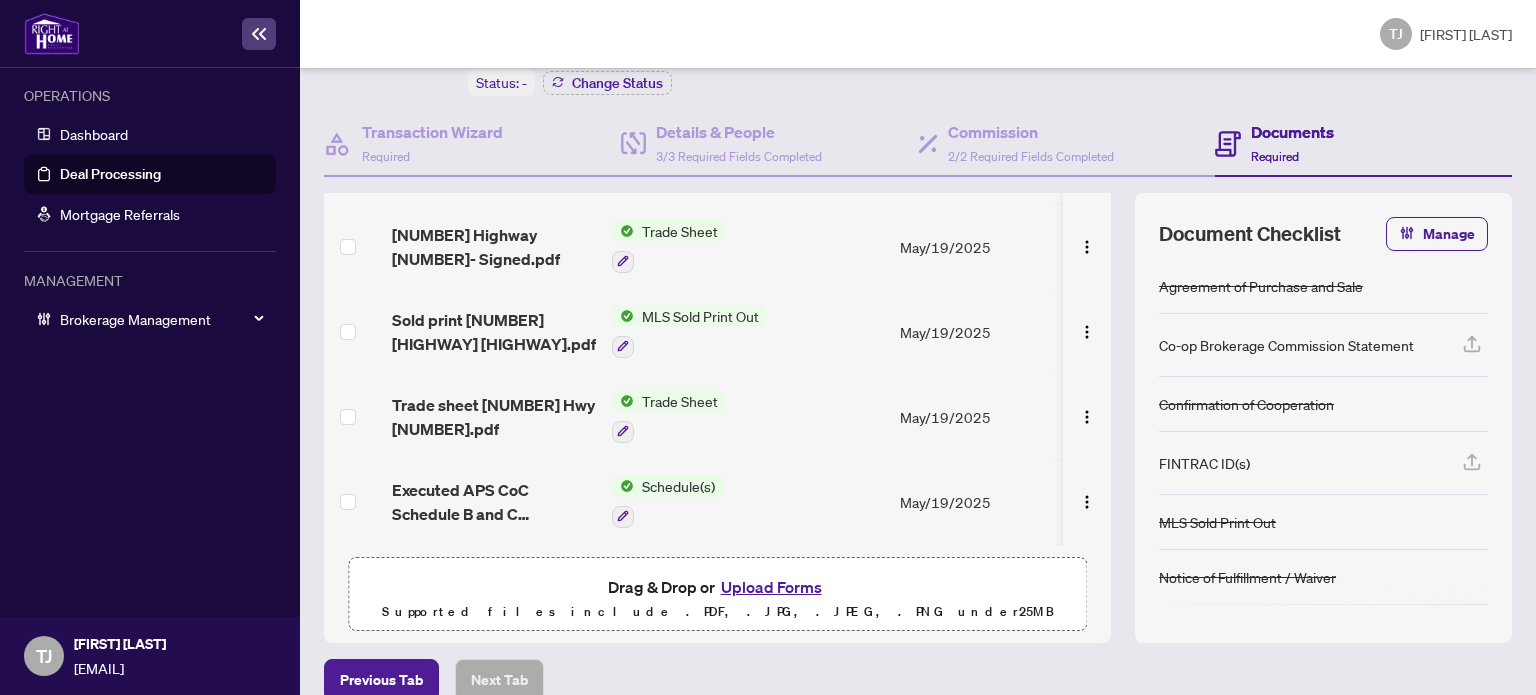 click on "Deal Processing" at bounding box center (110, 174) 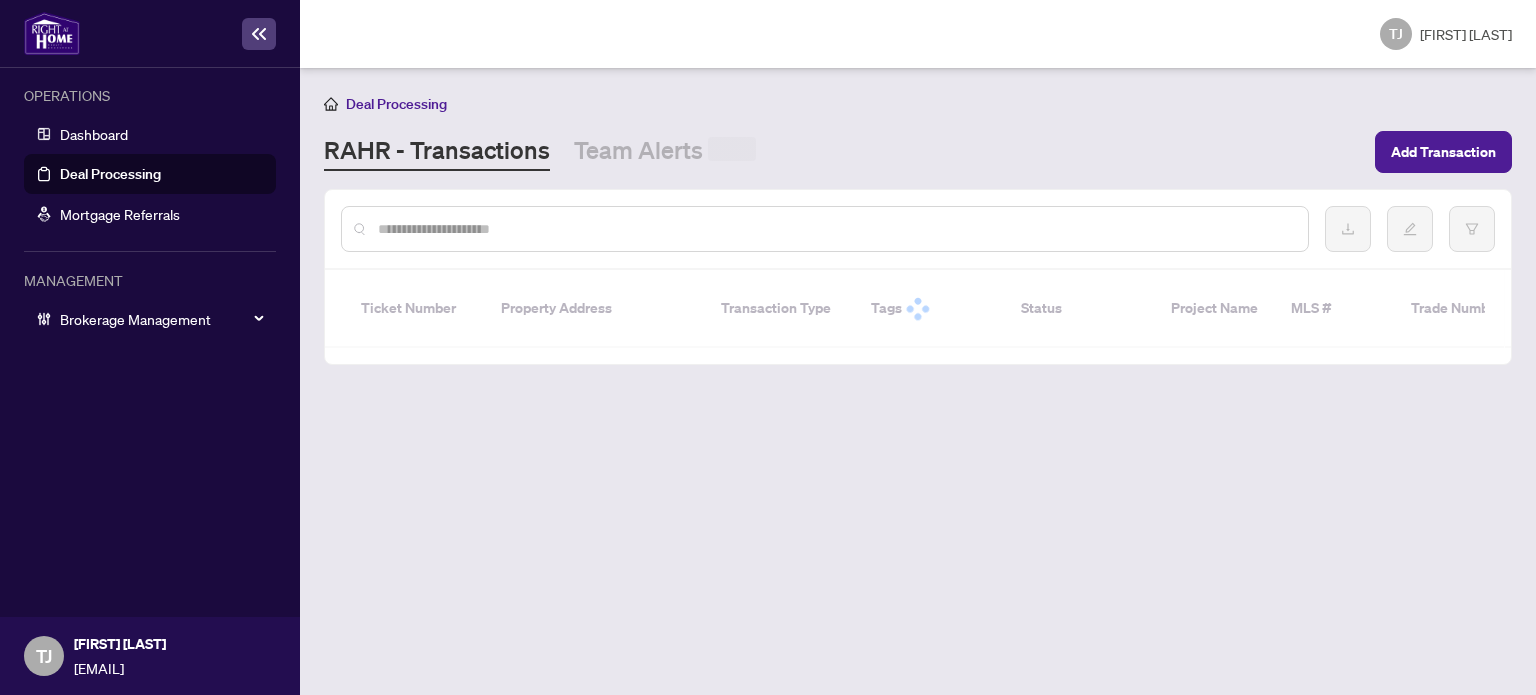 scroll, scrollTop: 0, scrollLeft: 0, axis: both 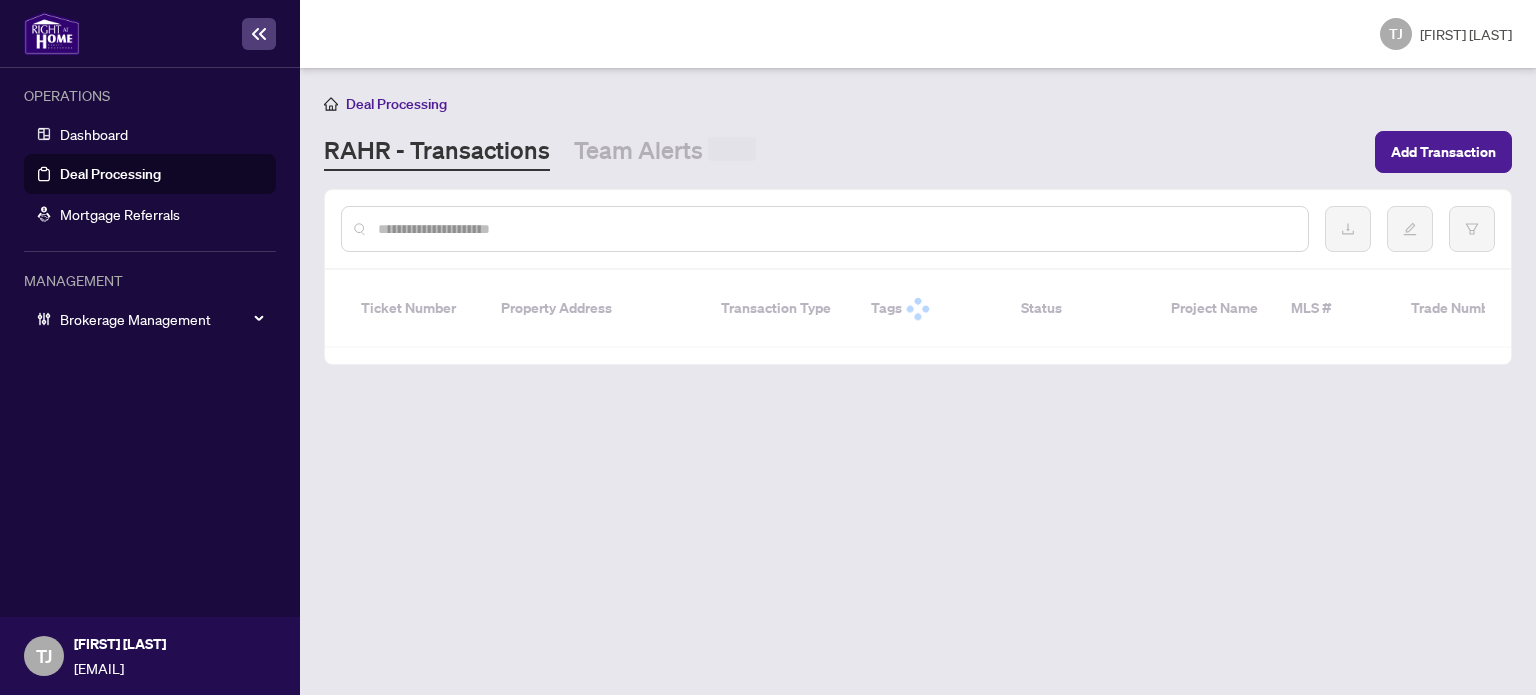 click at bounding box center [835, 229] 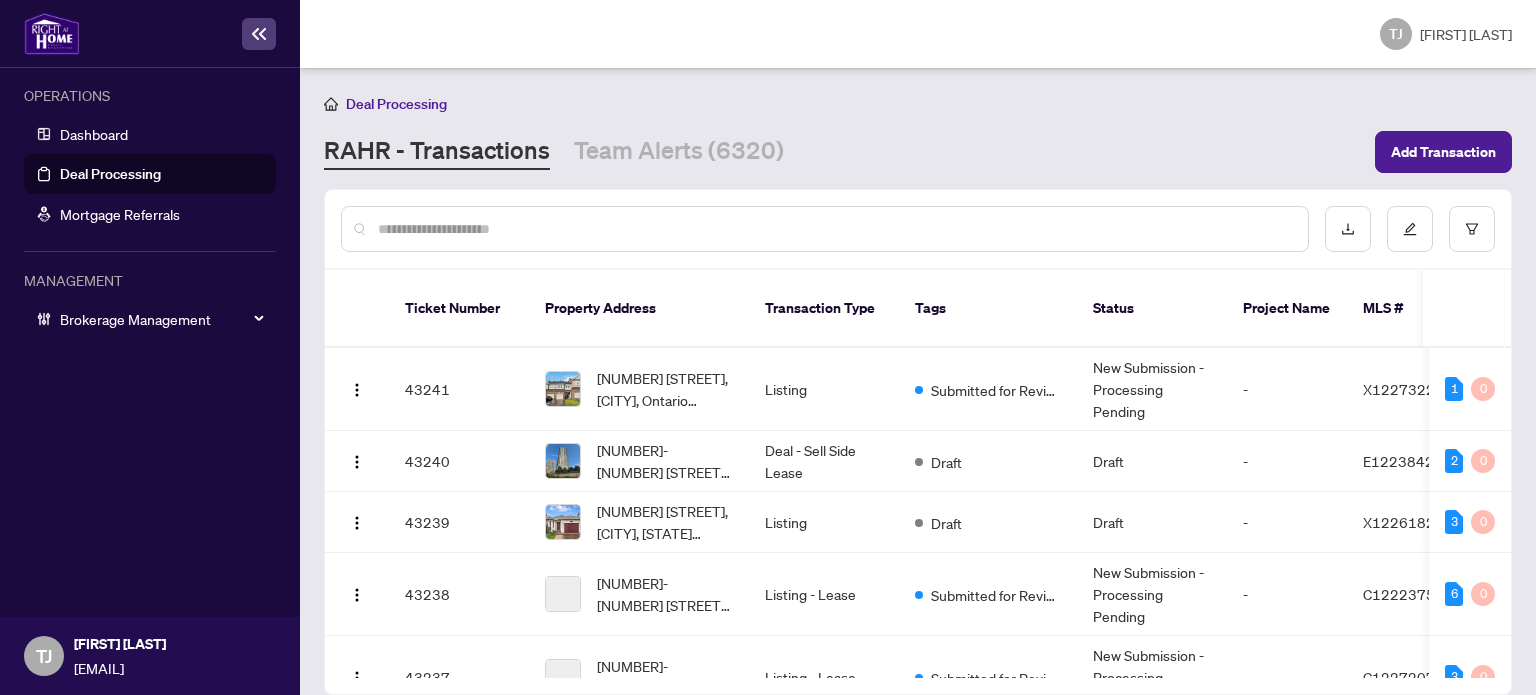 paste on "*******" 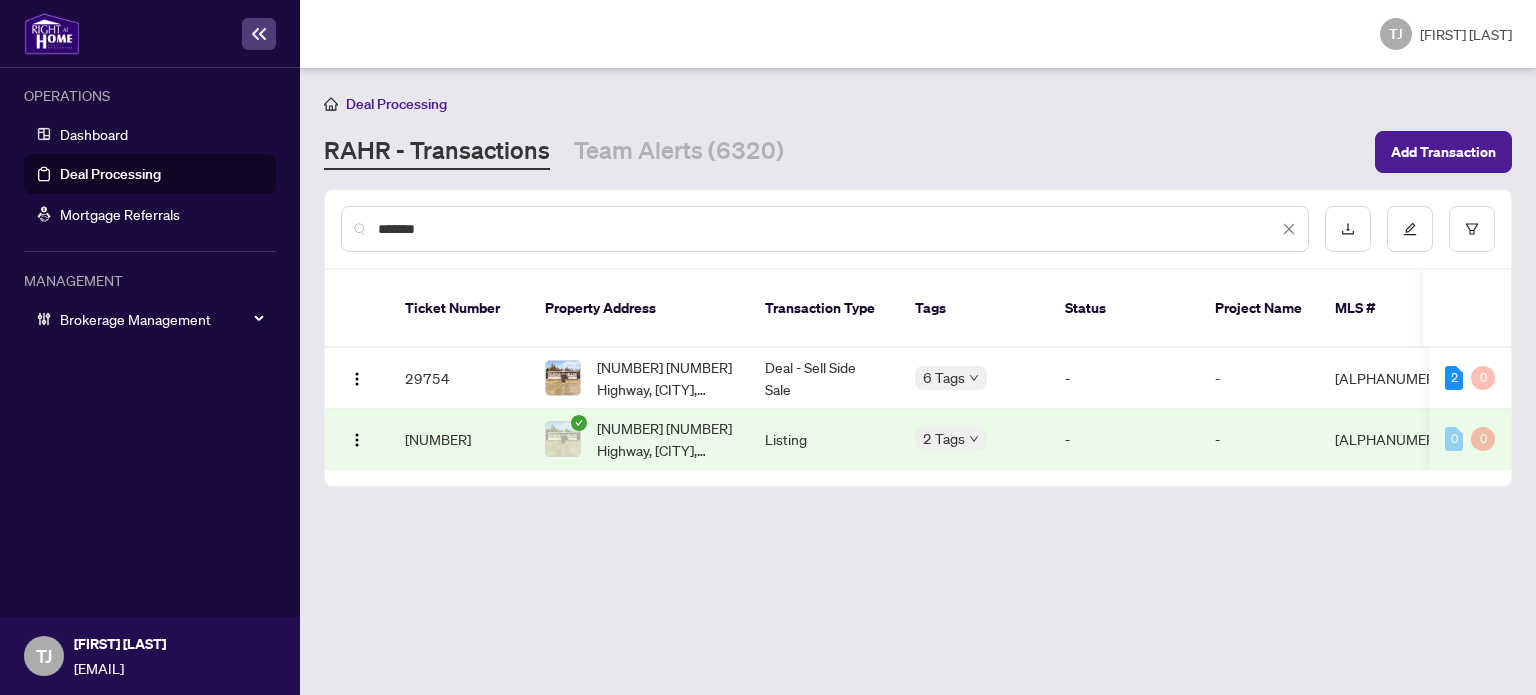 type on "*******" 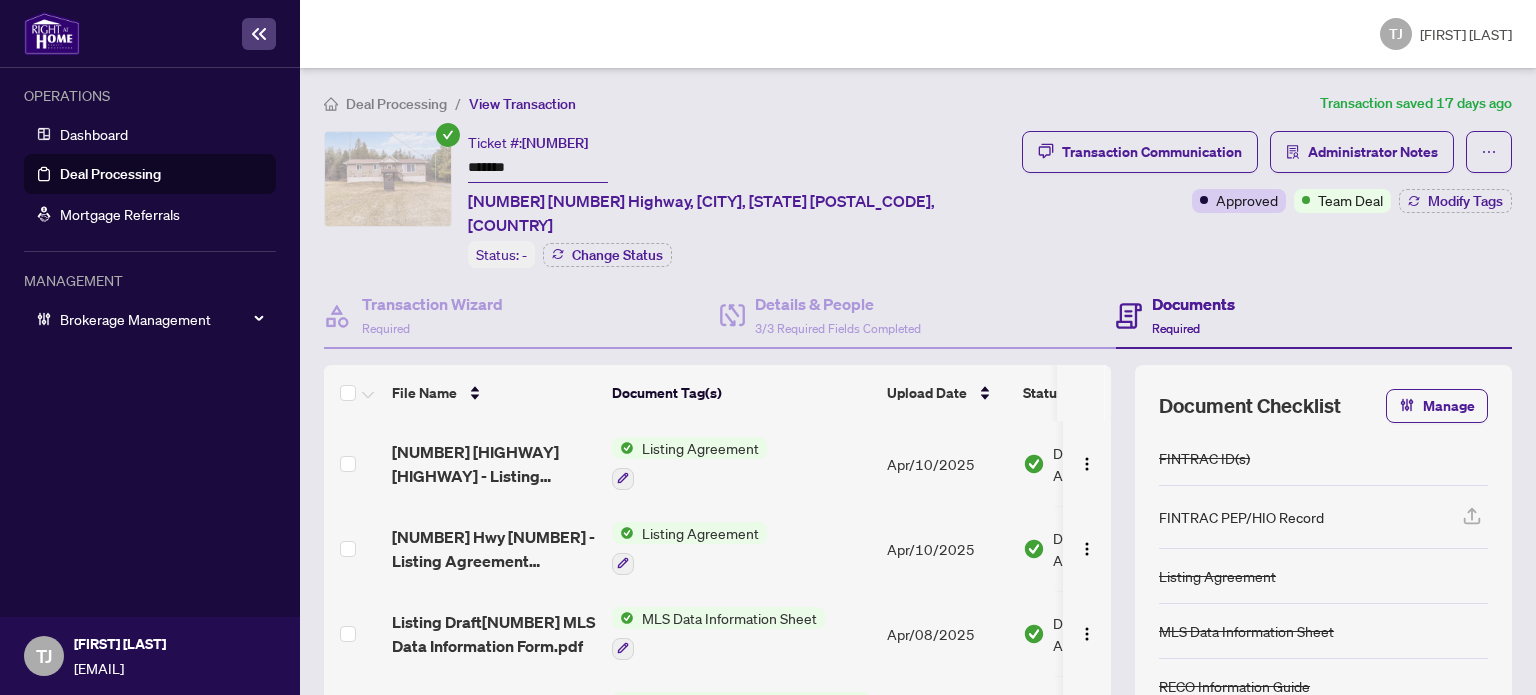 scroll, scrollTop: 172, scrollLeft: 0, axis: vertical 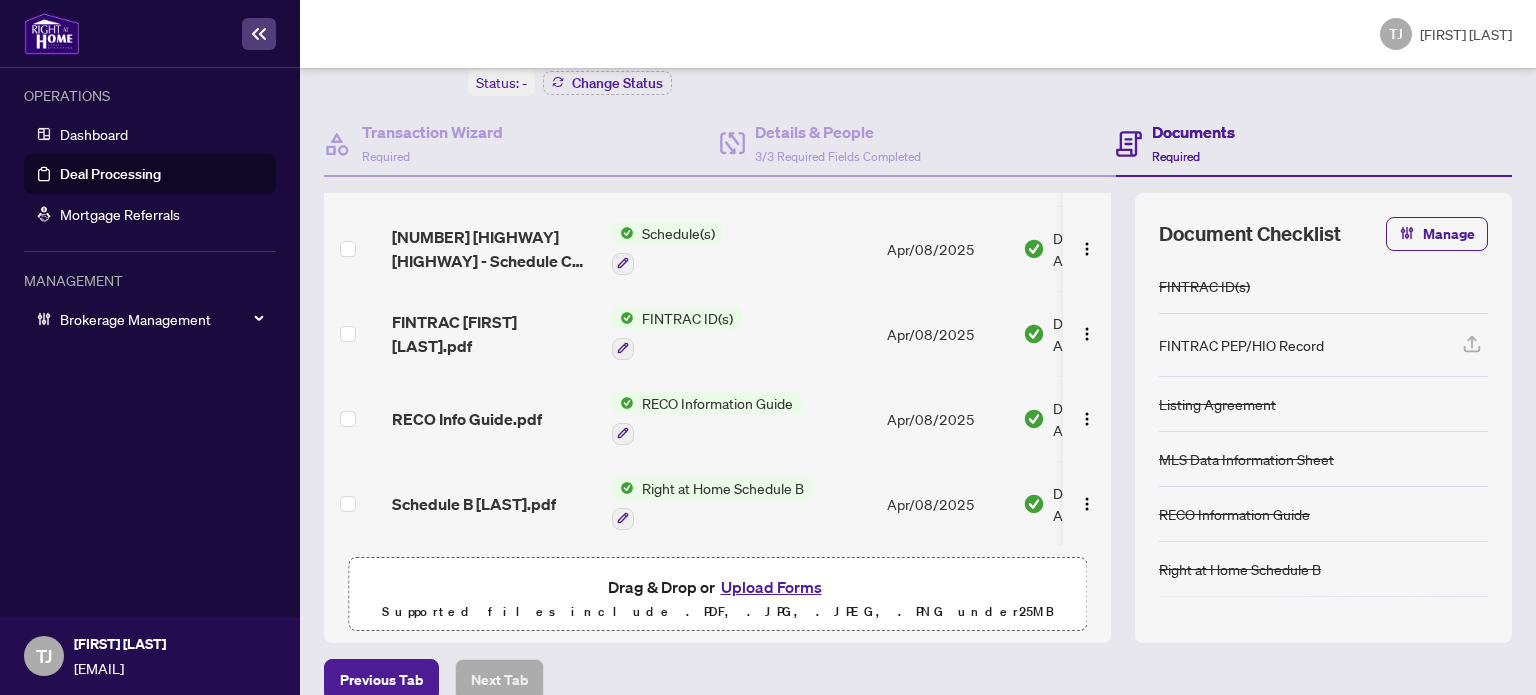 click on "FINTRAC ID(s)" at bounding box center [687, 318] 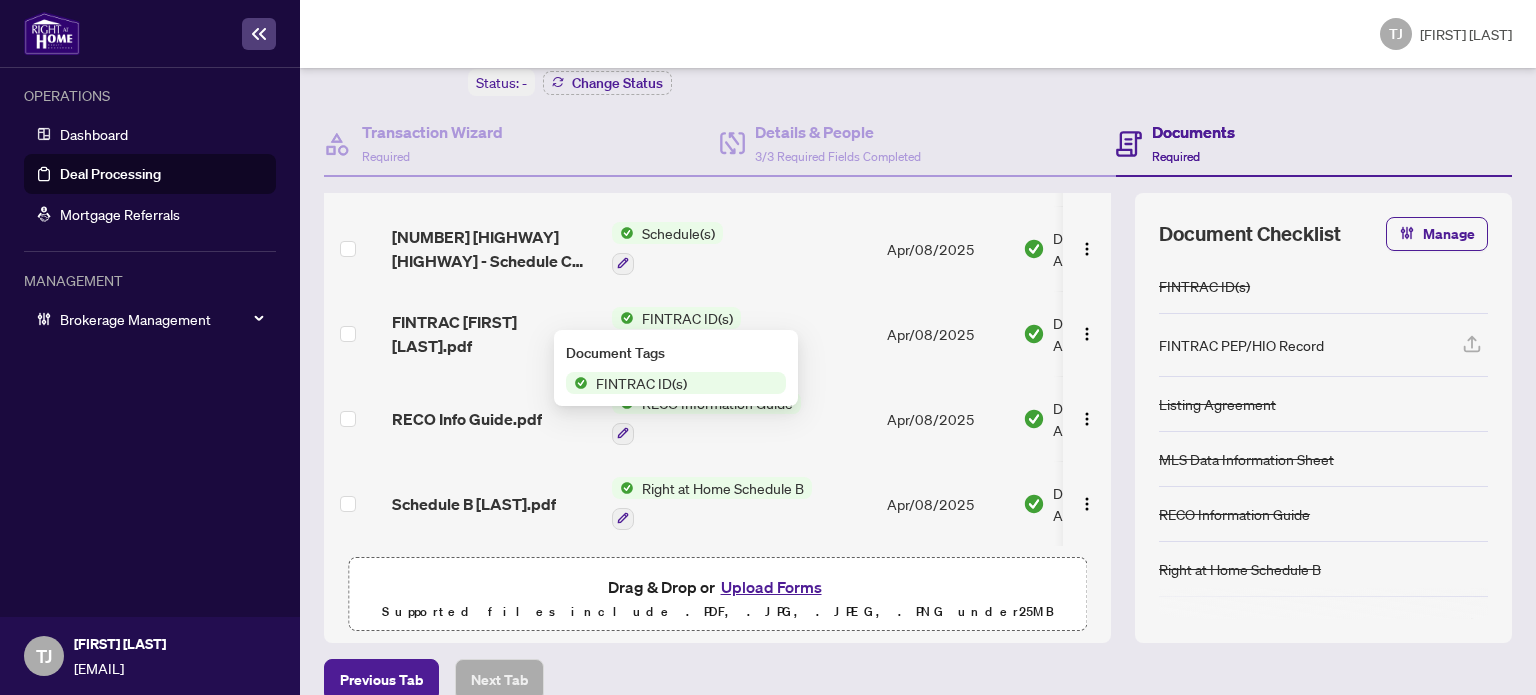 click on "FINTRAC ID(s)" at bounding box center (687, 318) 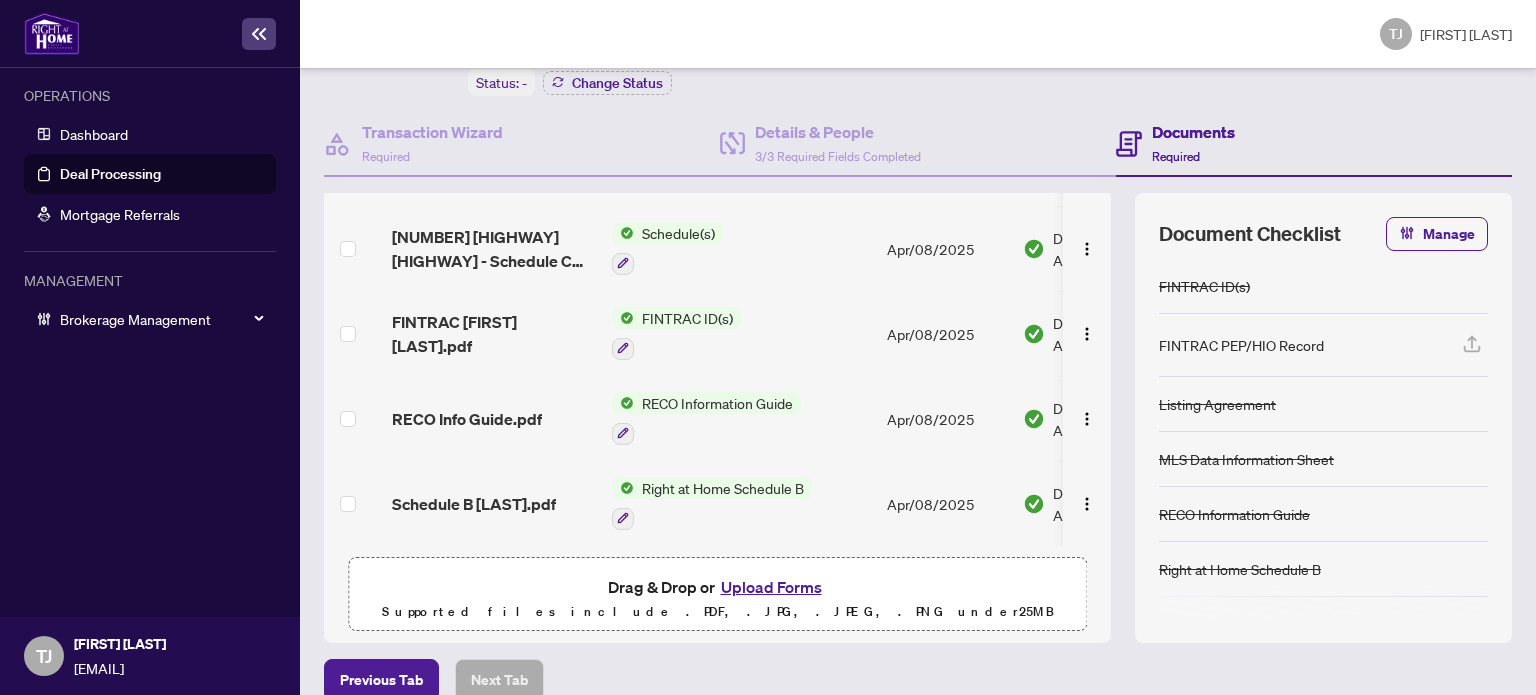 click on "FINTRAC ID(s)" at bounding box center (687, 318) 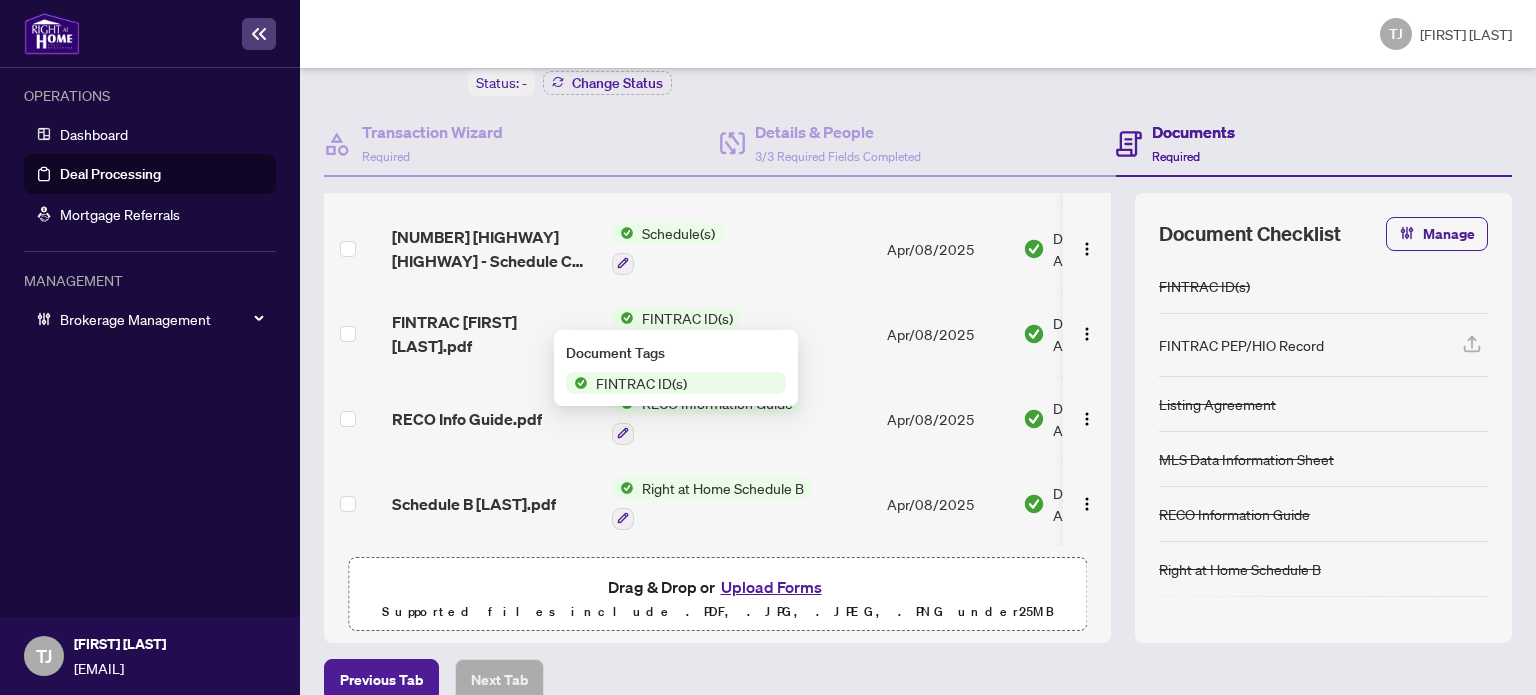 click on "FINTRAC ID(s)" at bounding box center (641, 383) 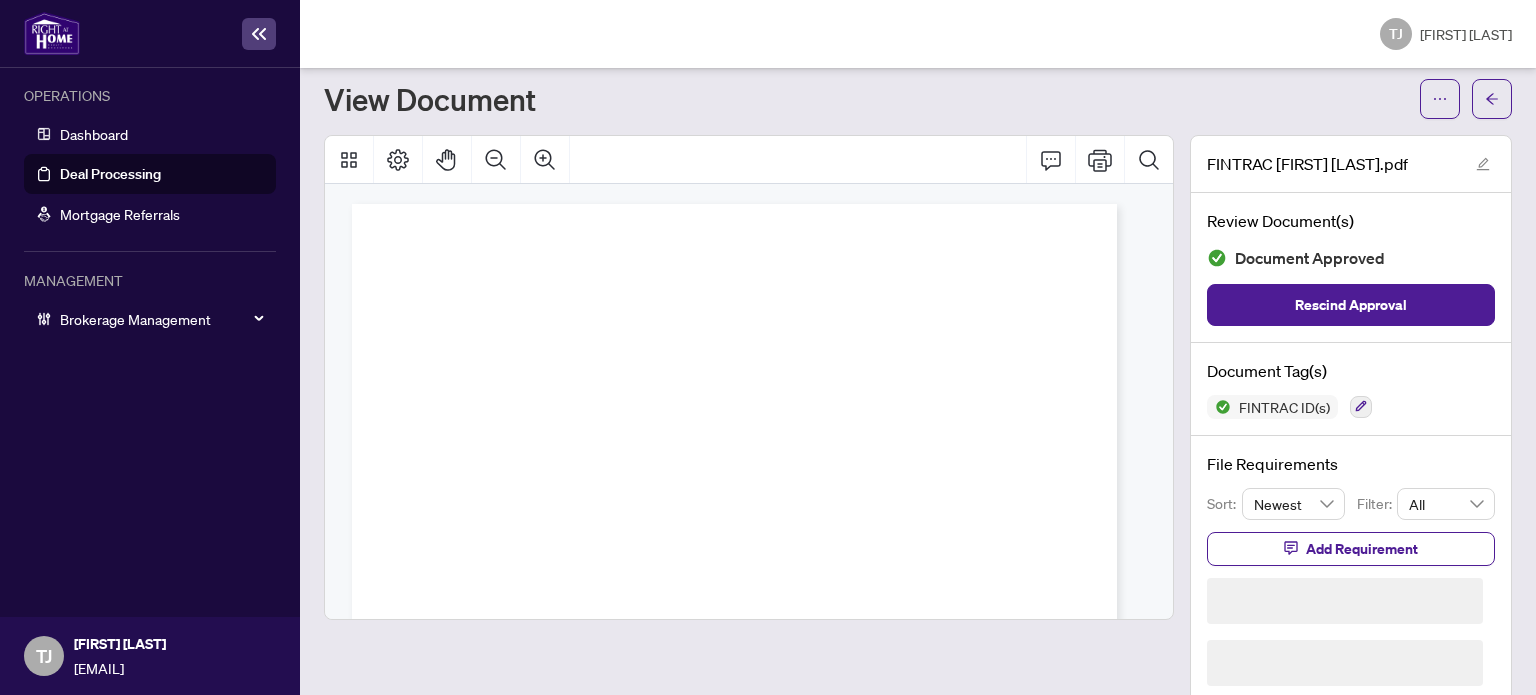 scroll, scrollTop: 18, scrollLeft: 0, axis: vertical 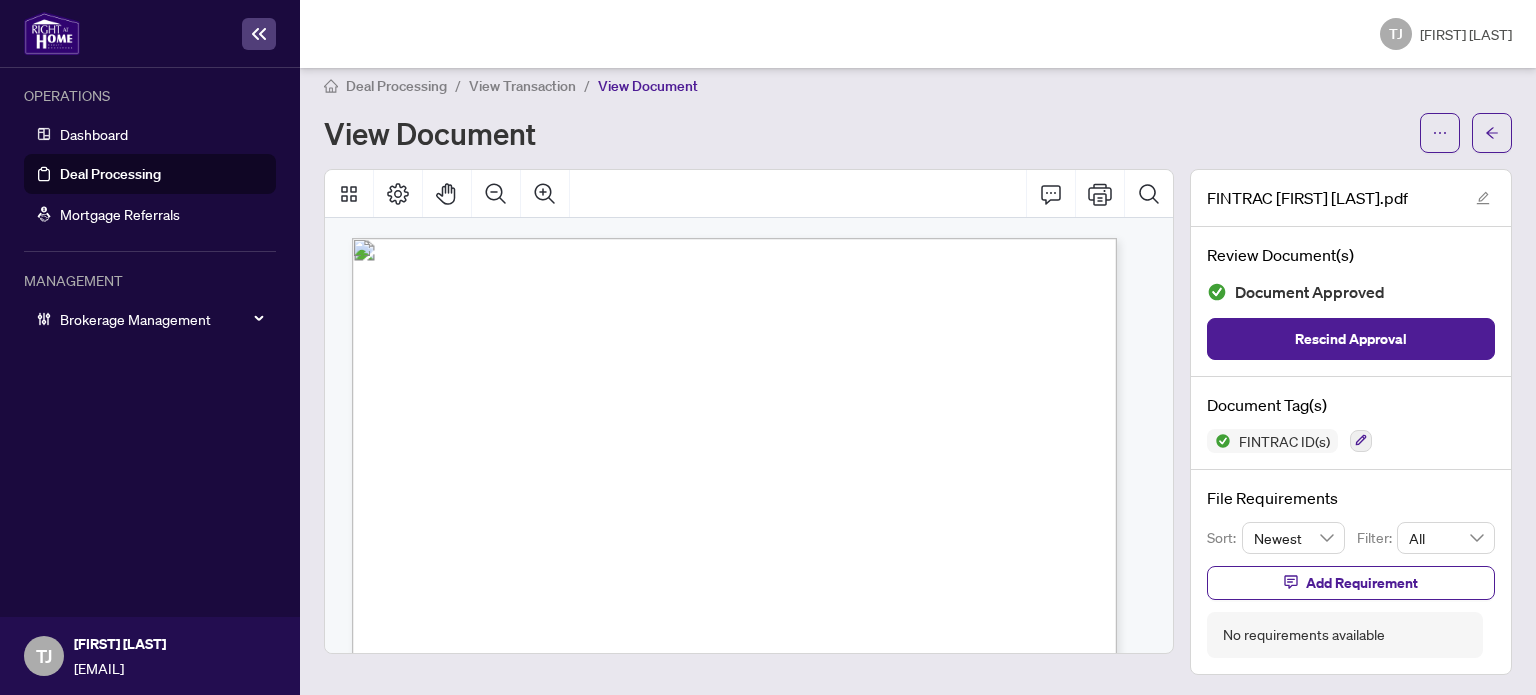 click on "Deal Processing" at bounding box center [110, 174] 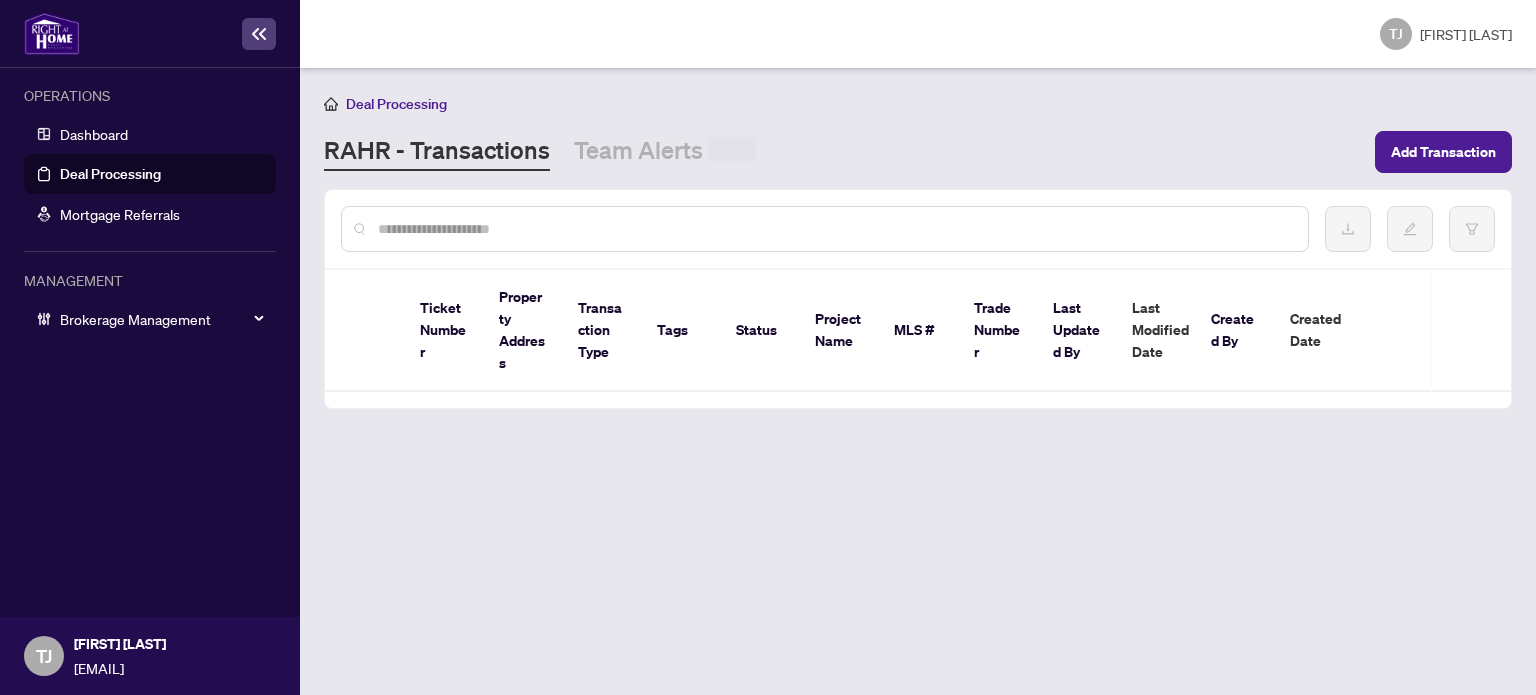scroll, scrollTop: 0, scrollLeft: 0, axis: both 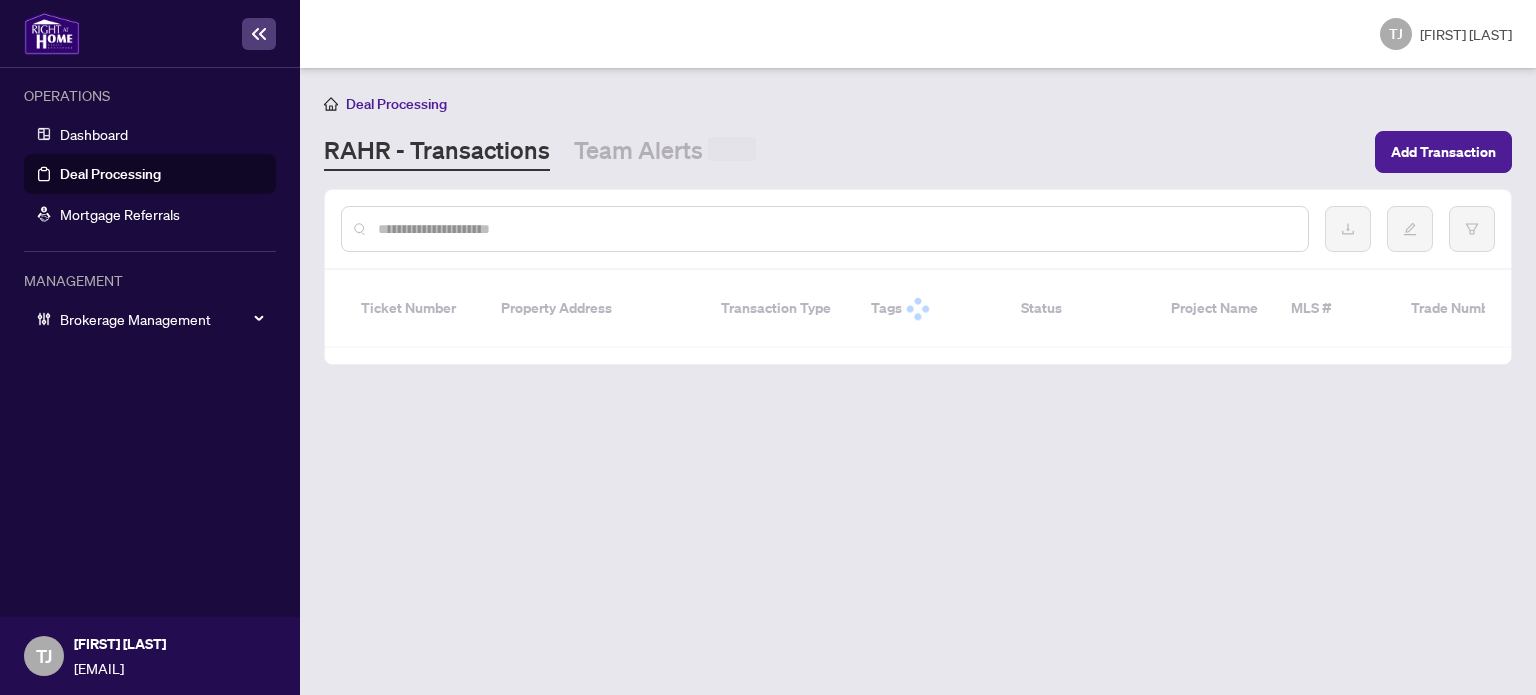 click at bounding box center (835, 229) 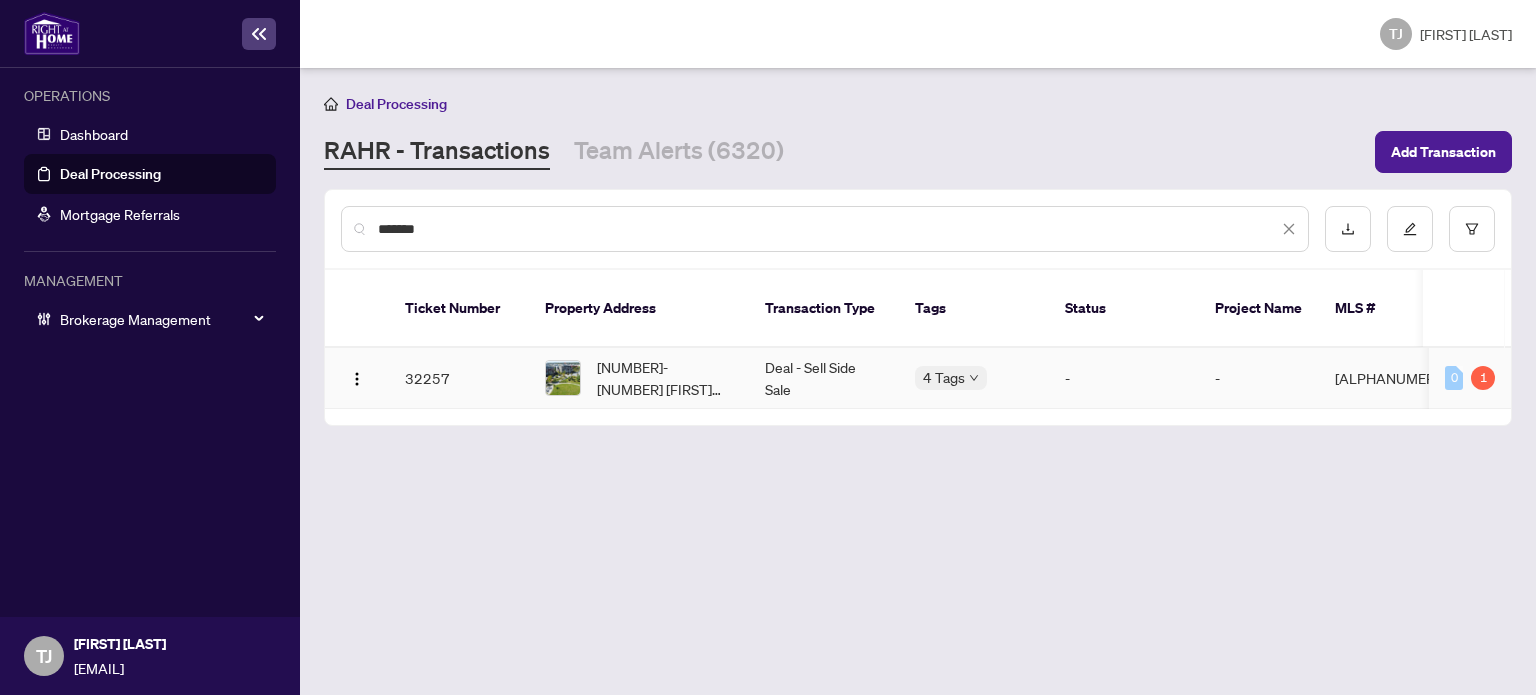 type on "*******" 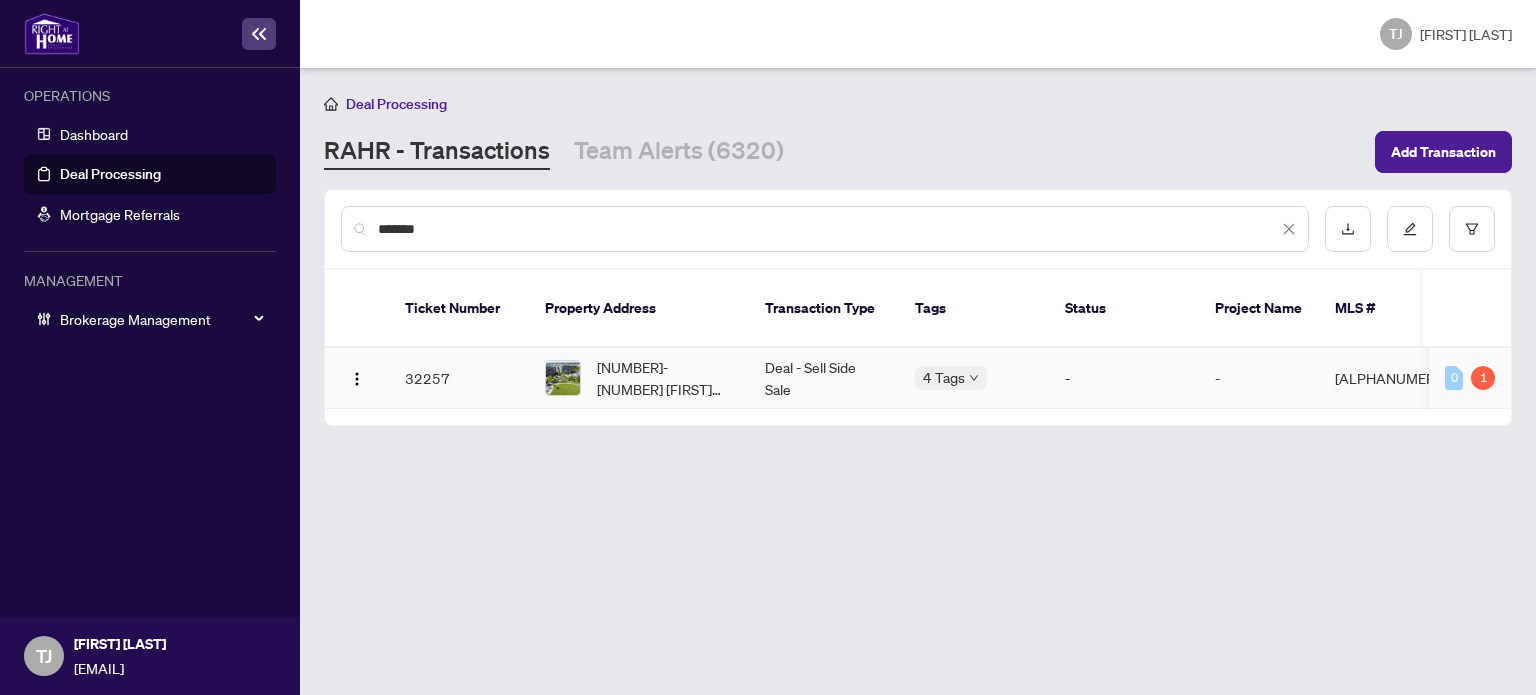 click on "Deal - Sell Side Sale" at bounding box center [824, 378] 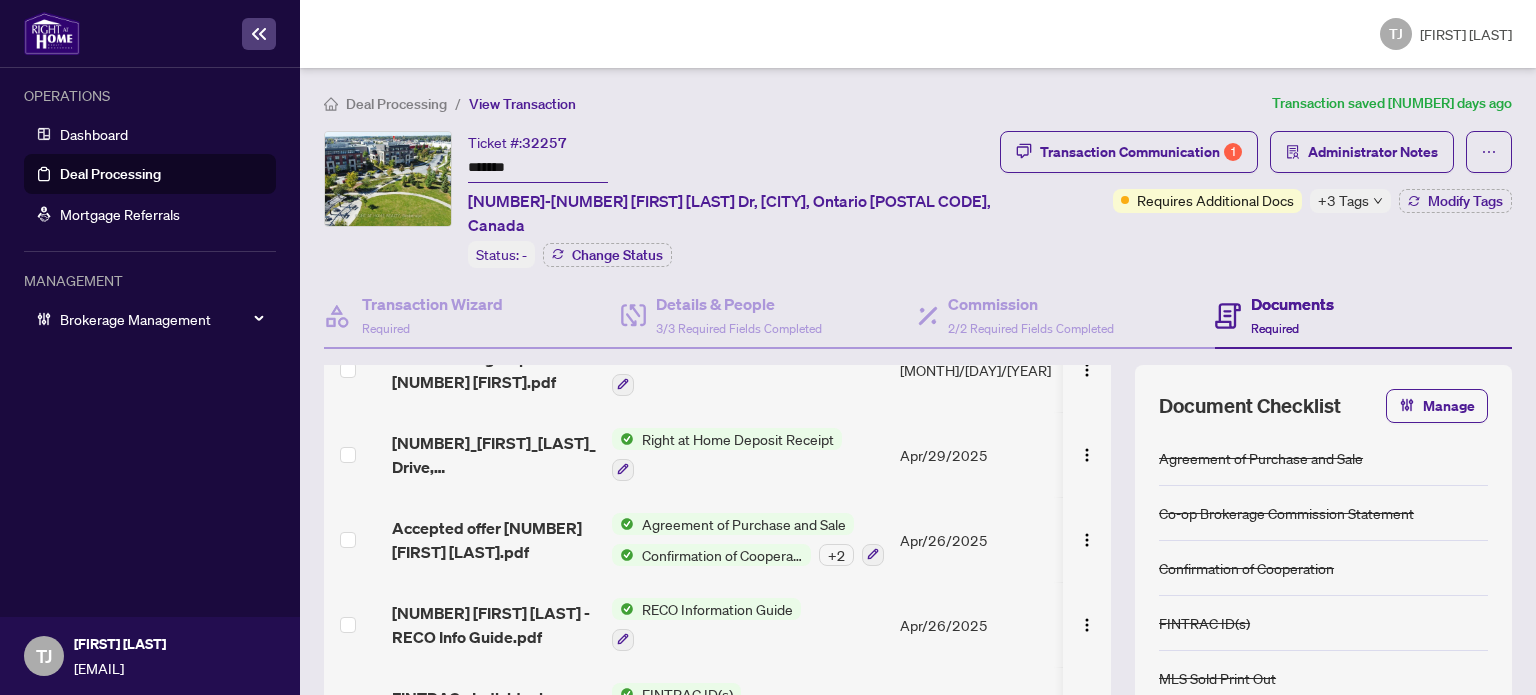 scroll, scrollTop: 890, scrollLeft: 0, axis: vertical 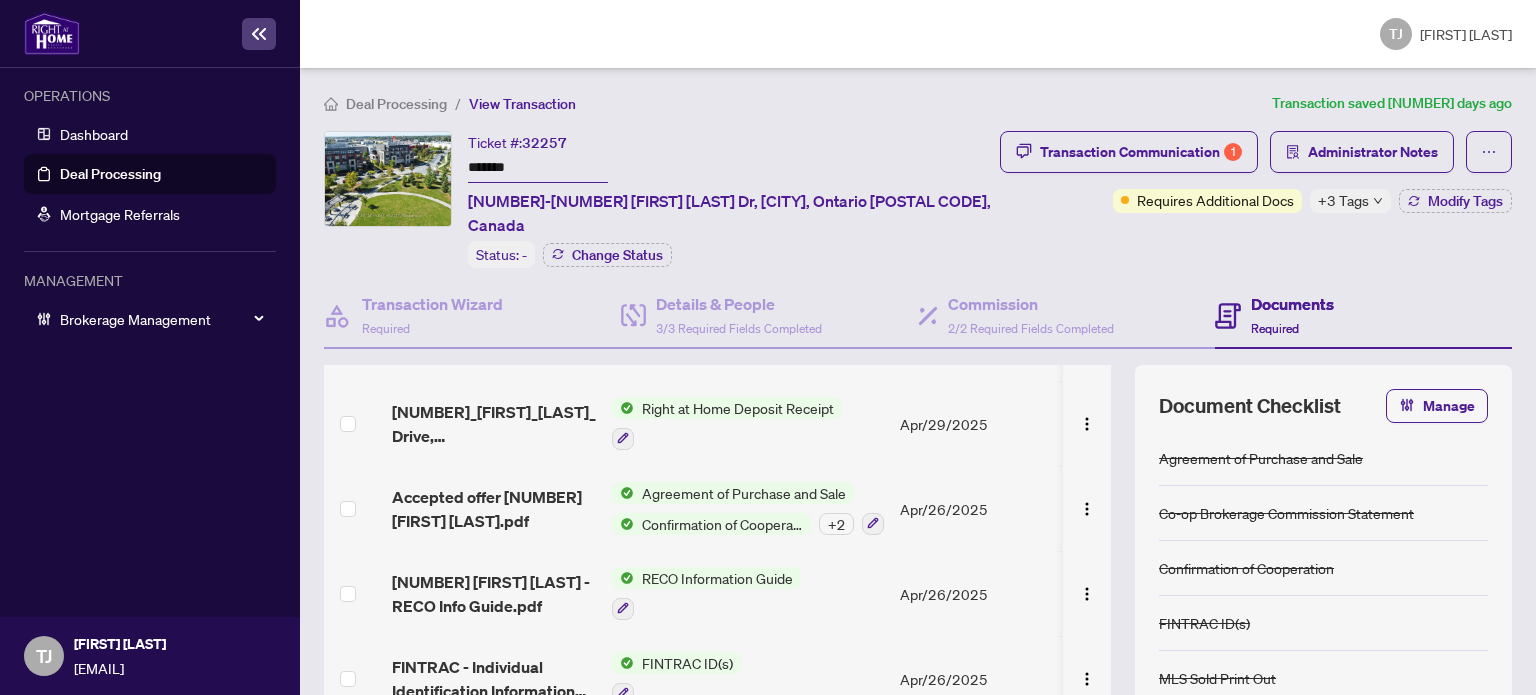 click on "FINTRAC ID(s)" at bounding box center [687, 663] 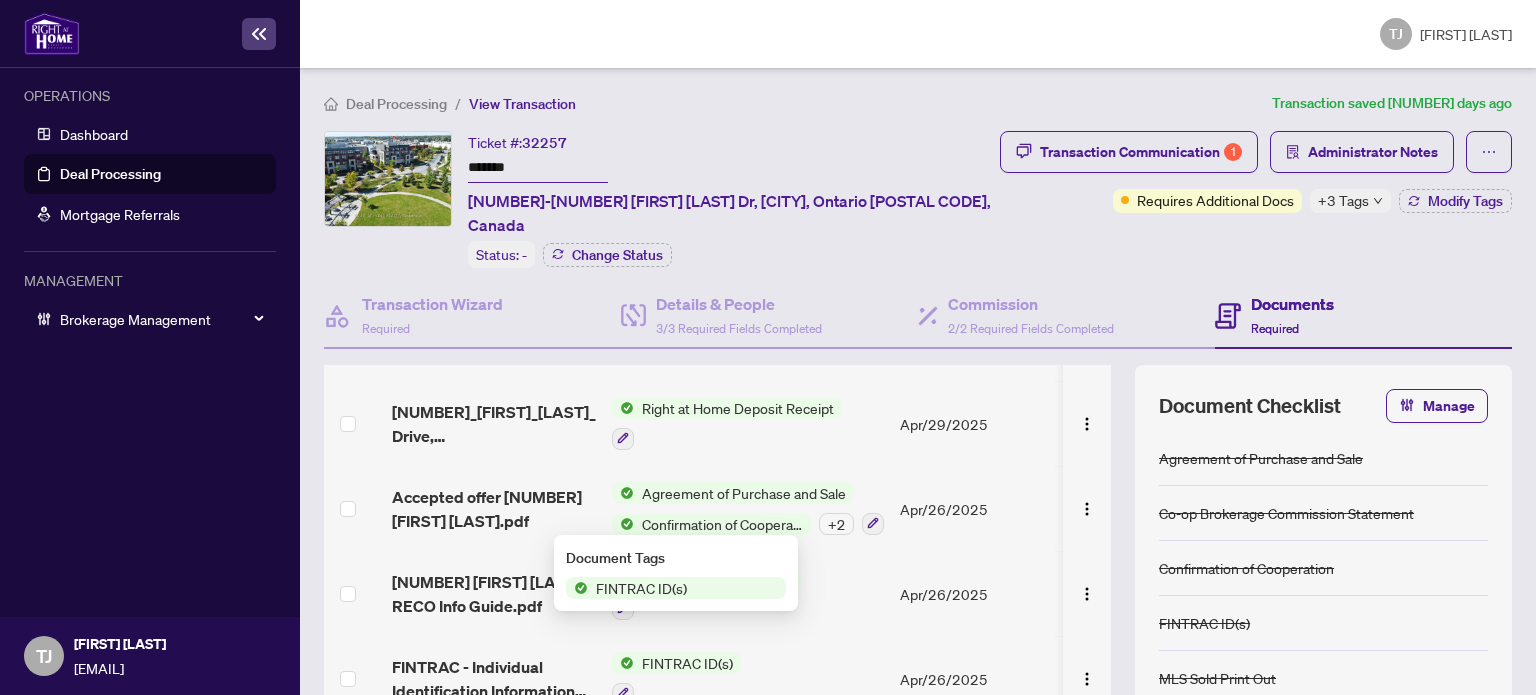 click on "FINTRAC ID(s)" at bounding box center [687, 663] 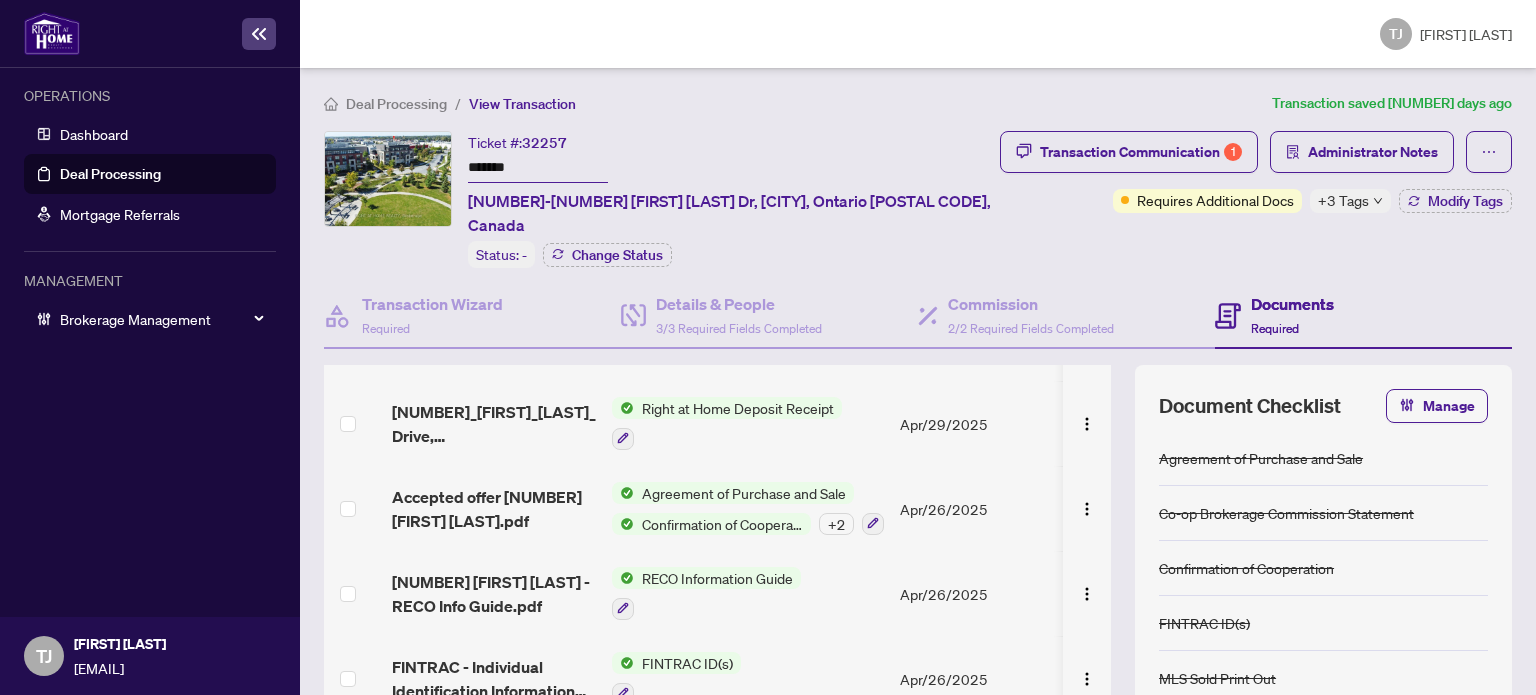 click on "FINTRAC ID(s)" at bounding box center [687, 663] 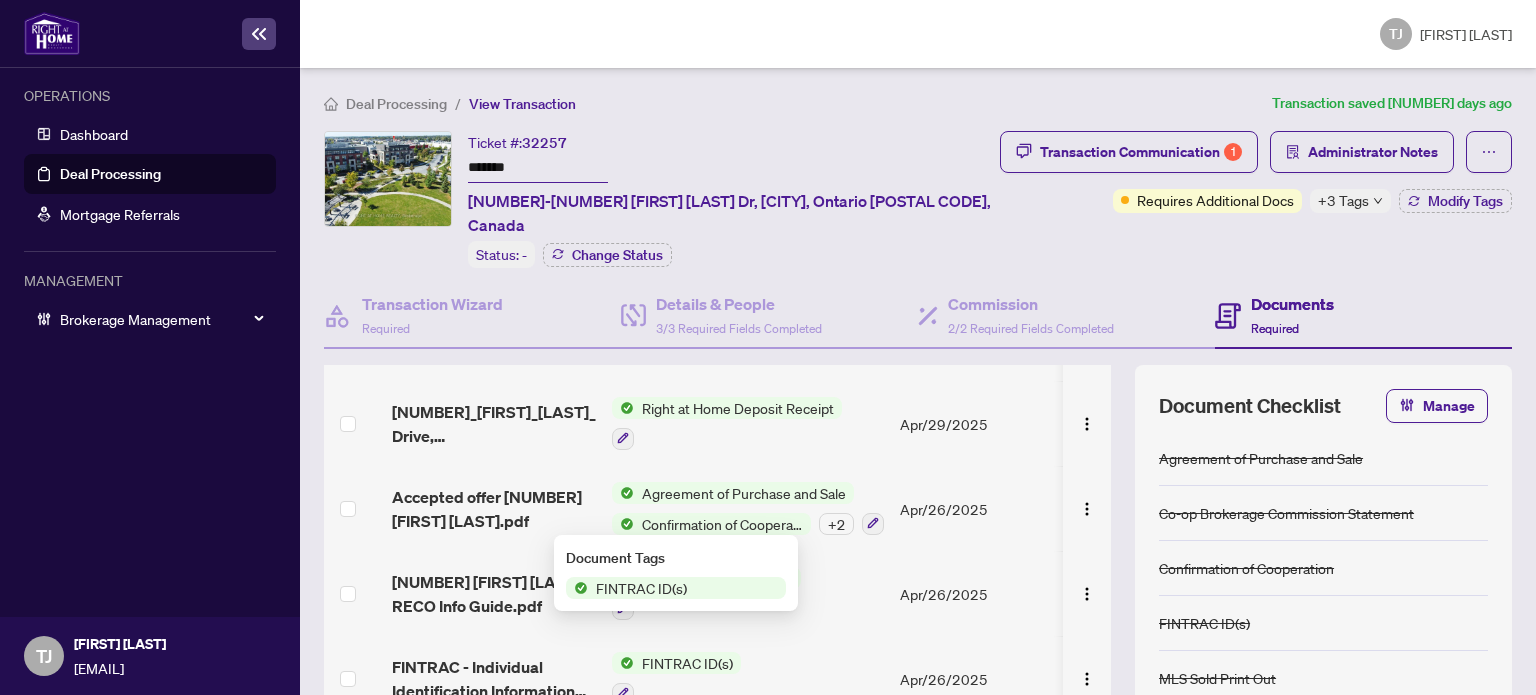 click on "FINTRAC ID(s)" at bounding box center [676, 588] 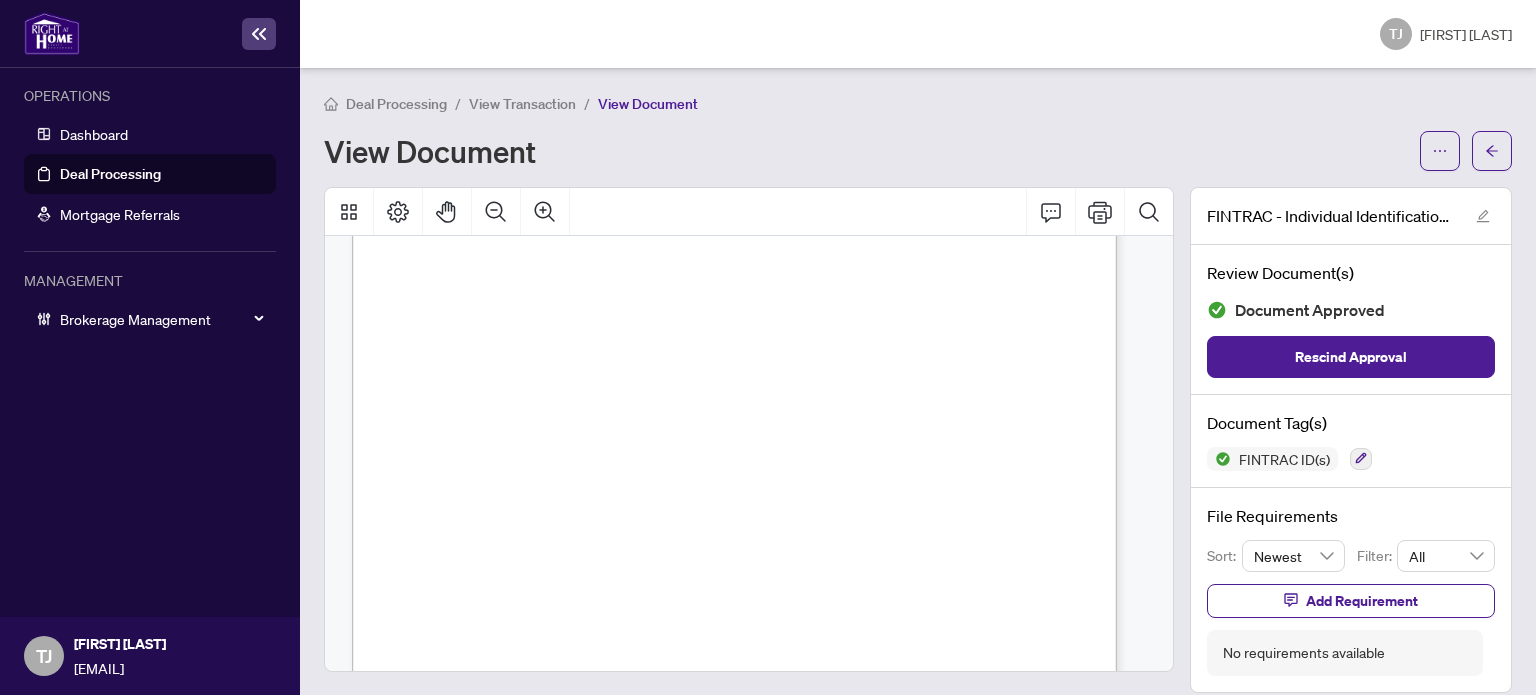scroll, scrollTop: 300, scrollLeft: 0, axis: vertical 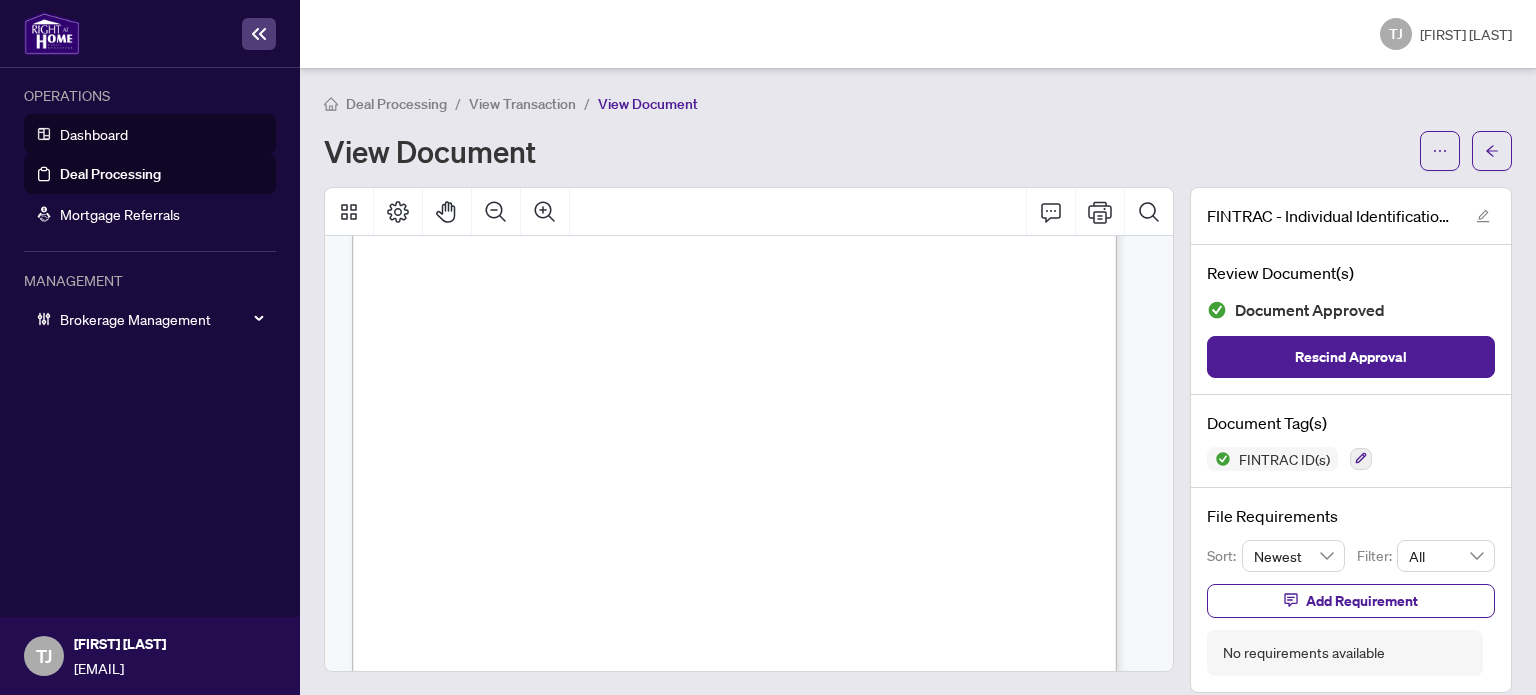 click on "Dashboard" at bounding box center (94, 134) 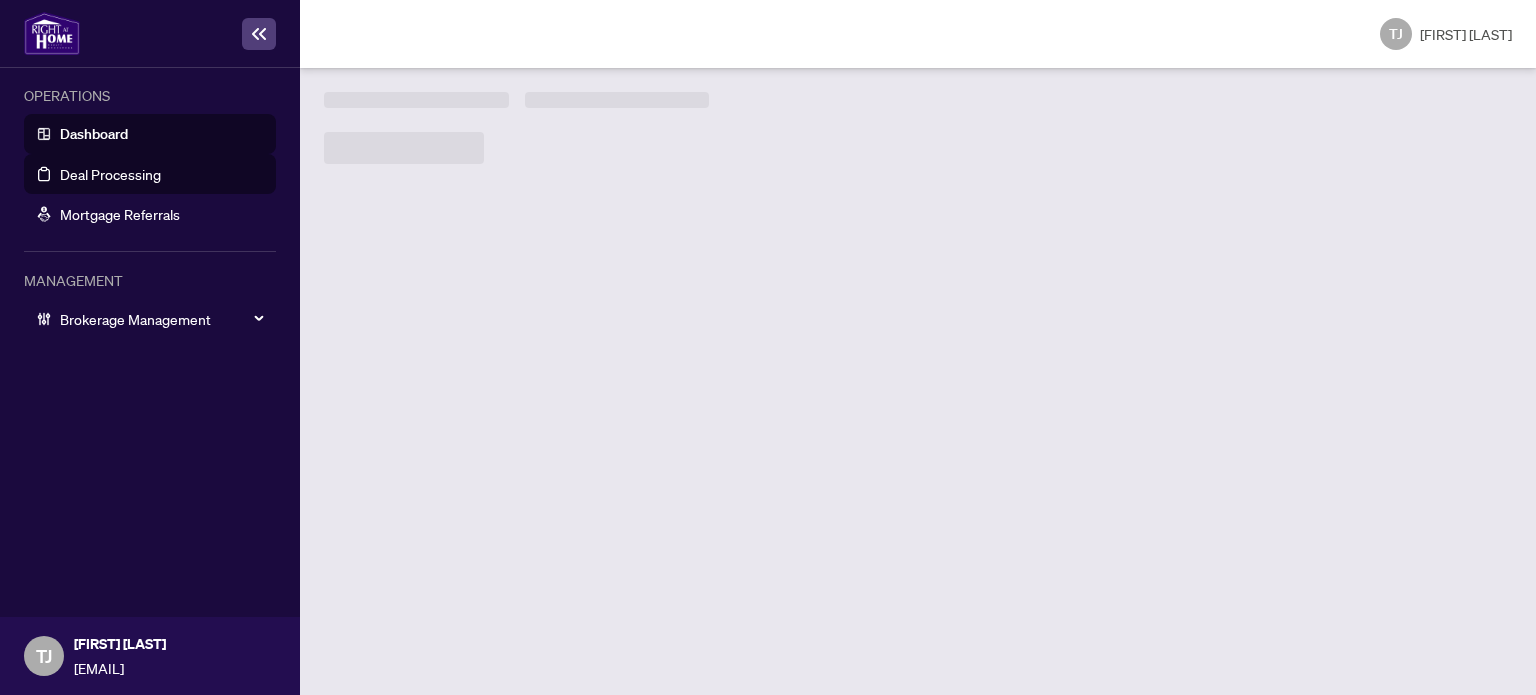 click on "Deal Processing" at bounding box center (110, 174) 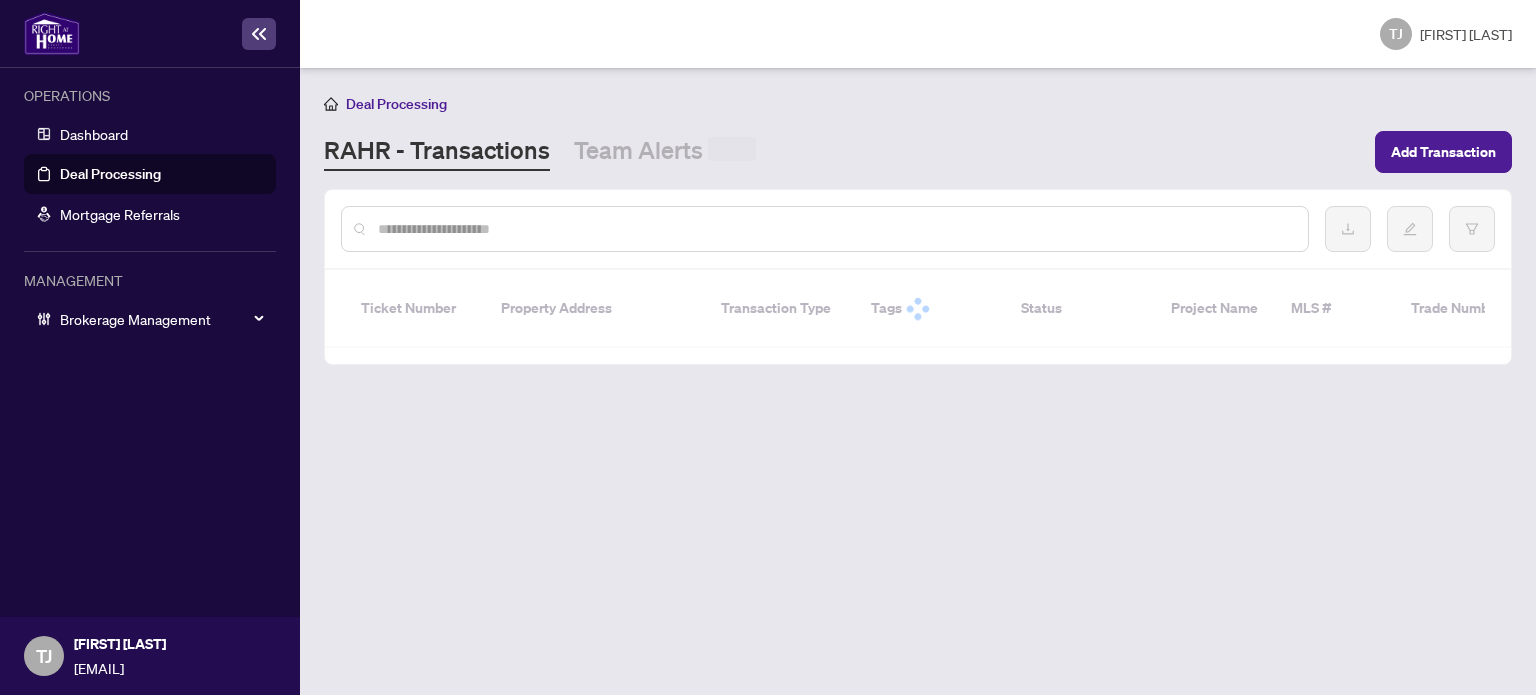 click at bounding box center (835, 229) 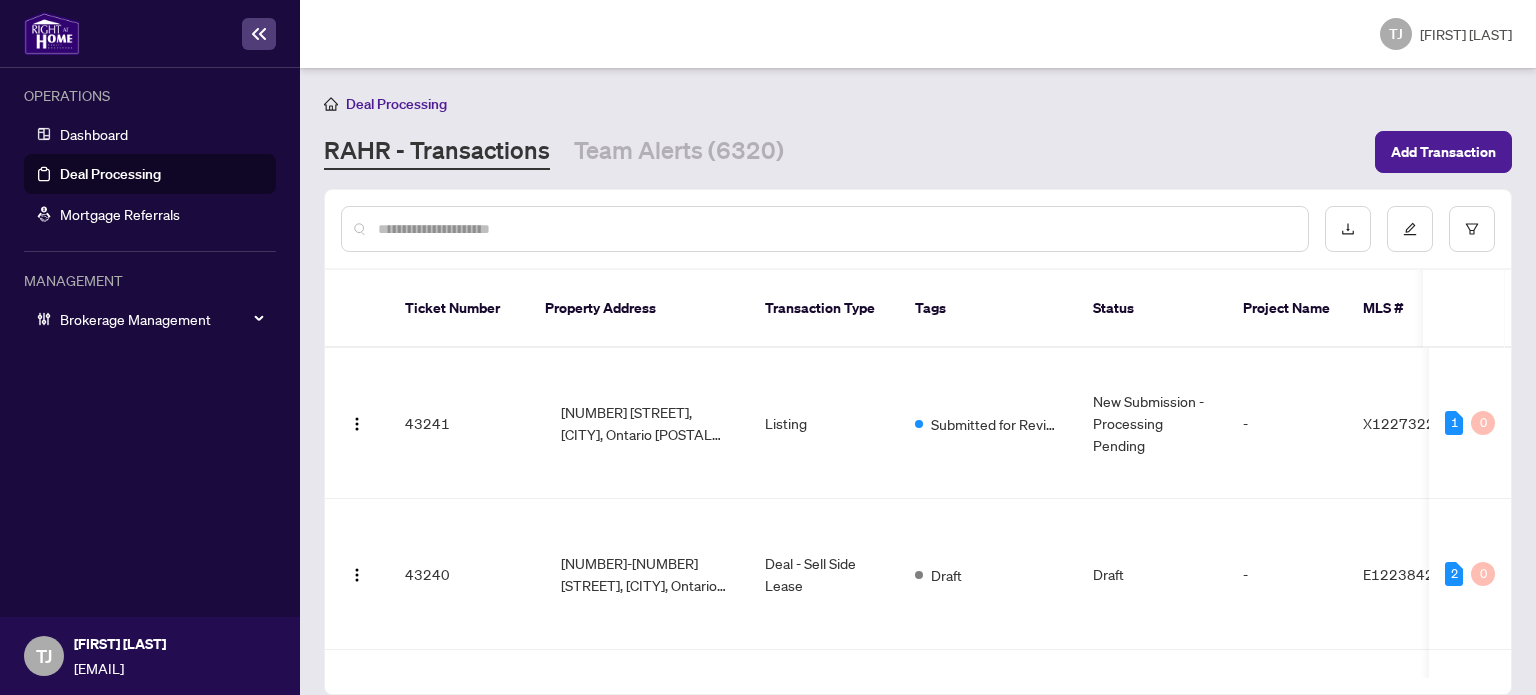 paste on "*******" 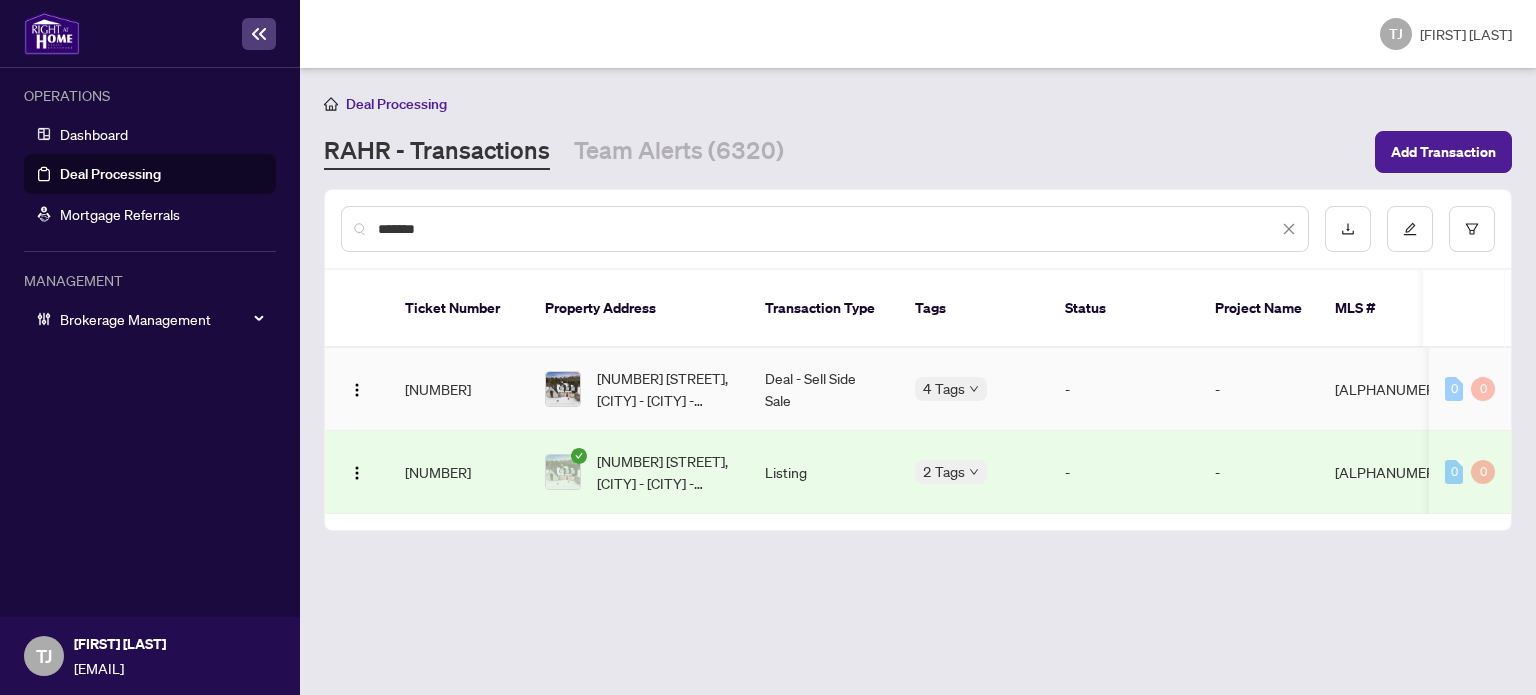 type on "*******" 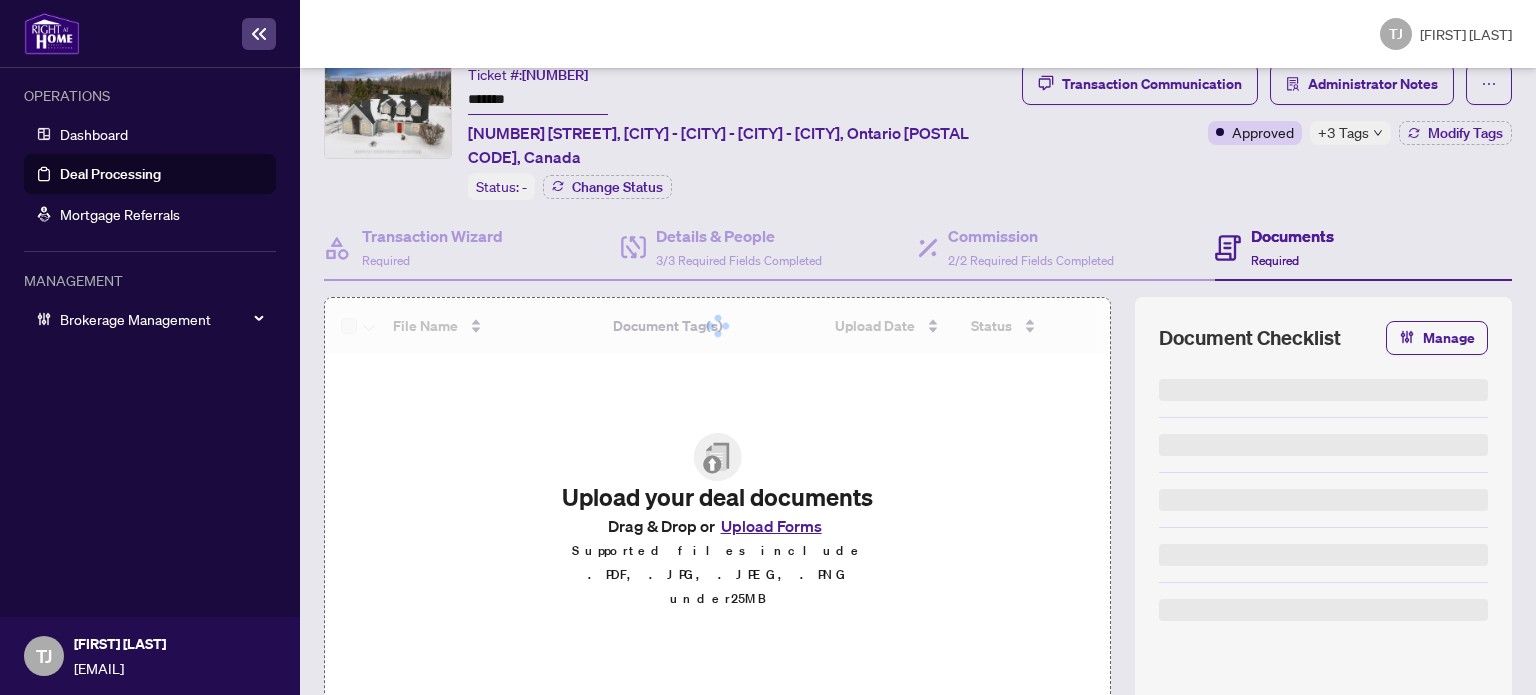 scroll, scrollTop: 196, scrollLeft: 0, axis: vertical 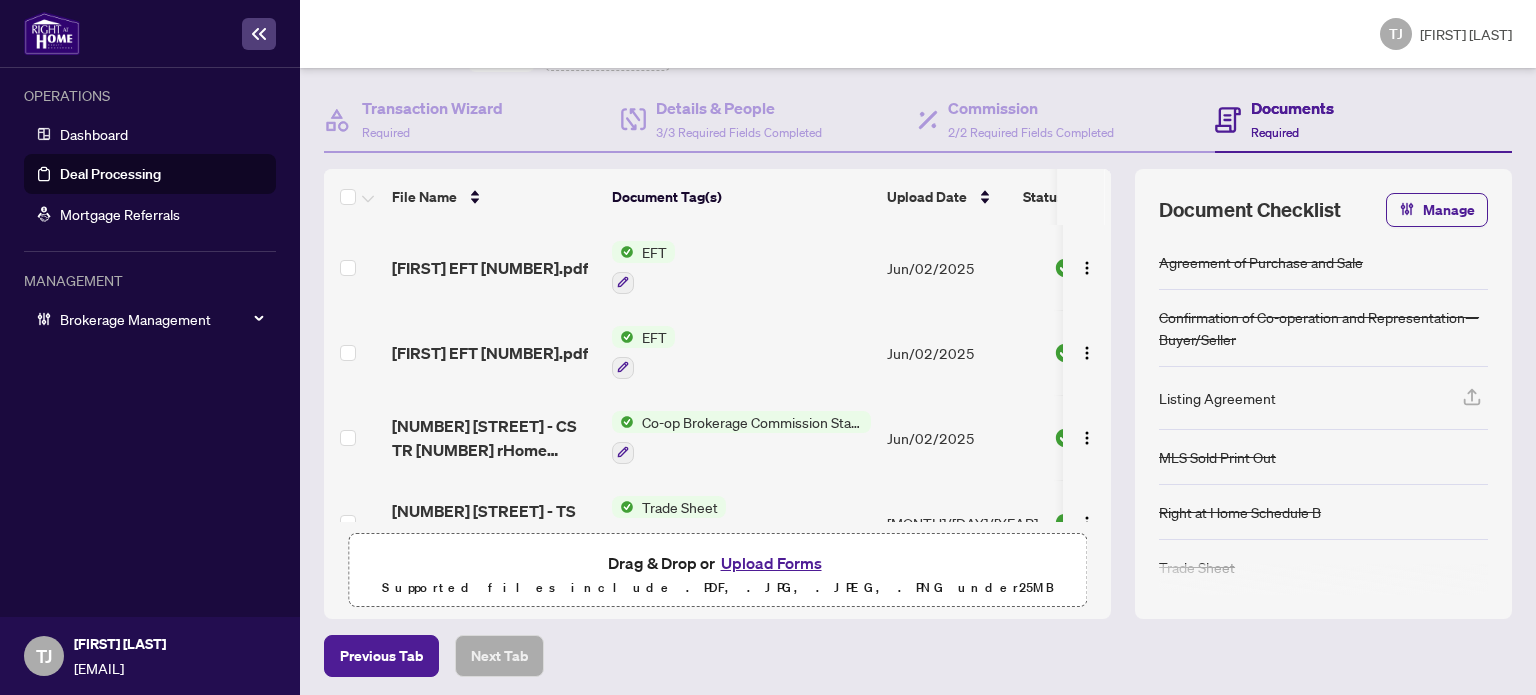 click on "Deal Processing" at bounding box center [110, 174] 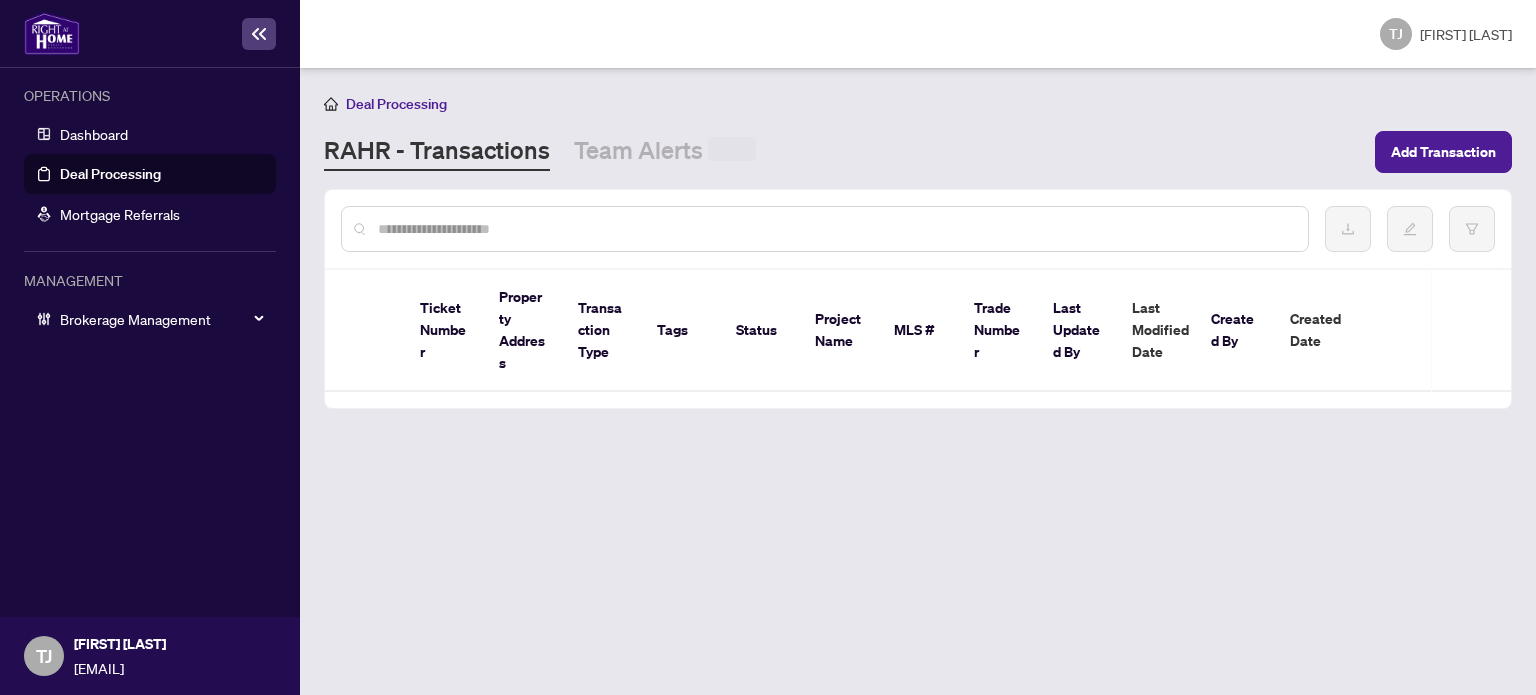 scroll, scrollTop: 0, scrollLeft: 0, axis: both 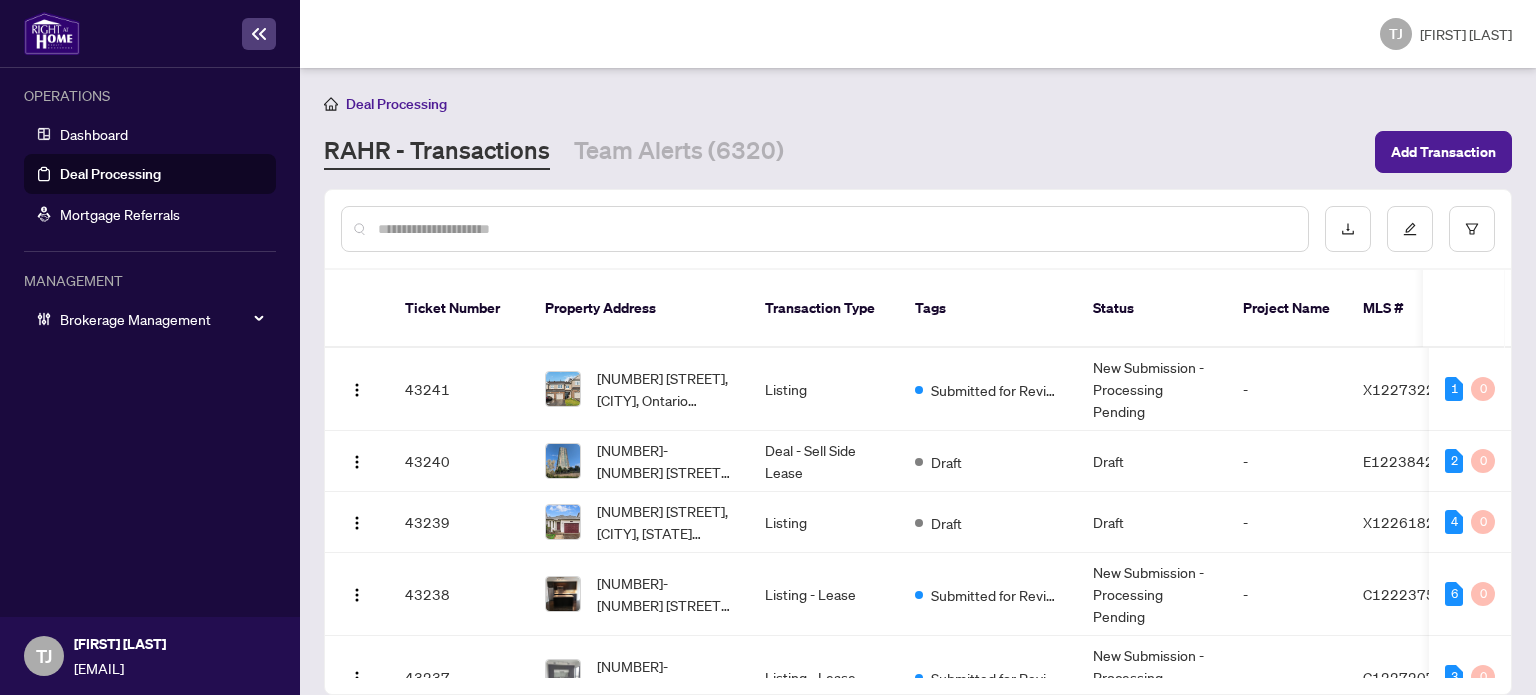 paste on "*******" 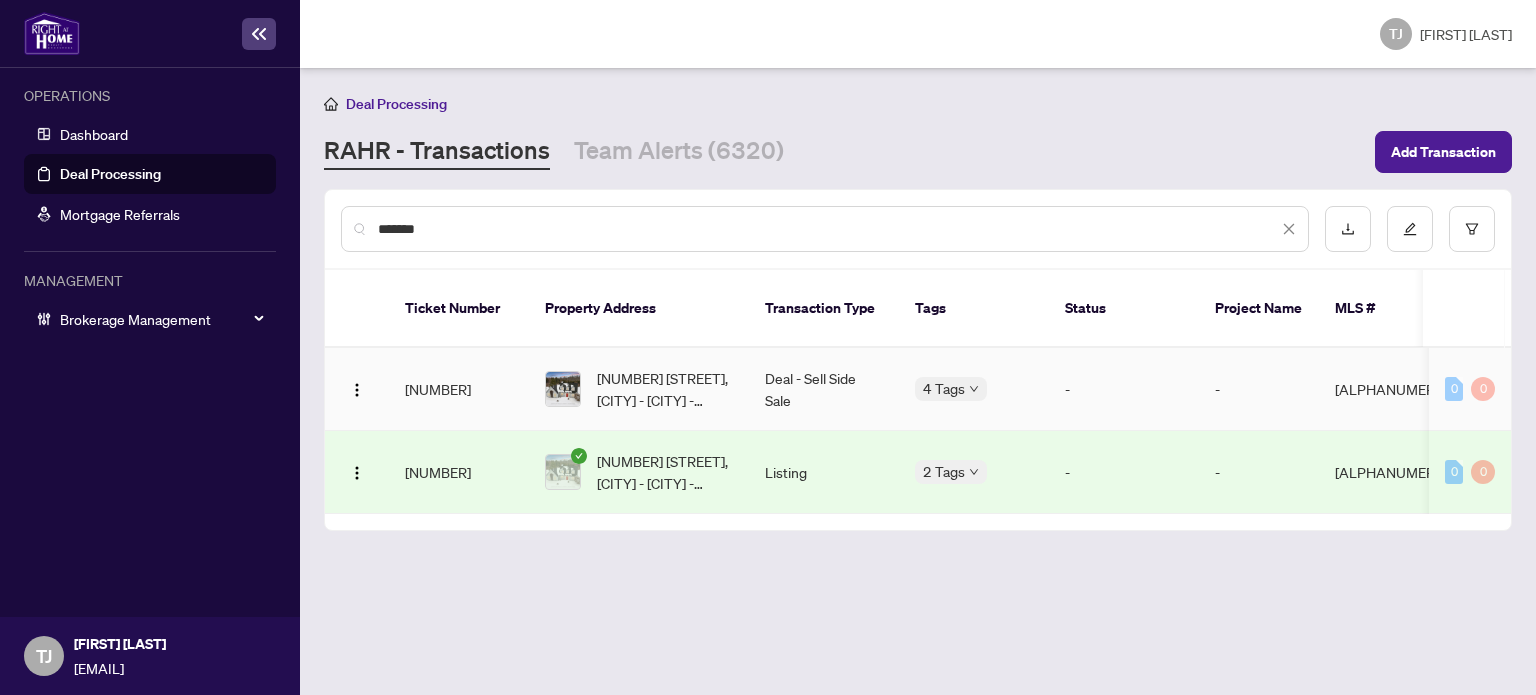 type on "*******" 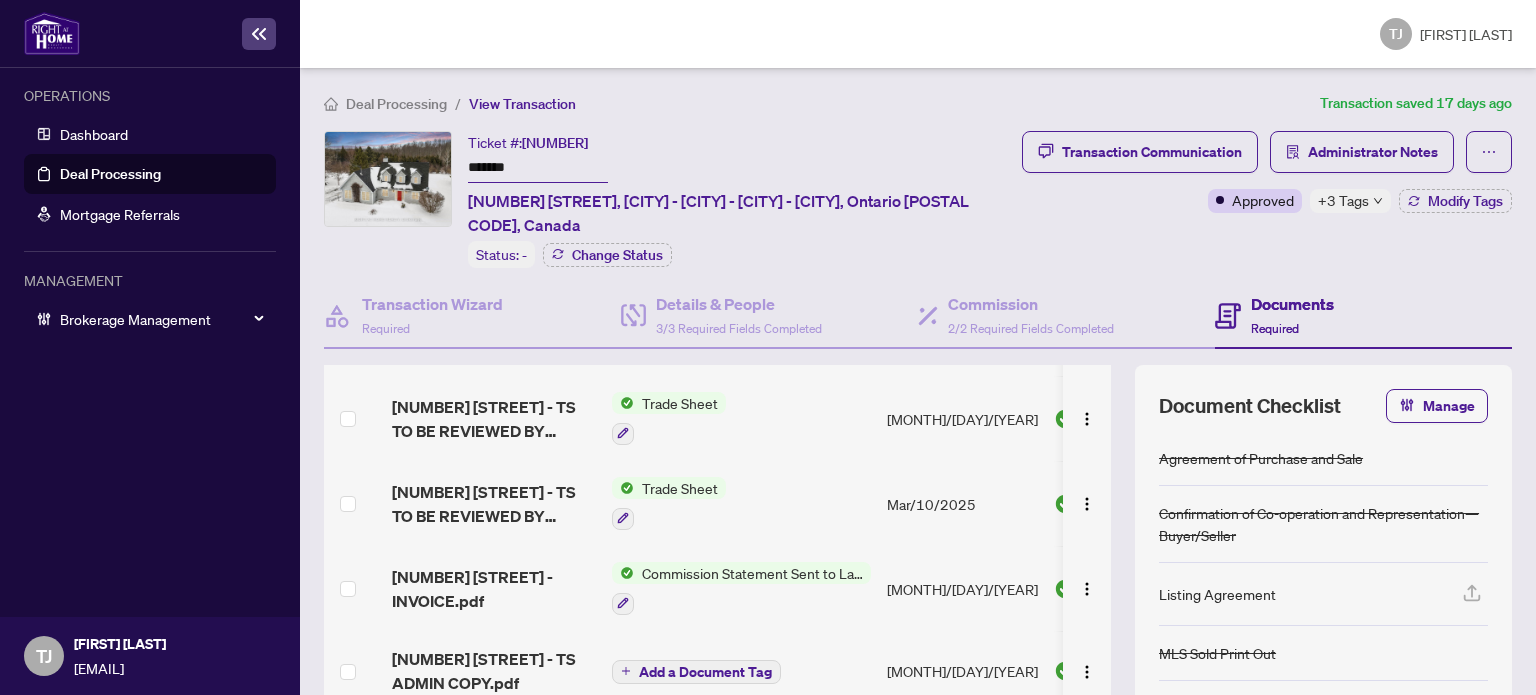 scroll, scrollTop: 700, scrollLeft: 0, axis: vertical 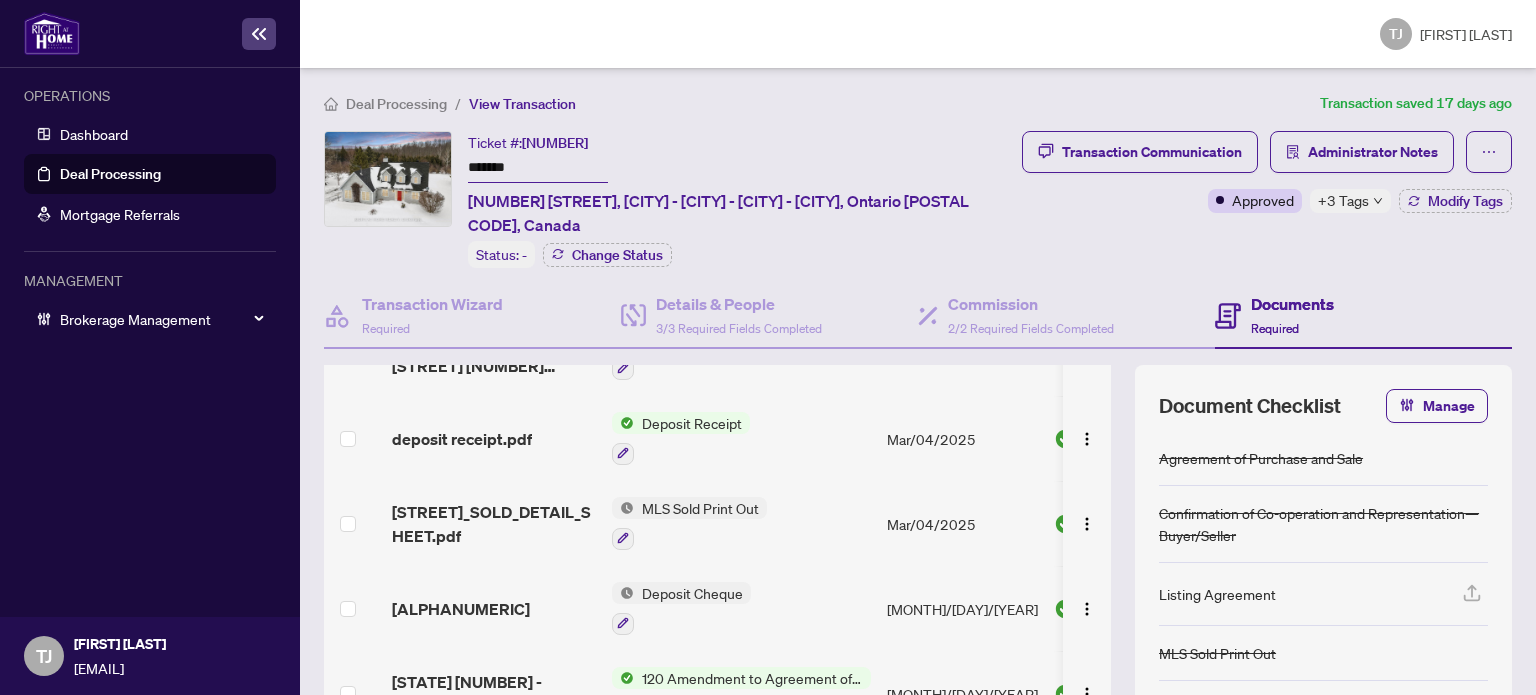 click on "Deal Processing" at bounding box center [110, 174] 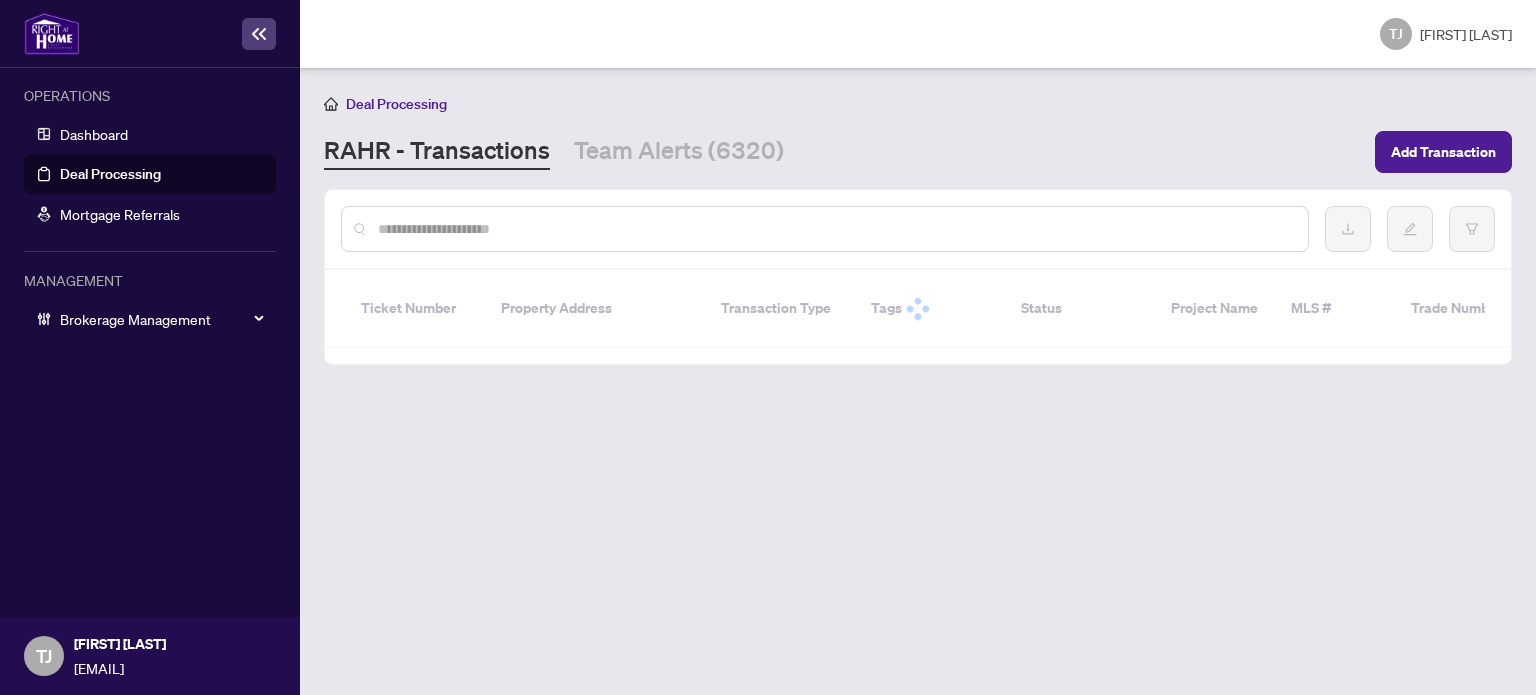 click at bounding box center (835, 229) 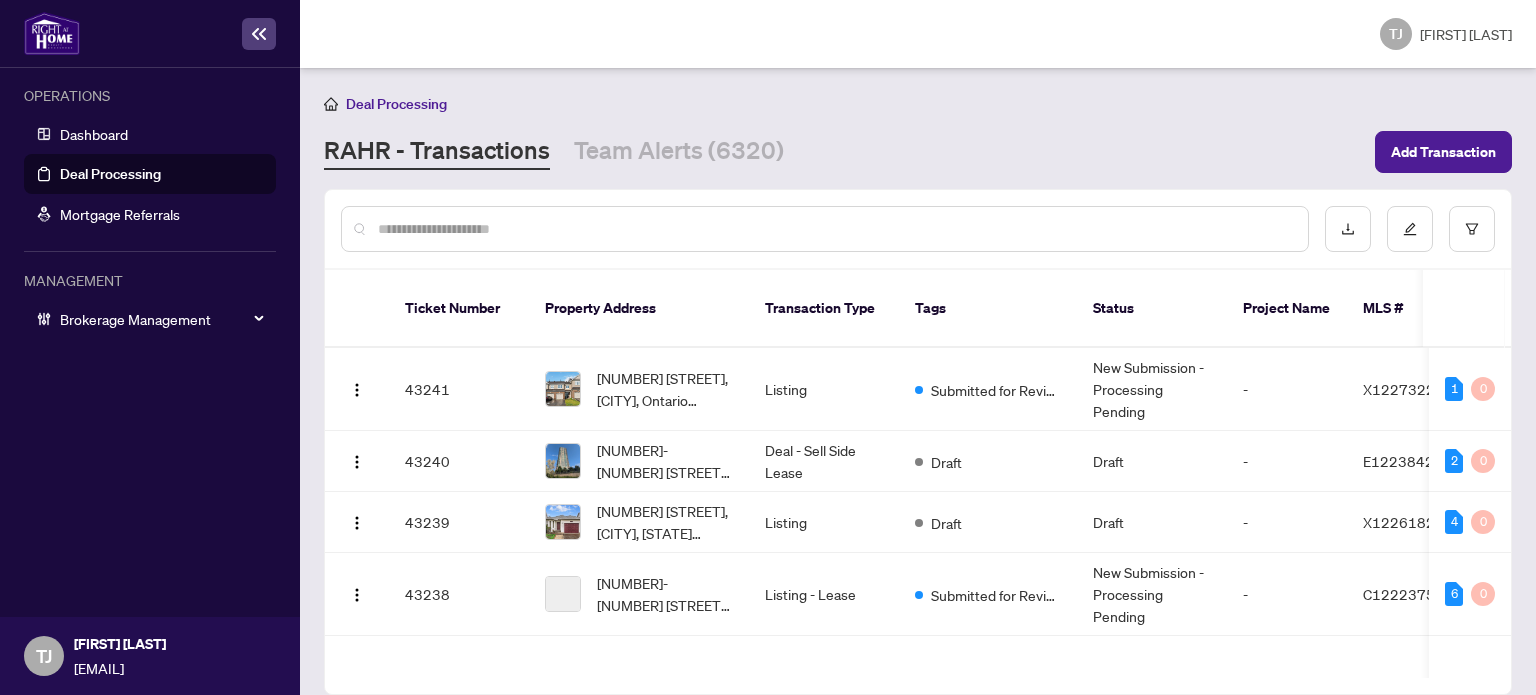 paste on "*******" 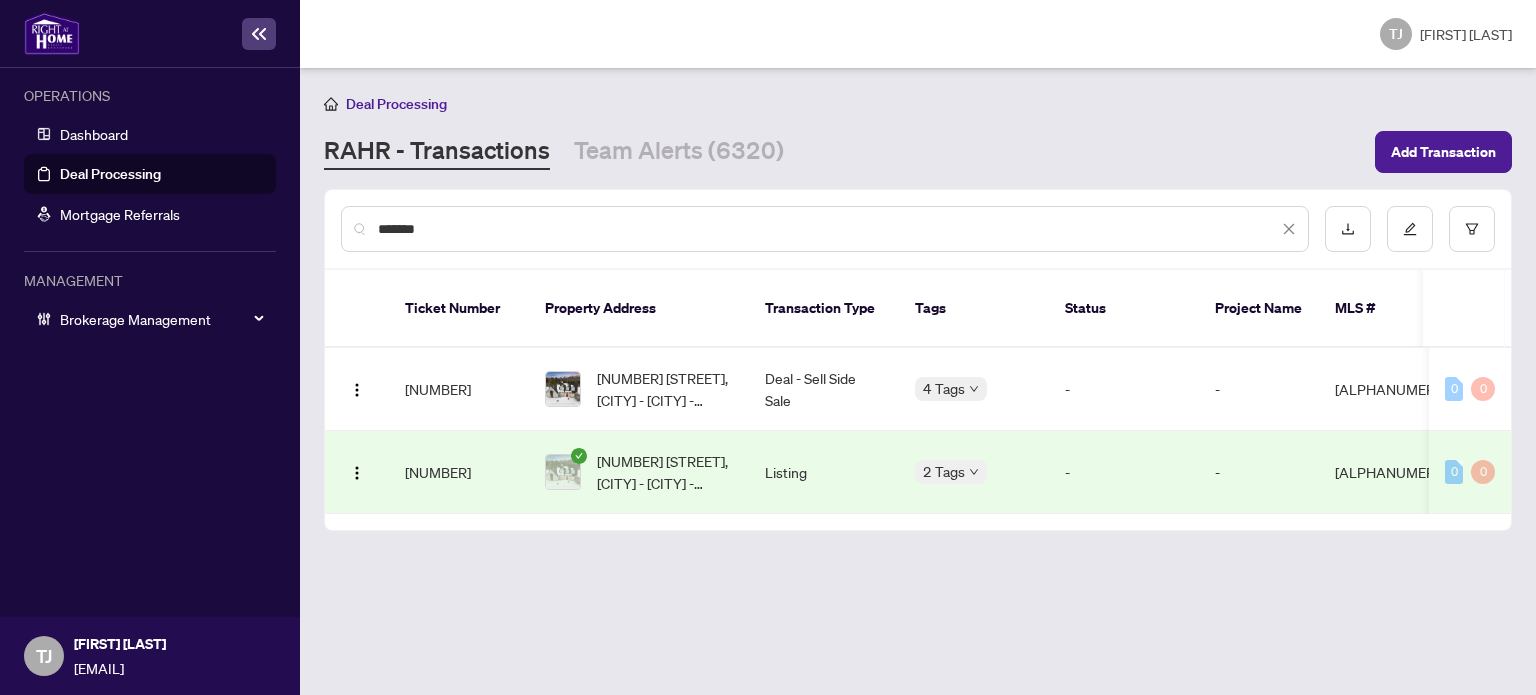type on "*******" 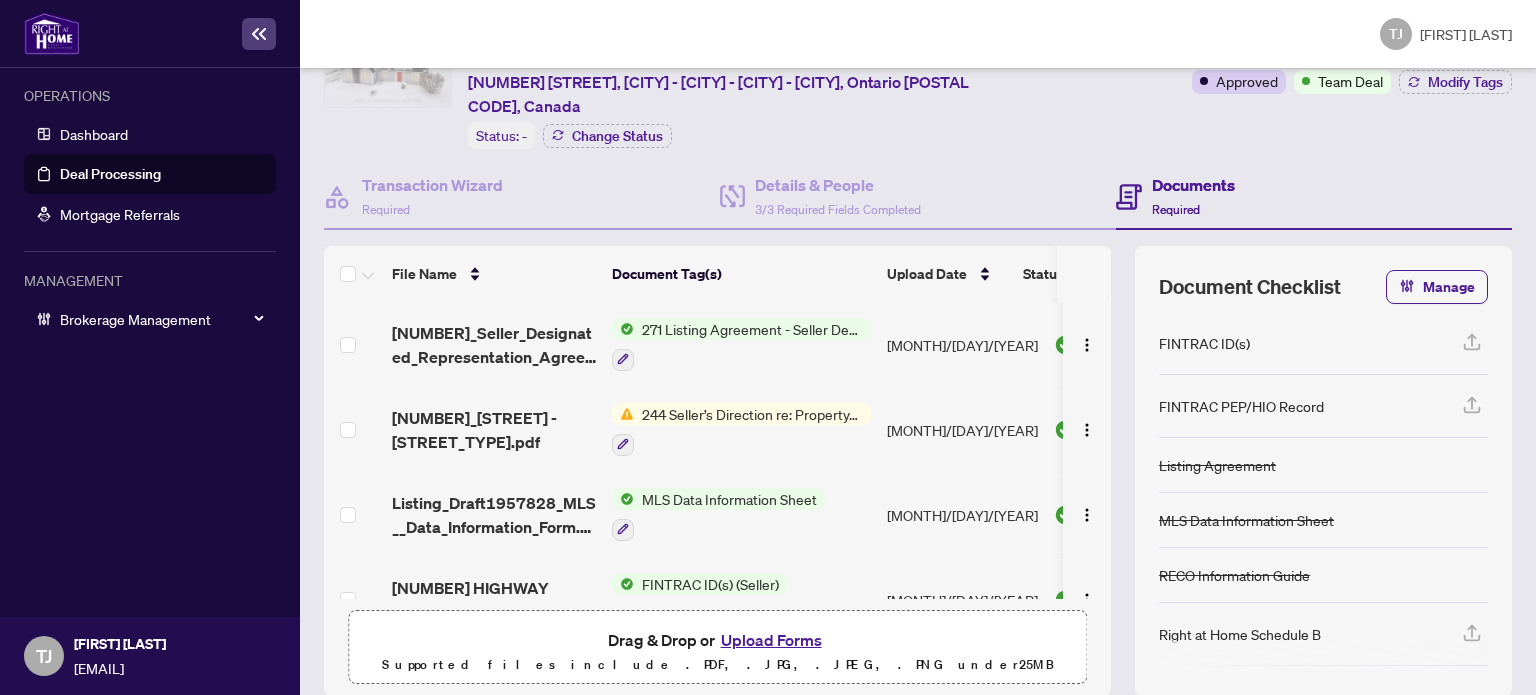 scroll, scrollTop: 196, scrollLeft: 0, axis: vertical 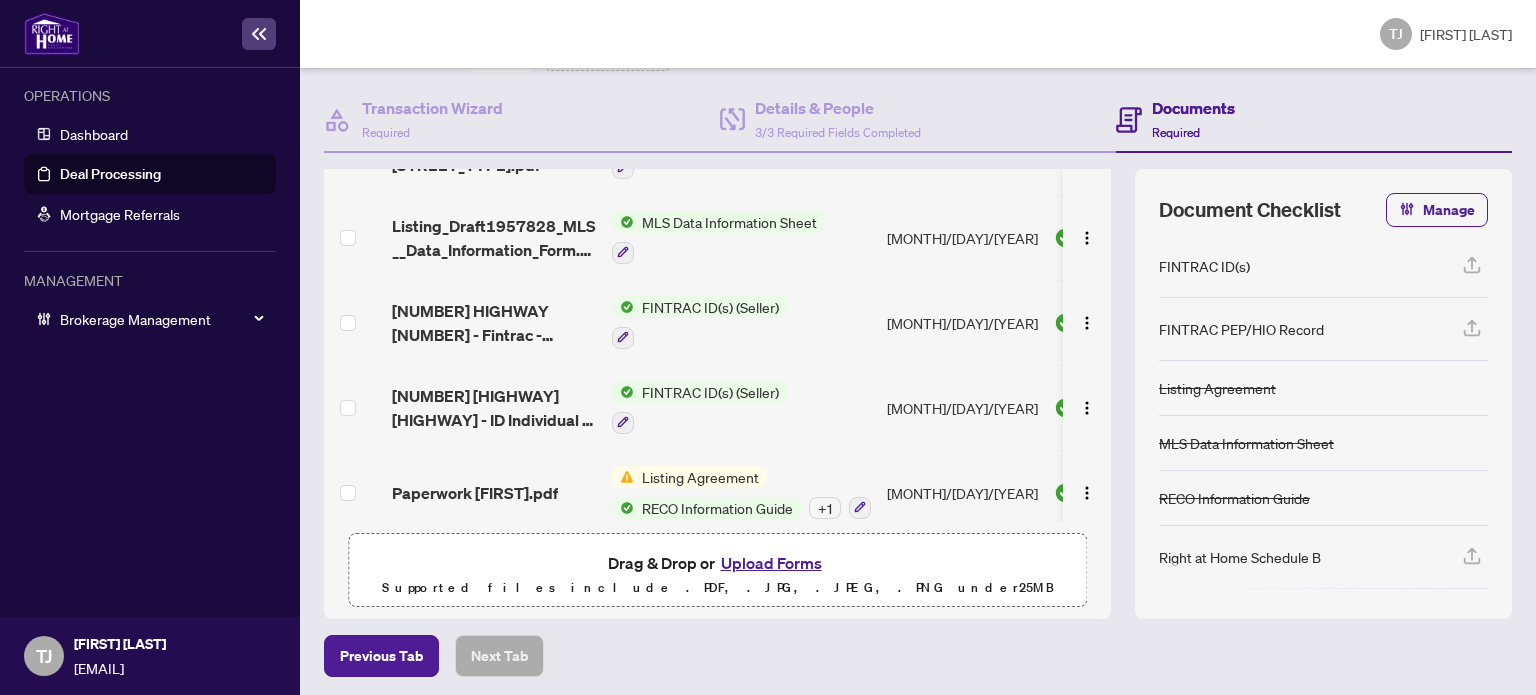 click on "FINTRAC ID(s) (Seller)" at bounding box center (710, 307) 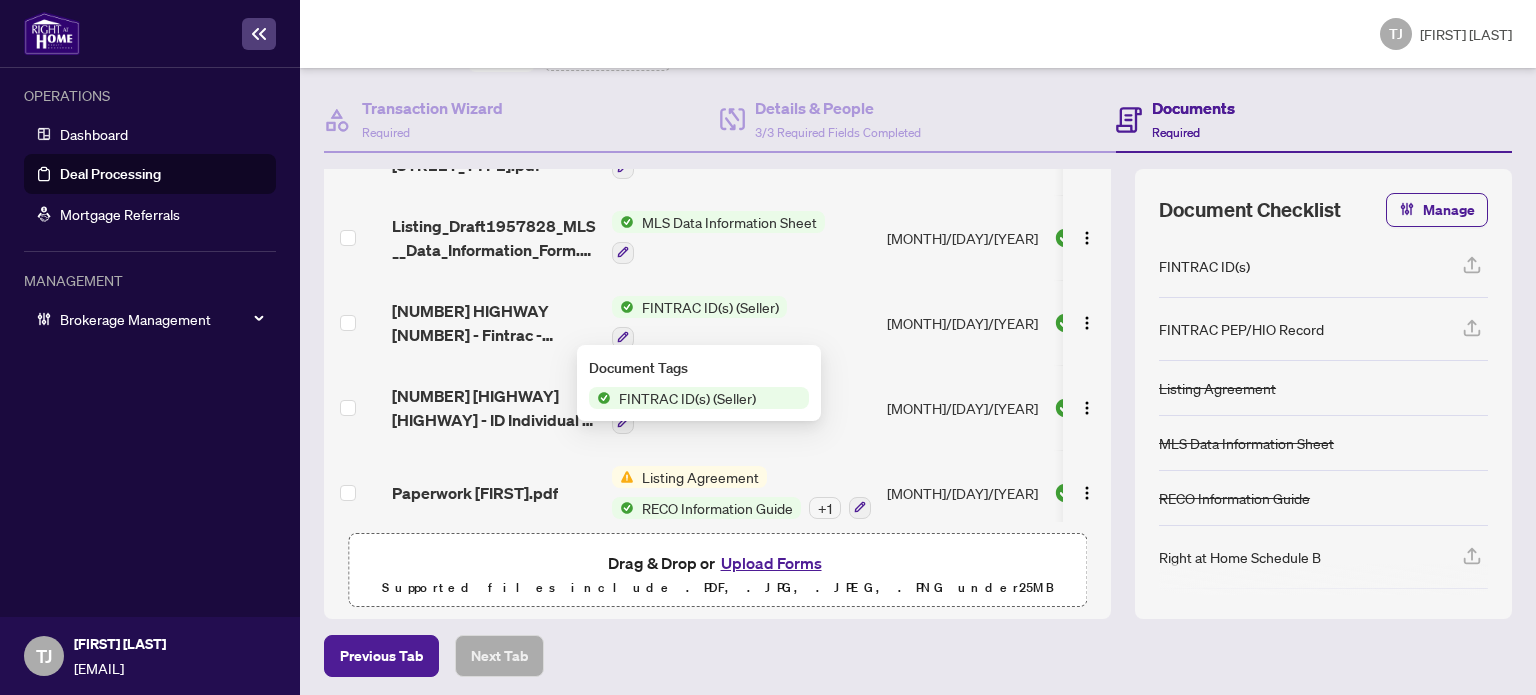 click on "FINTRAC ID(s) (Seller)" at bounding box center (687, 398) 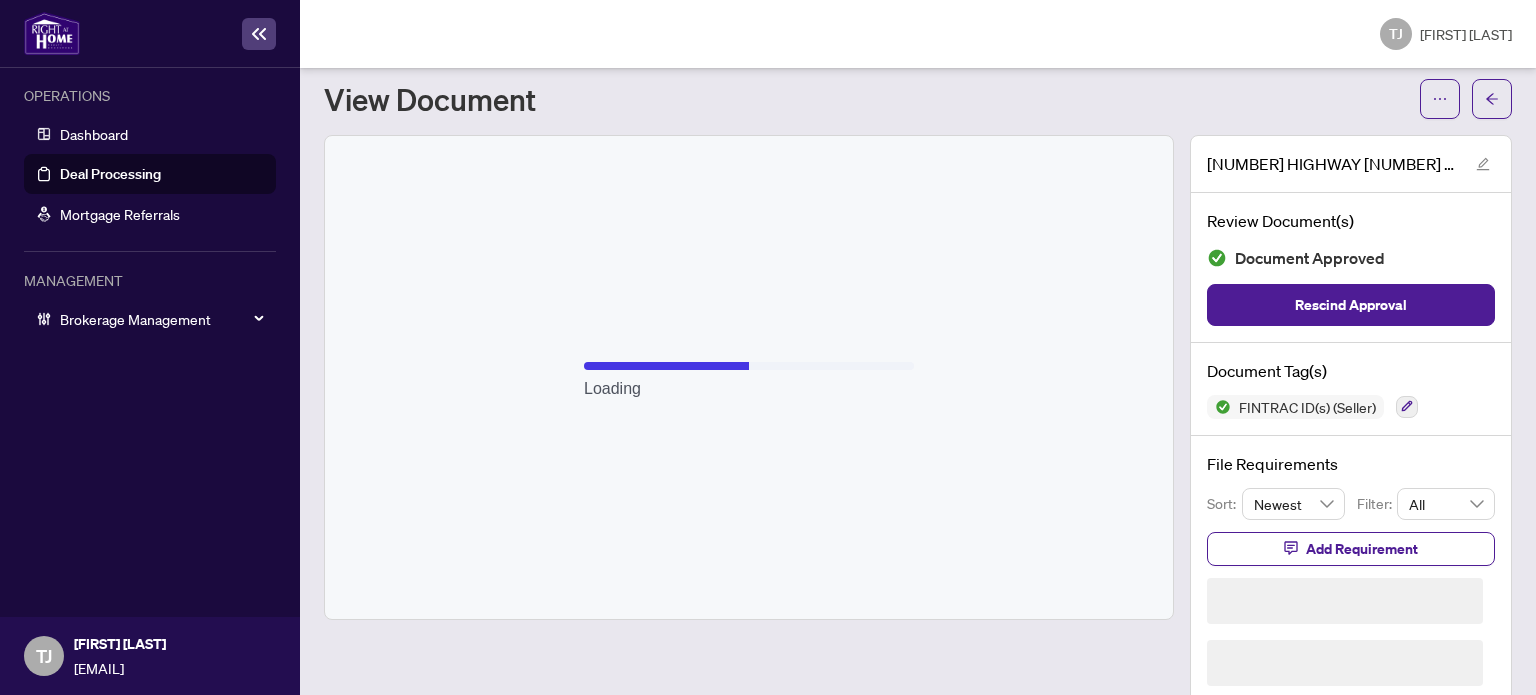 scroll, scrollTop: 18, scrollLeft: 0, axis: vertical 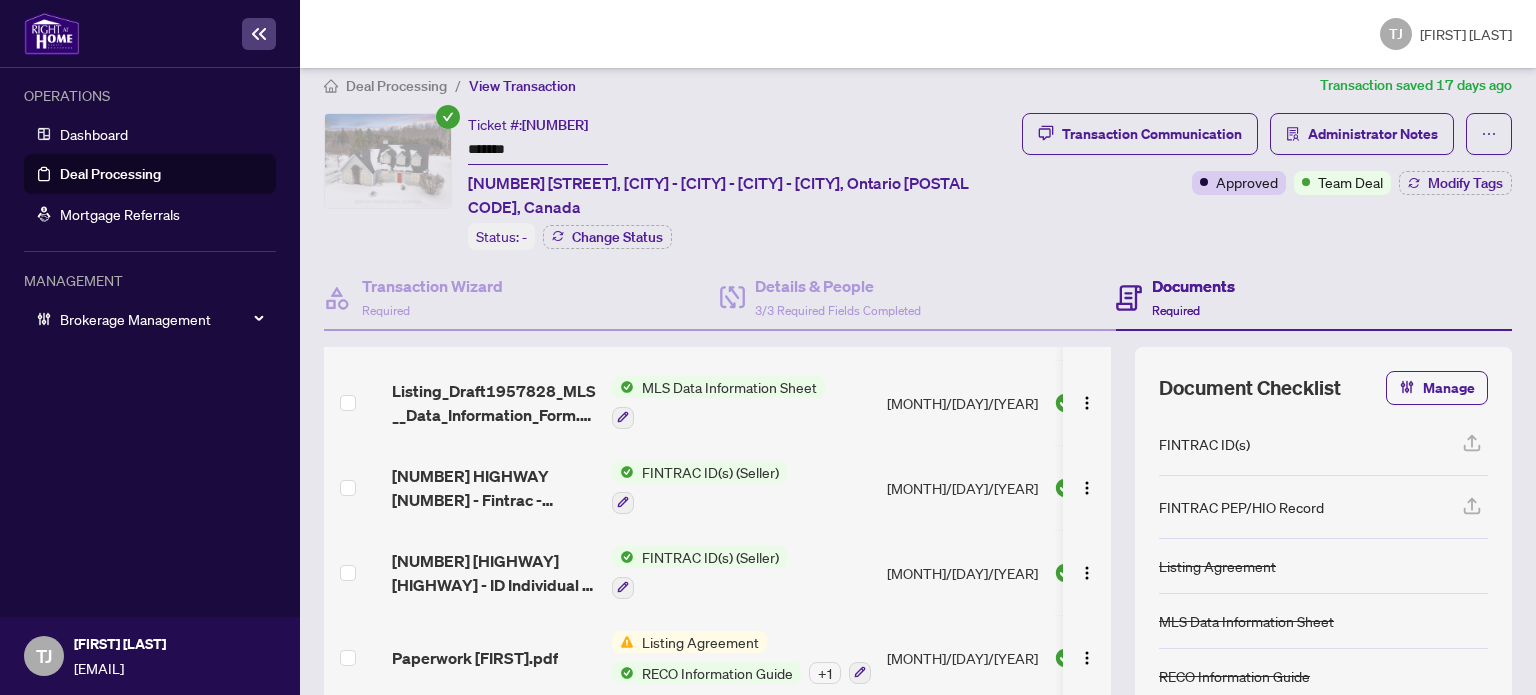 click on "FINTRAC ID(s) (Seller)" at bounding box center (710, 557) 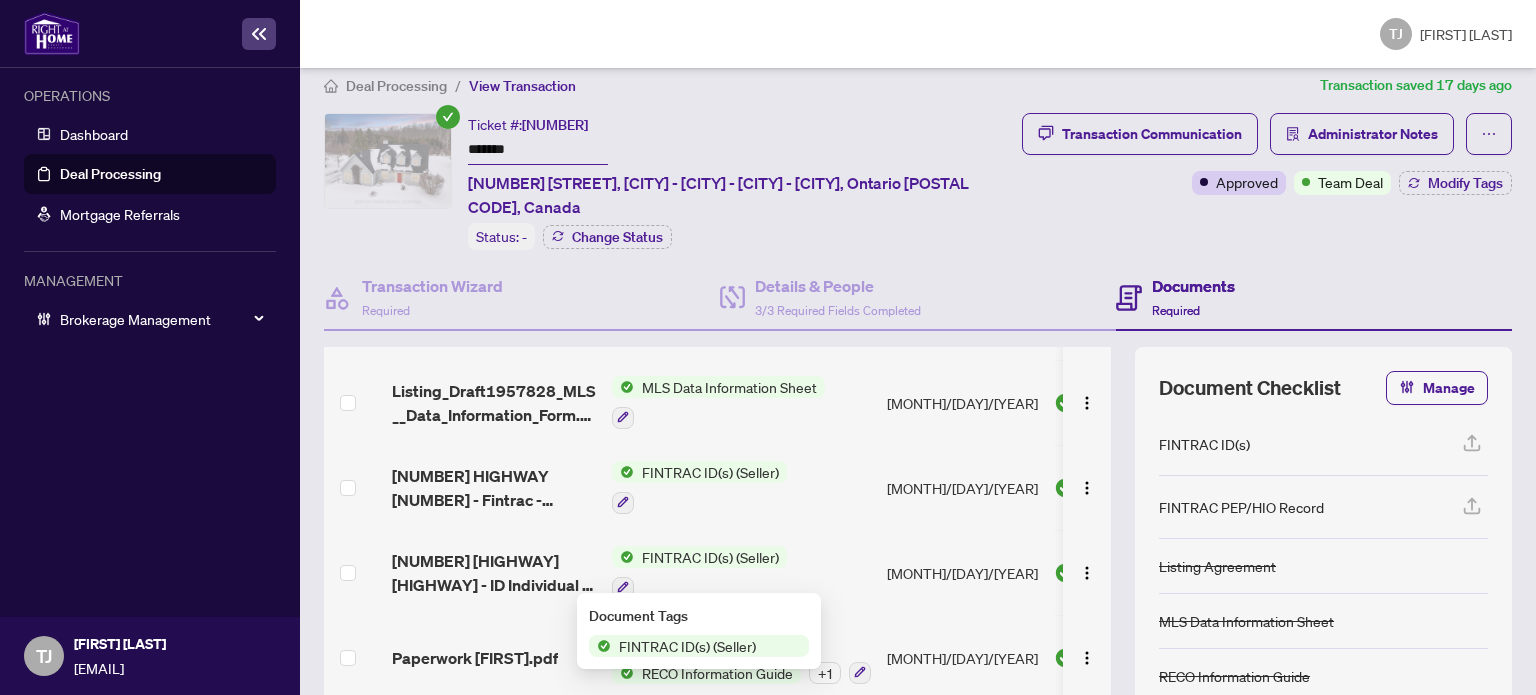 click on "Document Tags FINTRAC ID(s) (Seller)" at bounding box center [699, 631] 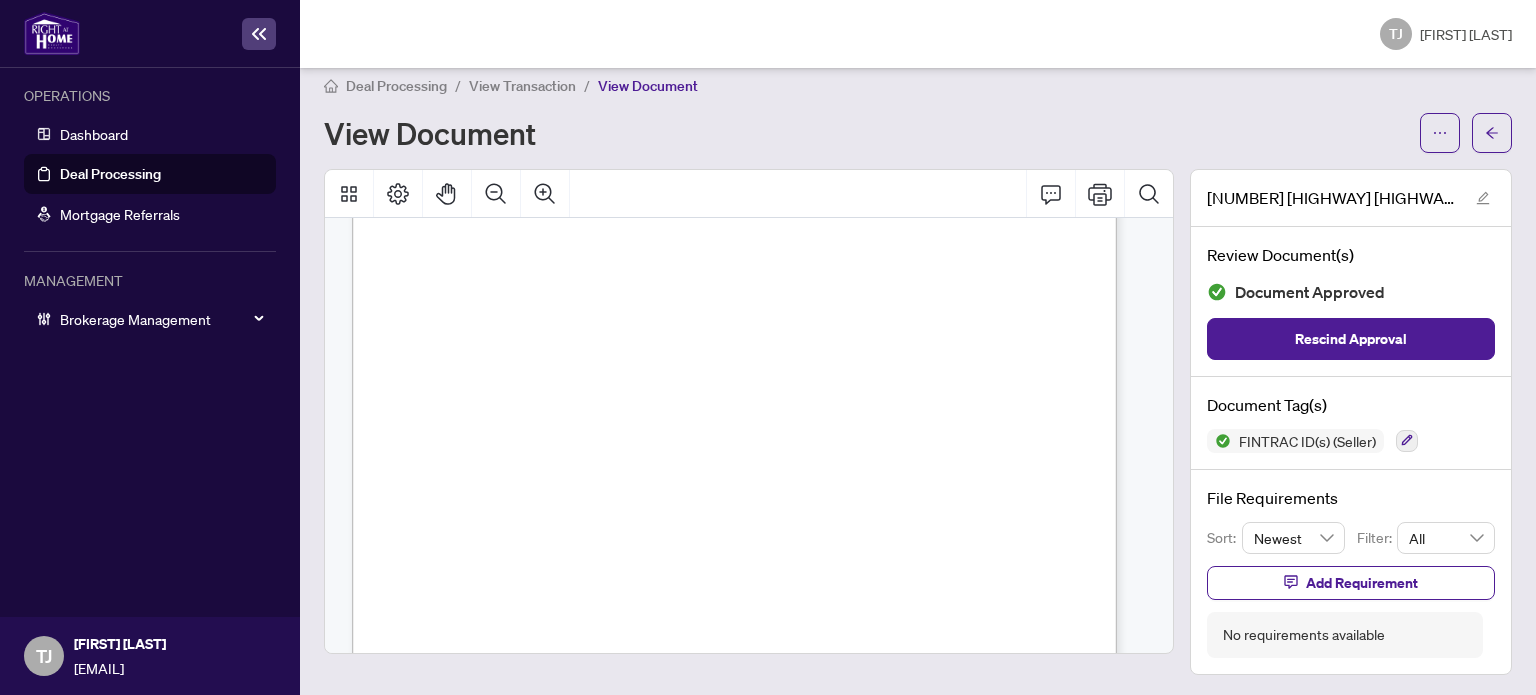 scroll, scrollTop: 400, scrollLeft: 0, axis: vertical 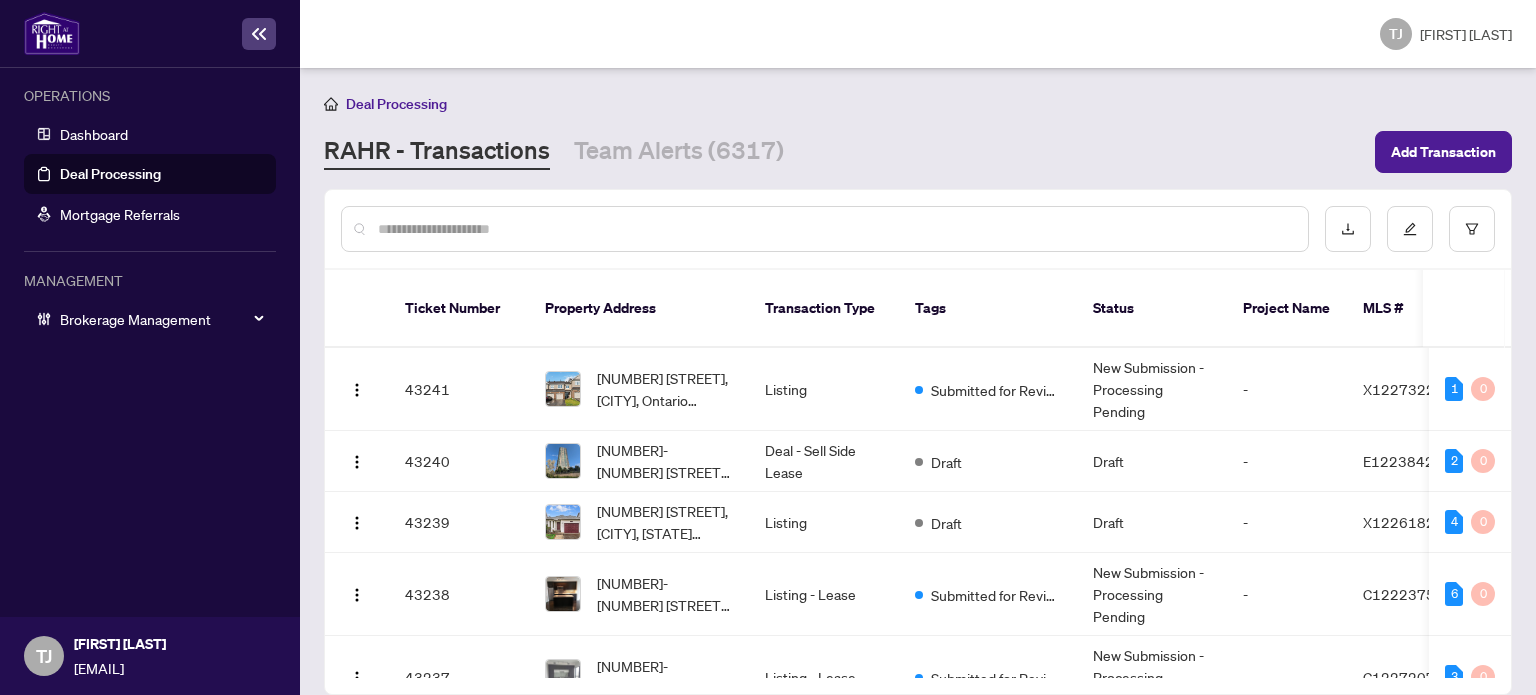 click on "Deal Processing" at bounding box center [110, 174] 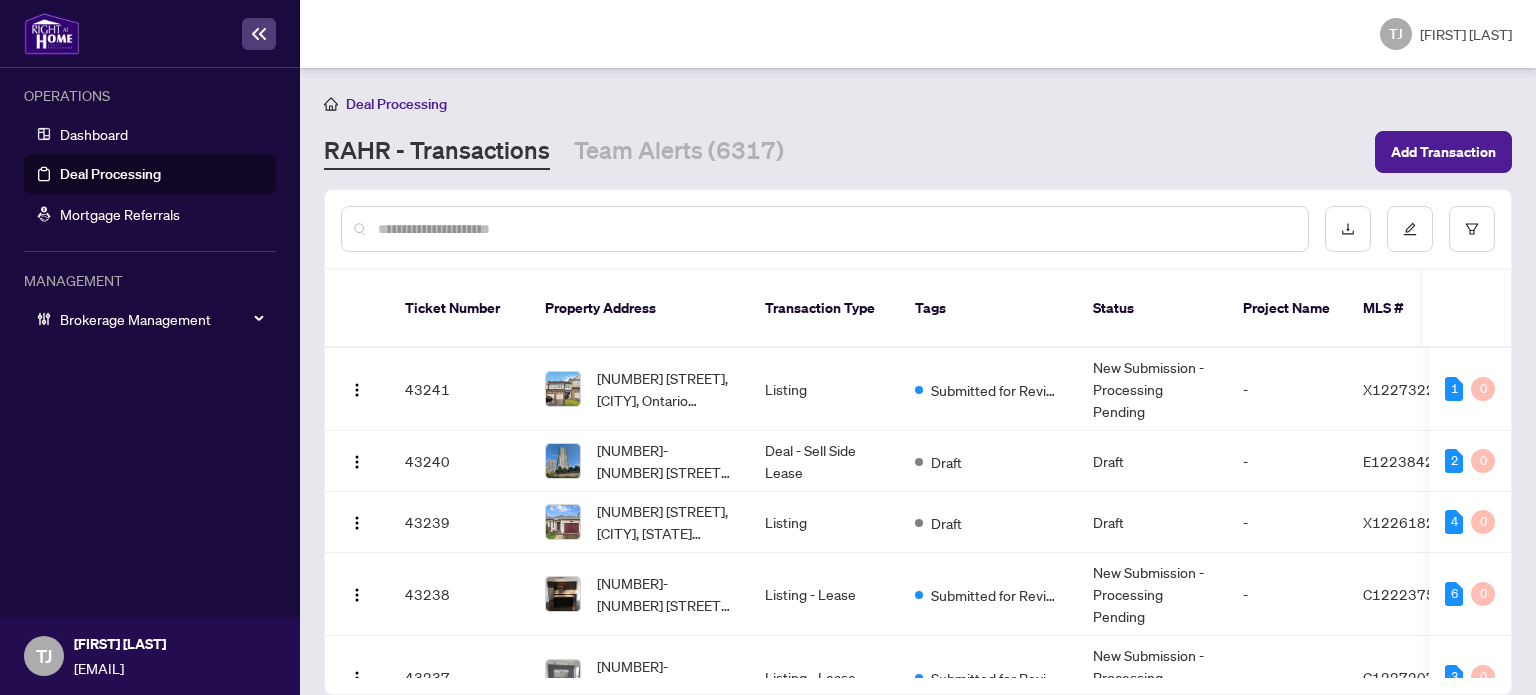 click at bounding box center [835, 229] 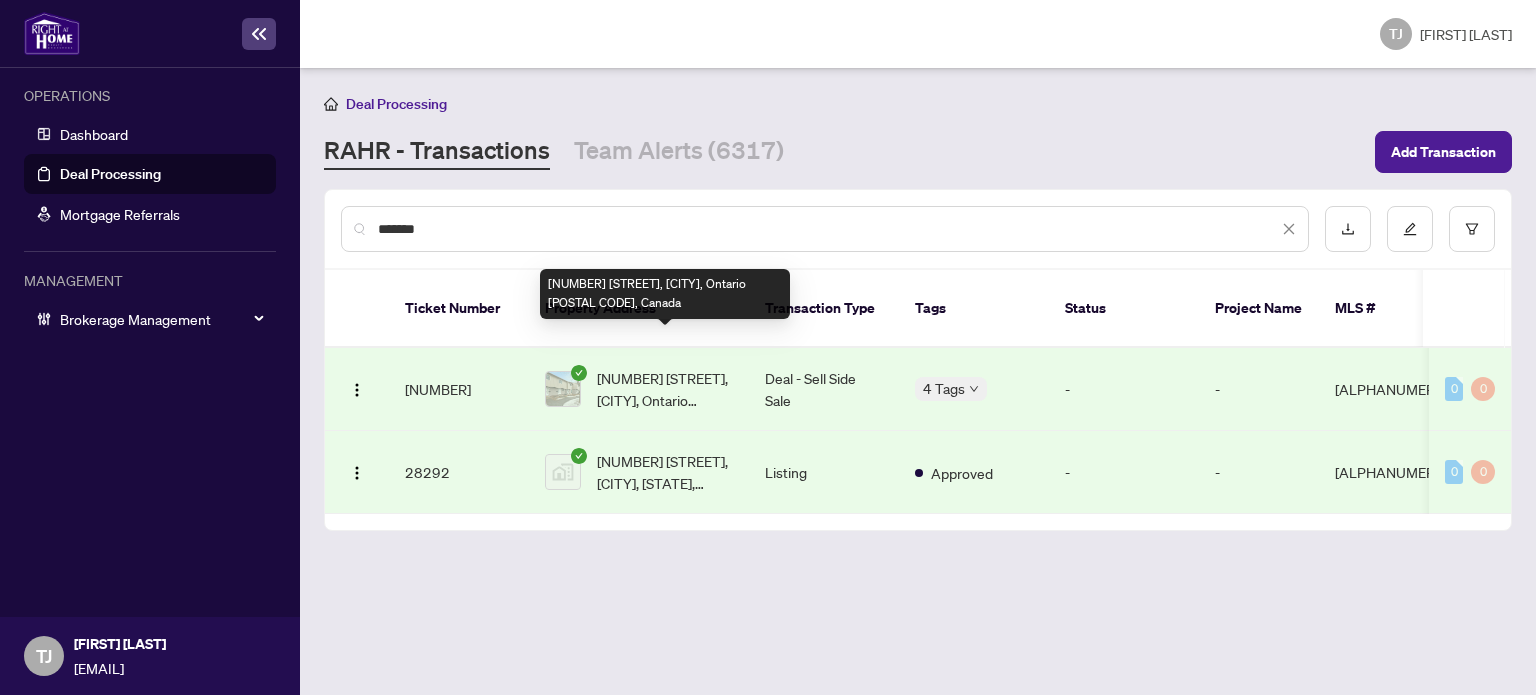 type on "*******" 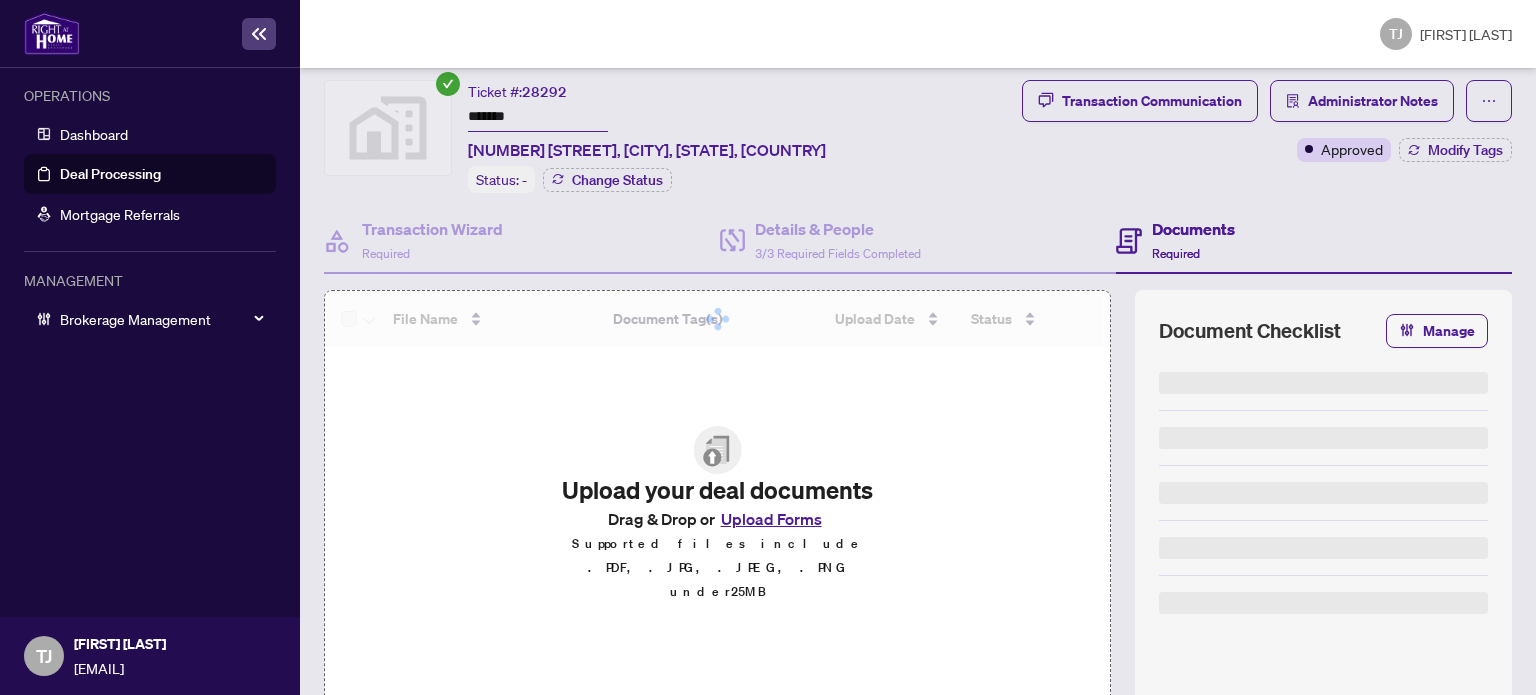 scroll, scrollTop: 100, scrollLeft: 0, axis: vertical 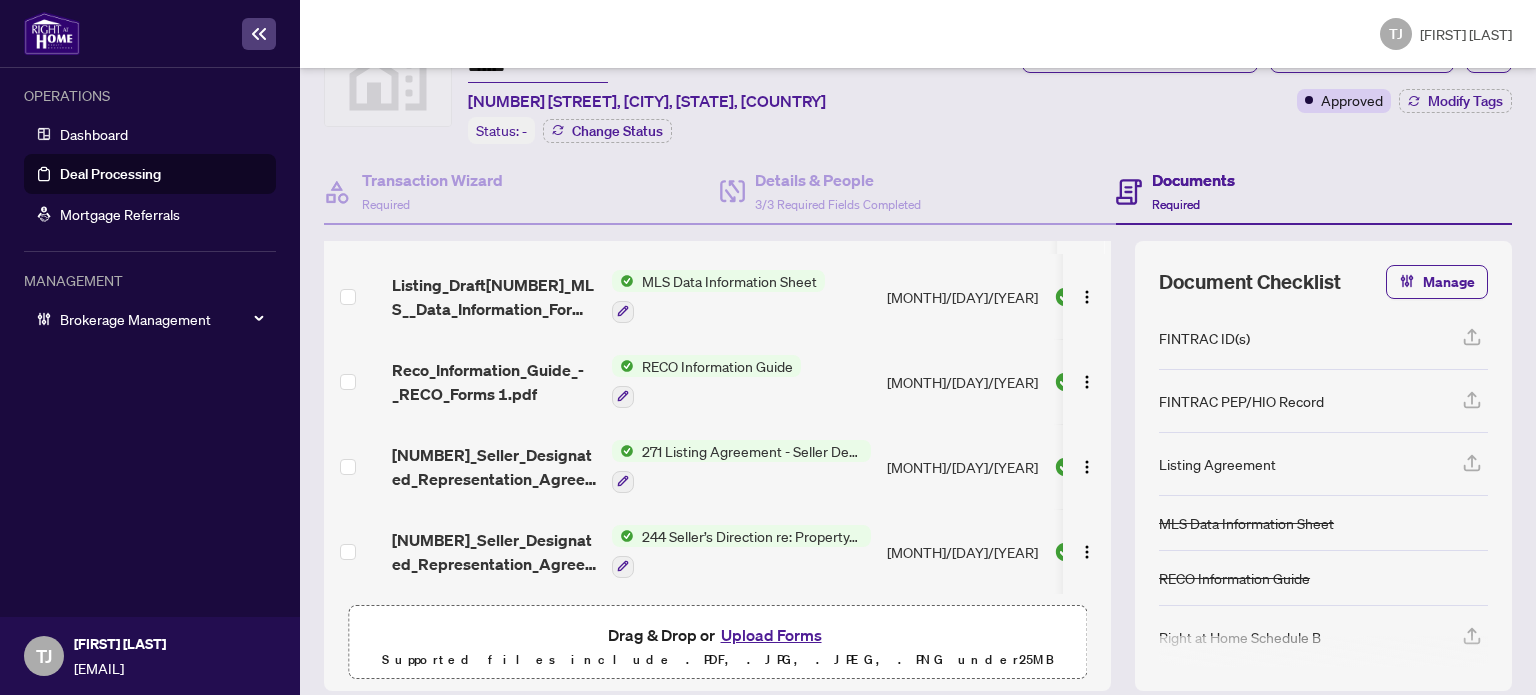 click on "Deal Processing" at bounding box center (110, 174) 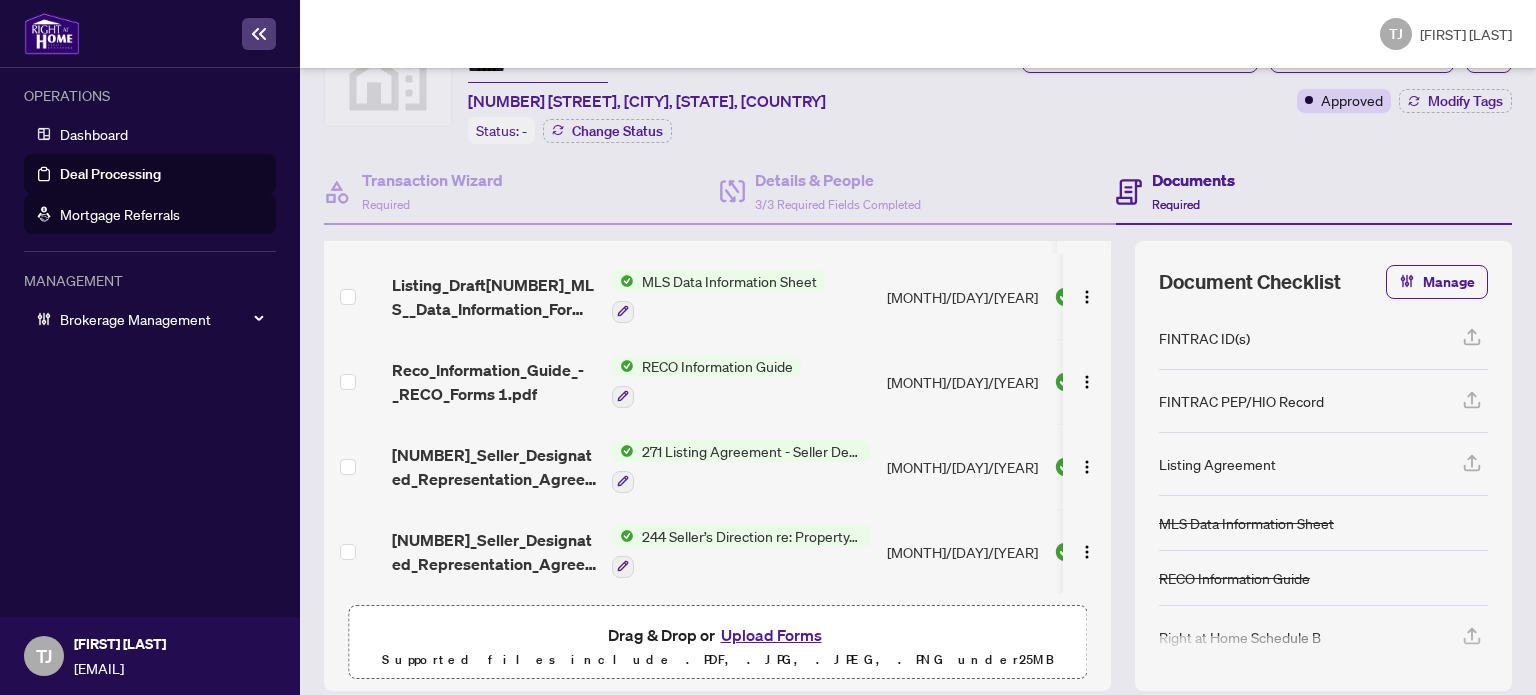 scroll, scrollTop: 0, scrollLeft: 0, axis: both 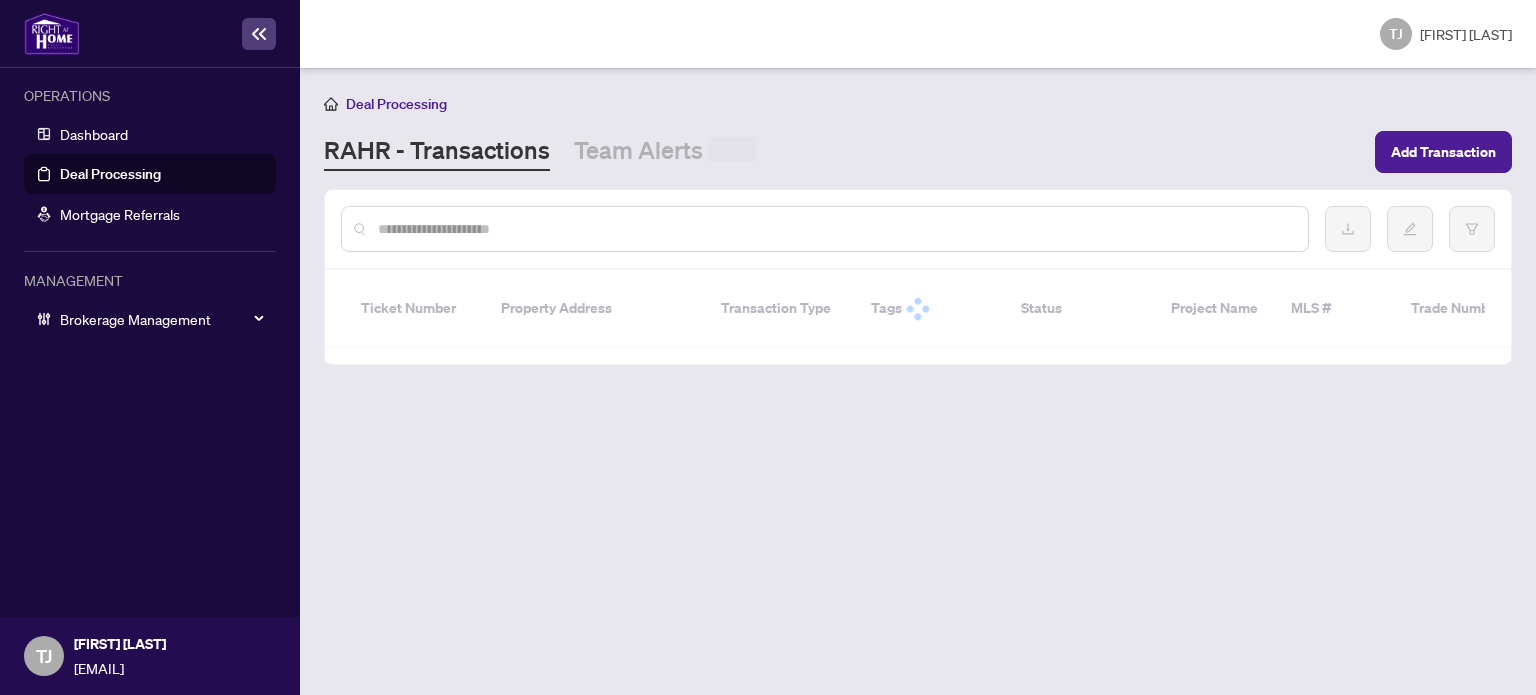 click at bounding box center (835, 229) 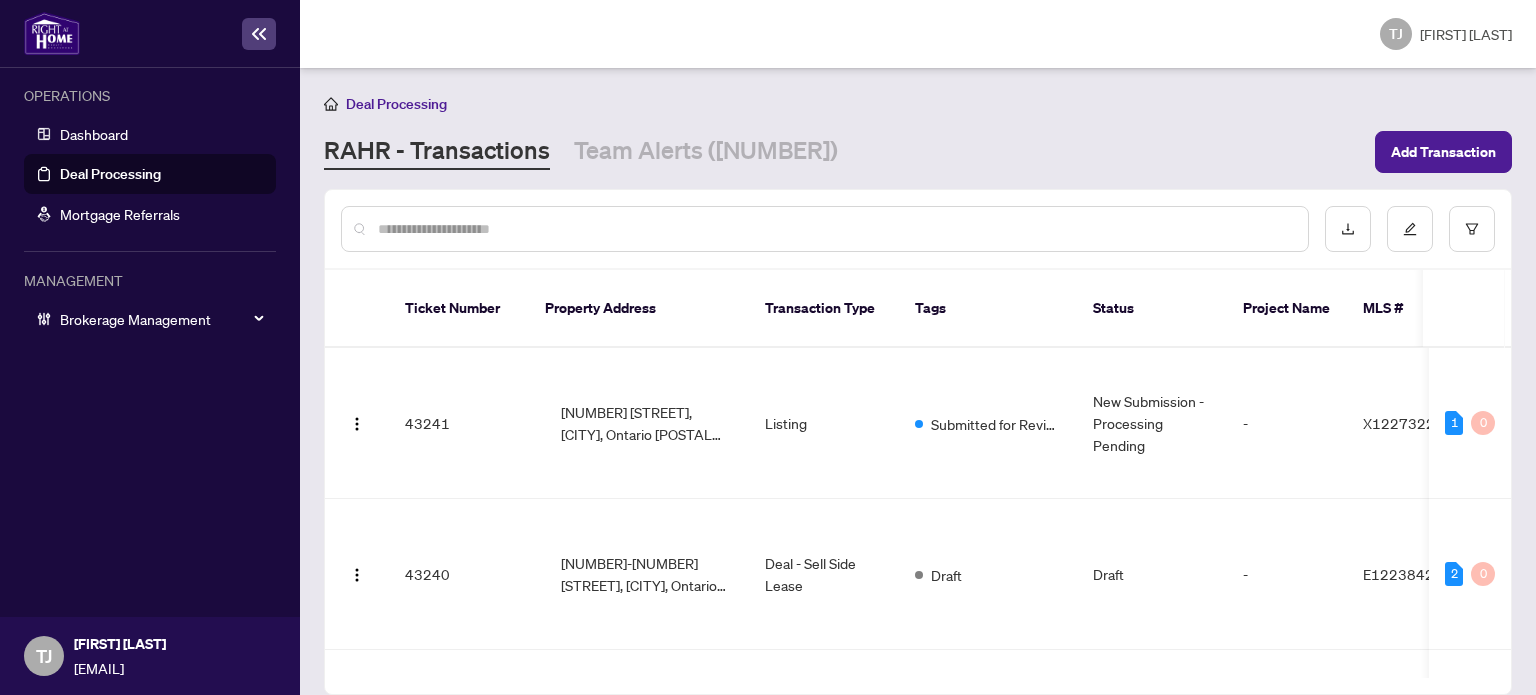 paste on "*******" 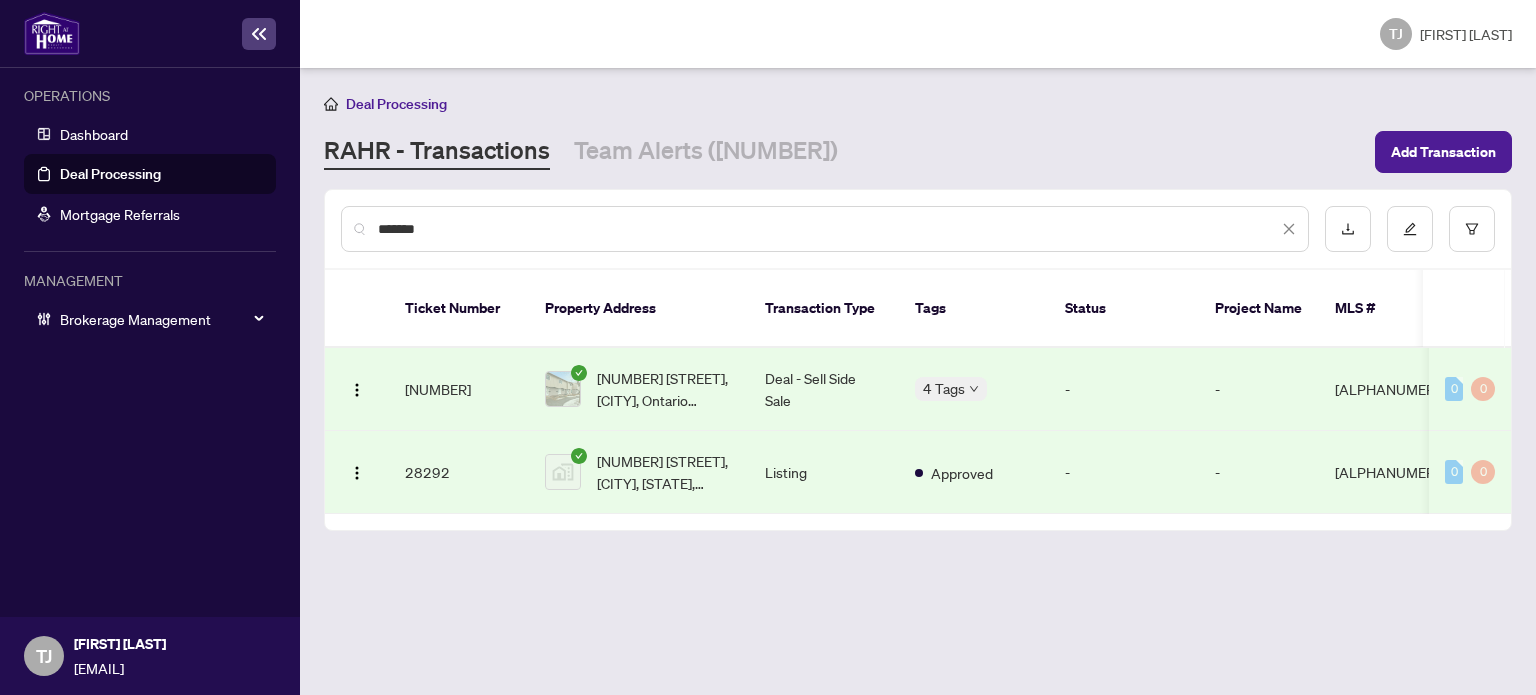 type on "*******" 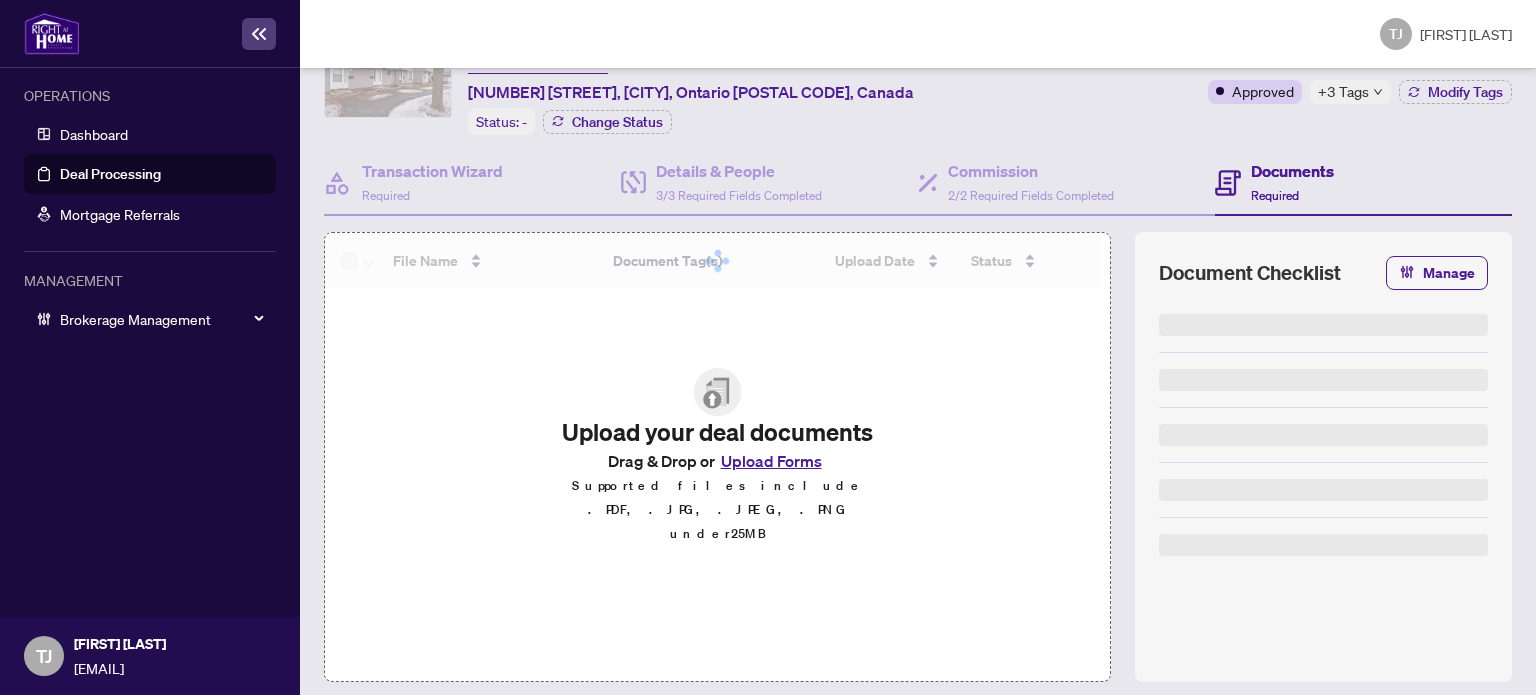scroll, scrollTop: 172, scrollLeft: 0, axis: vertical 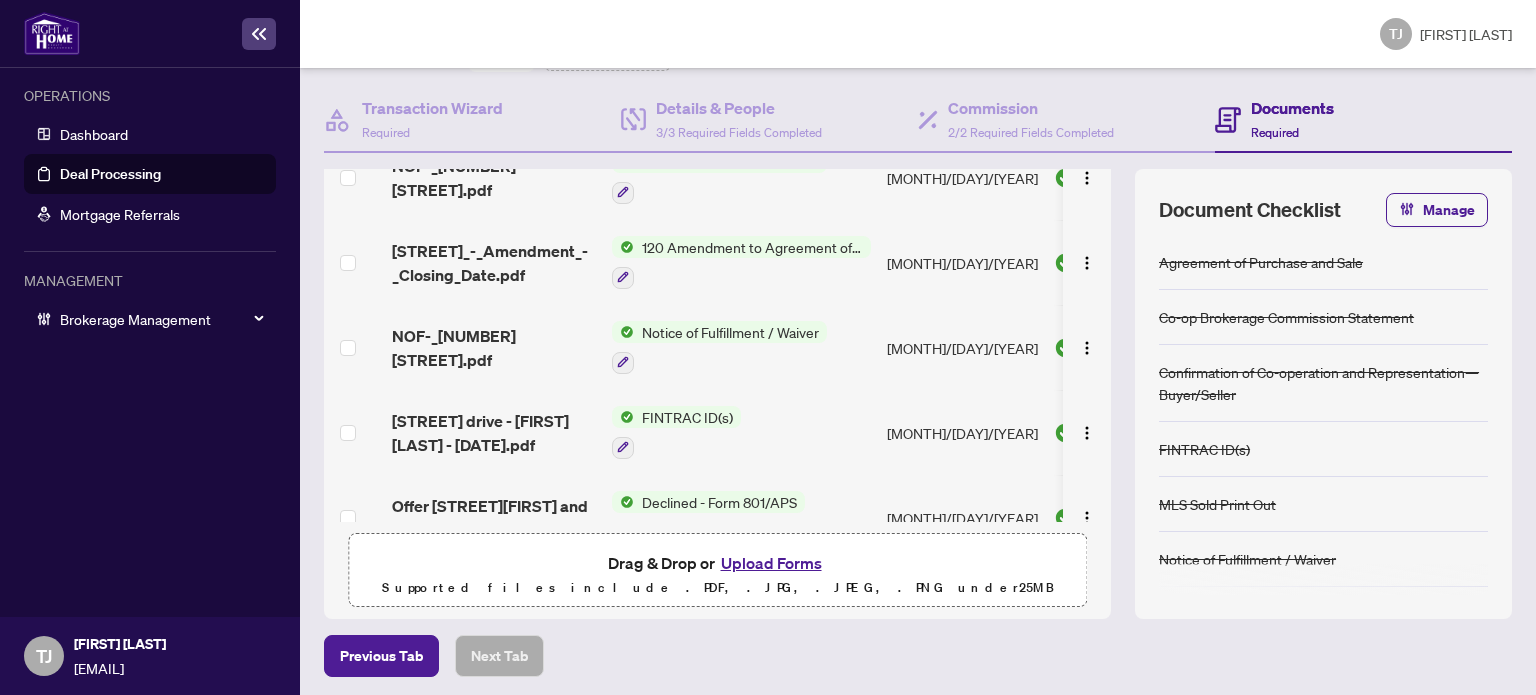 click on "FINTRAC ID(s)" at bounding box center (687, 417) 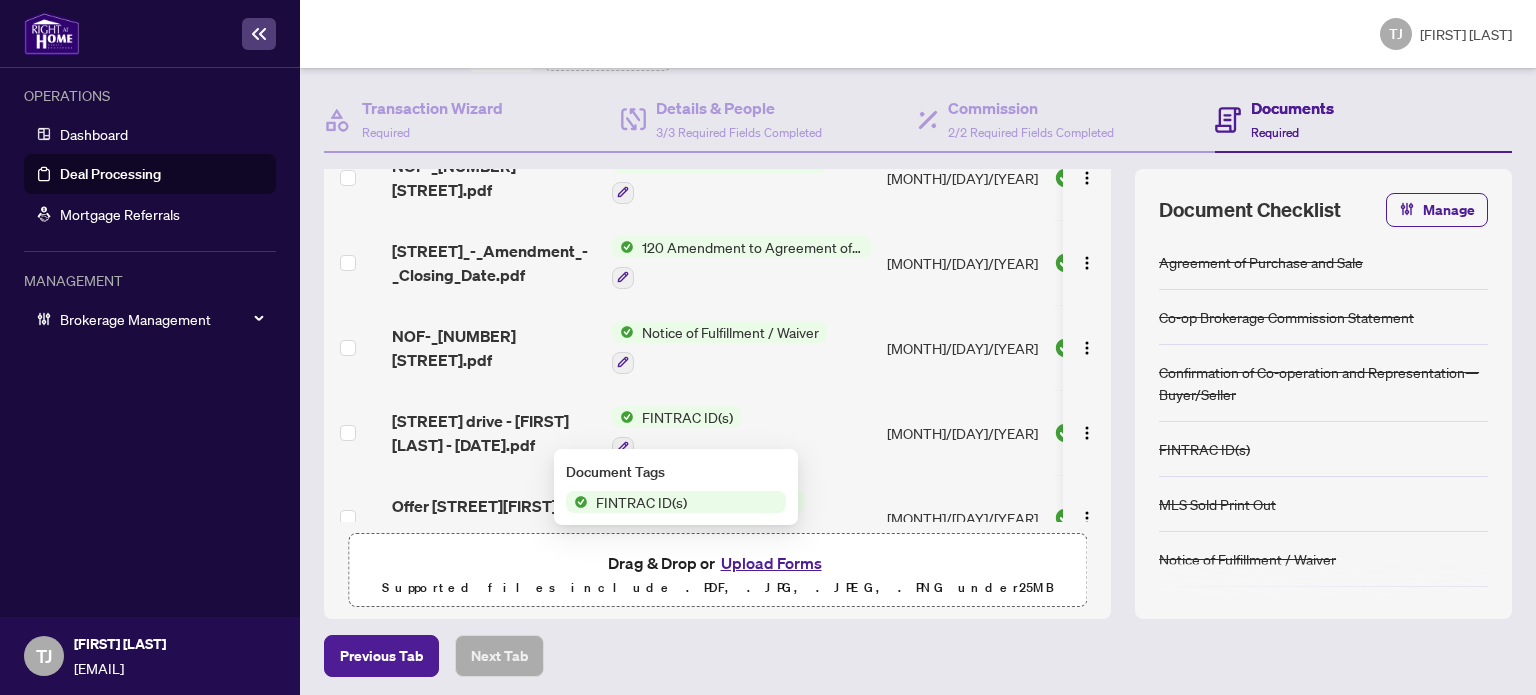 click on "Document Tags" at bounding box center (676, 472) 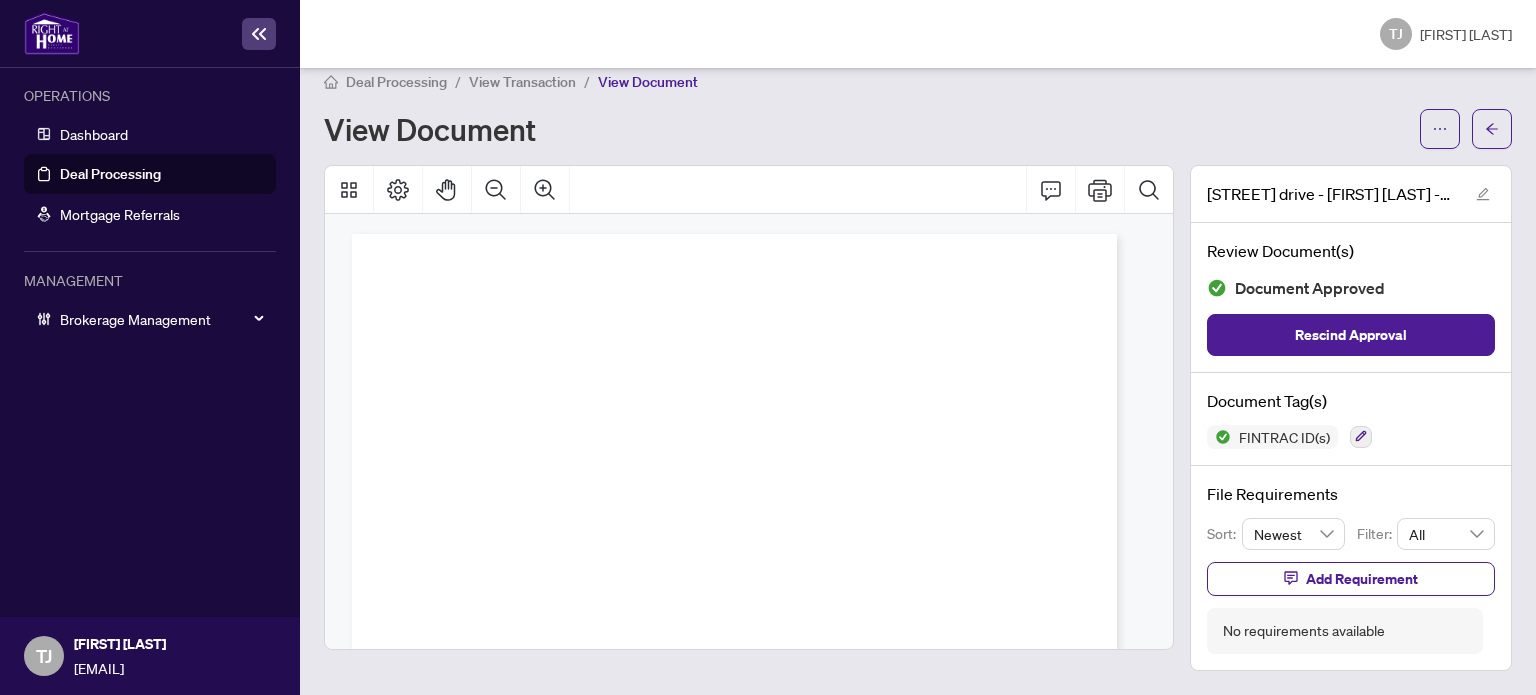 scroll, scrollTop: 18, scrollLeft: 0, axis: vertical 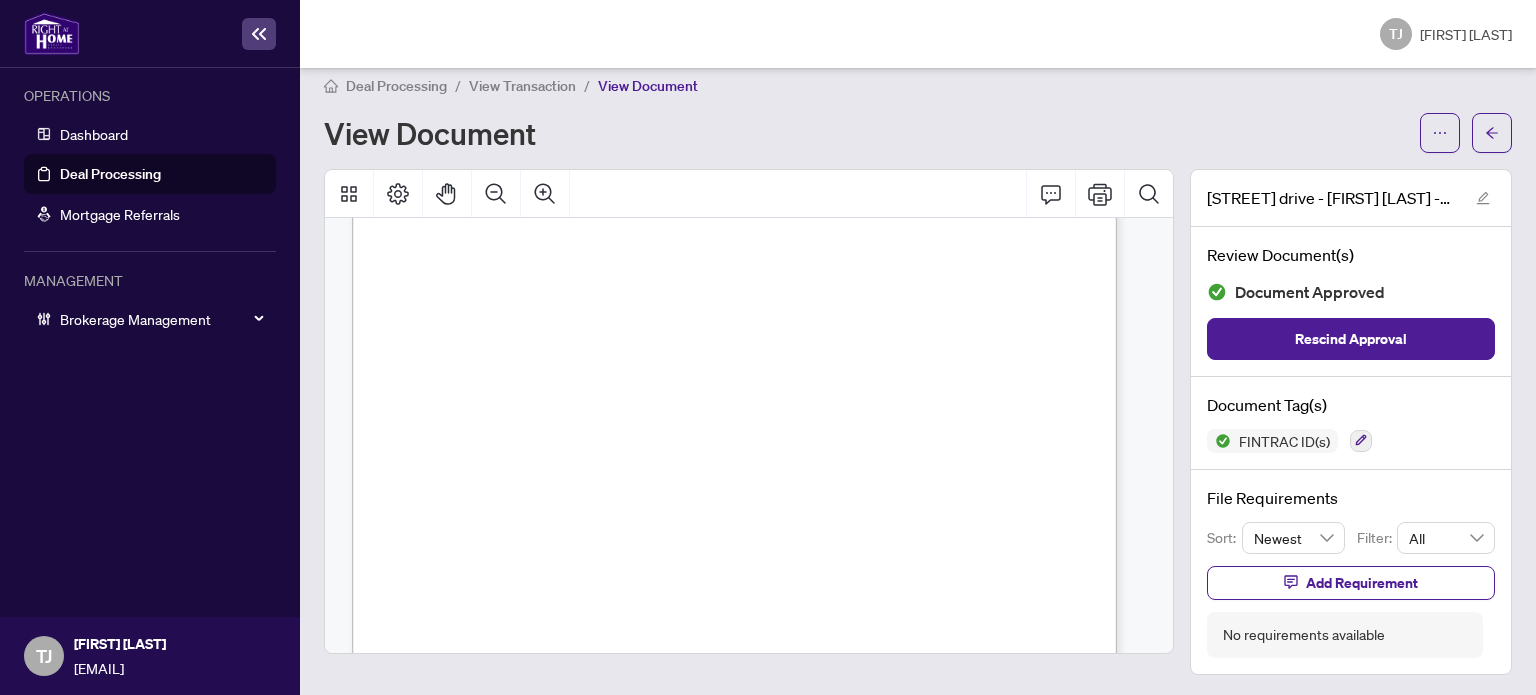 click on "Deal Processing" at bounding box center (110, 174) 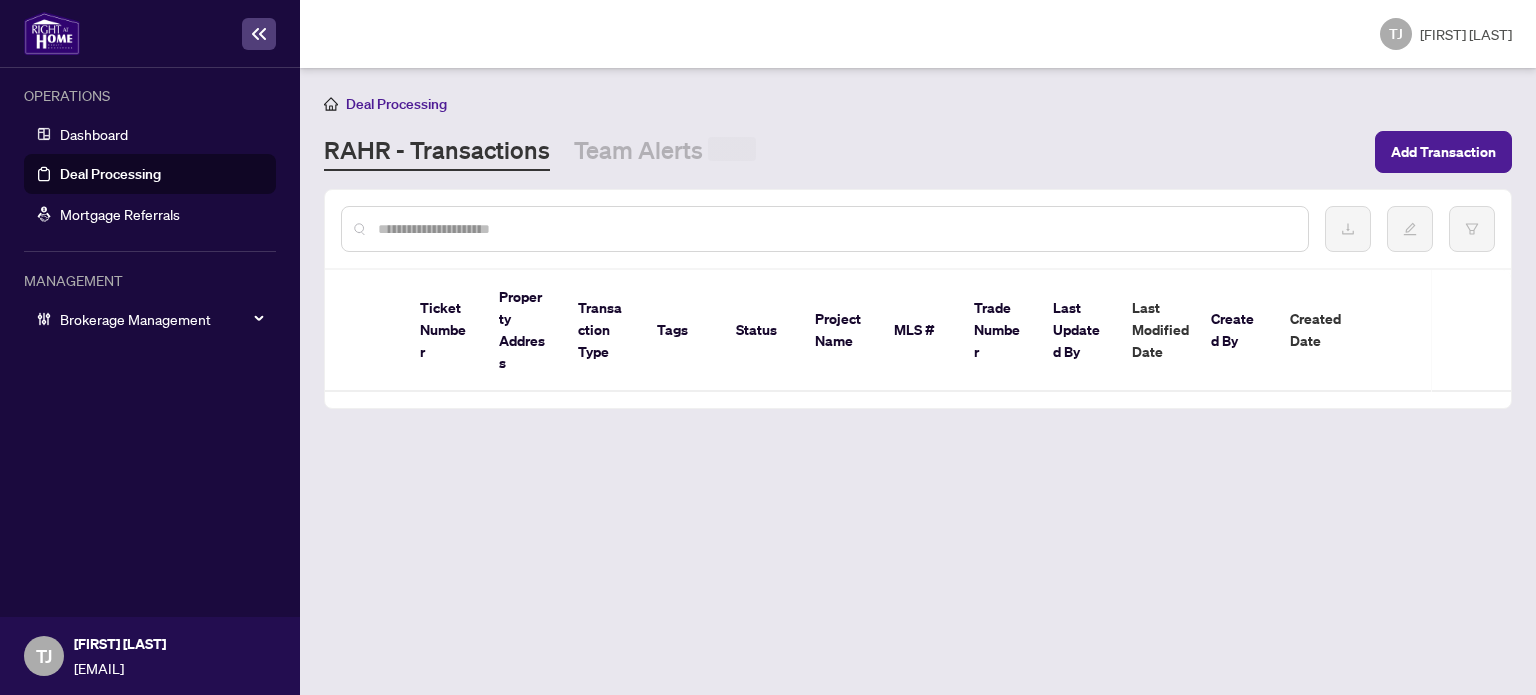 scroll, scrollTop: 0, scrollLeft: 0, axis: both 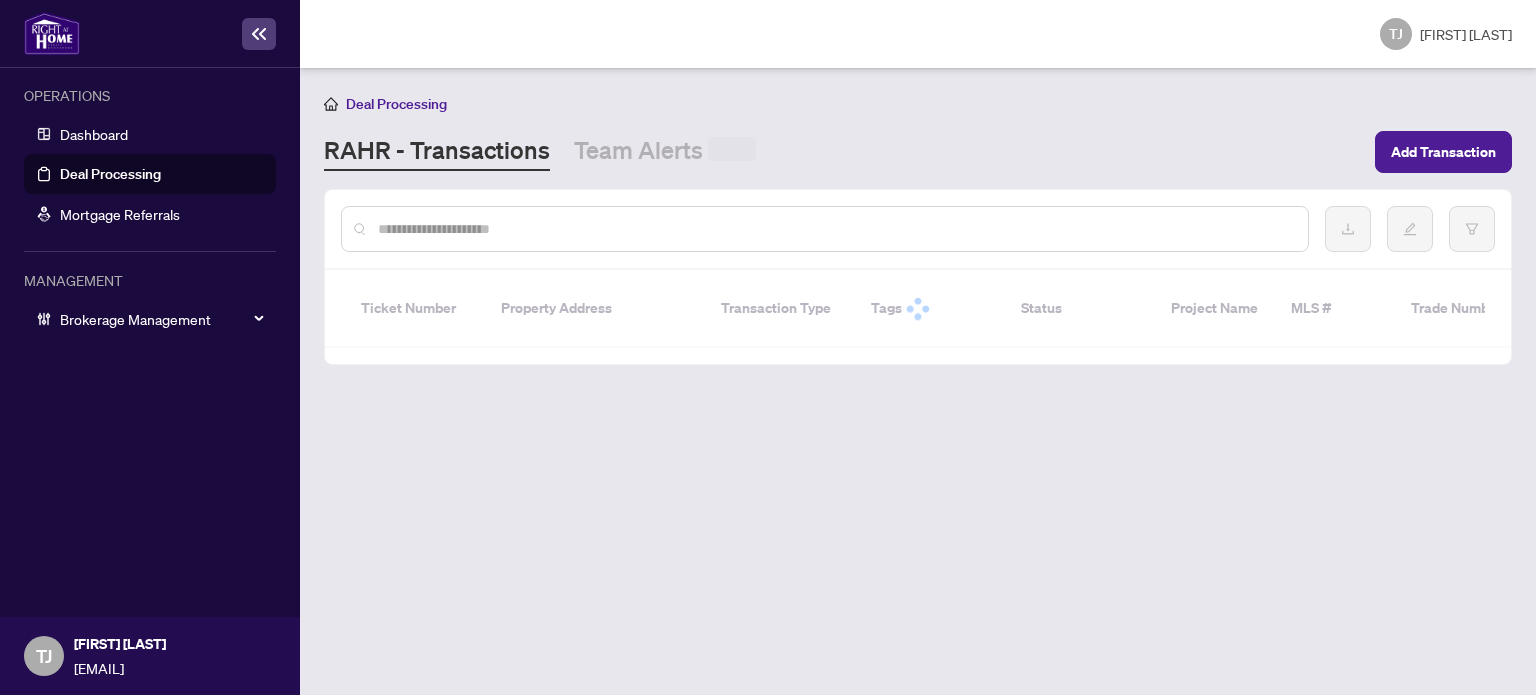 click at bounding box center [835, 229] 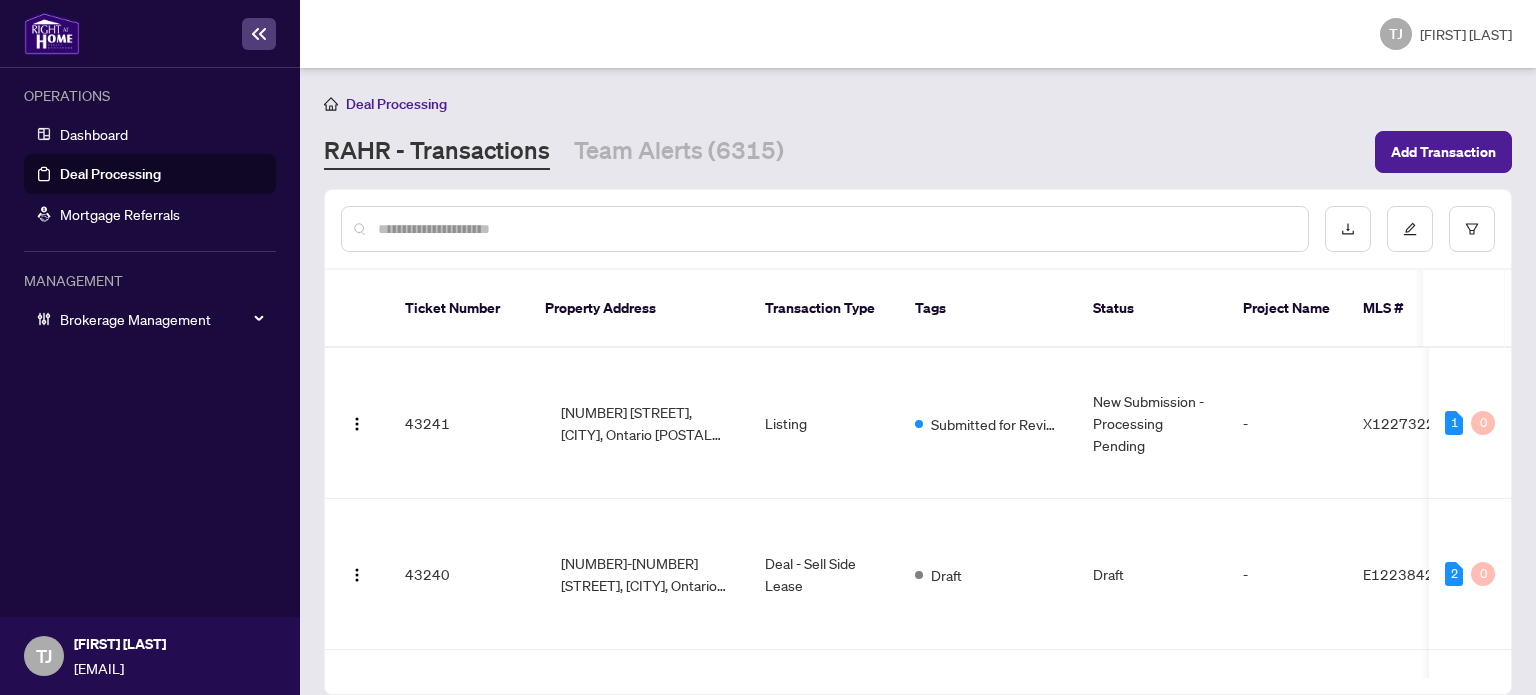 paste on "*******" 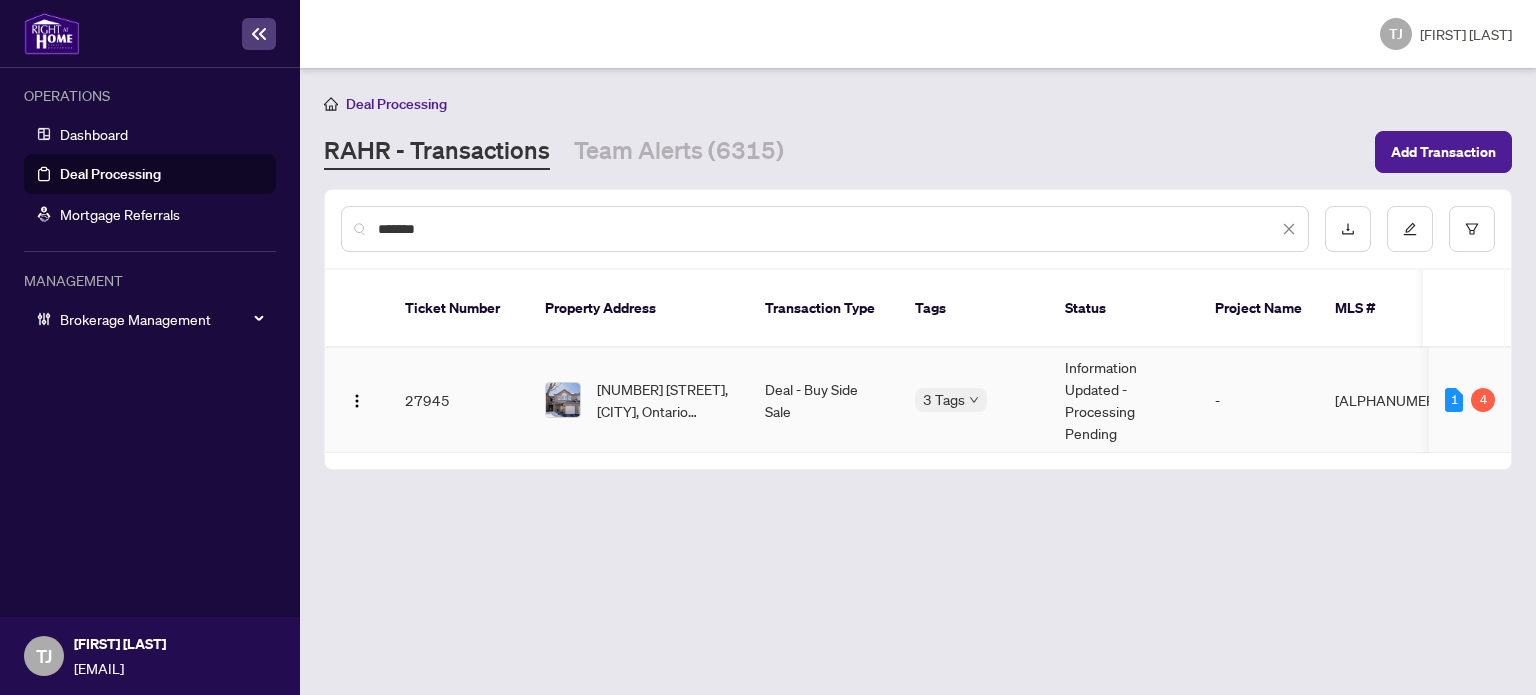 type on "*******" 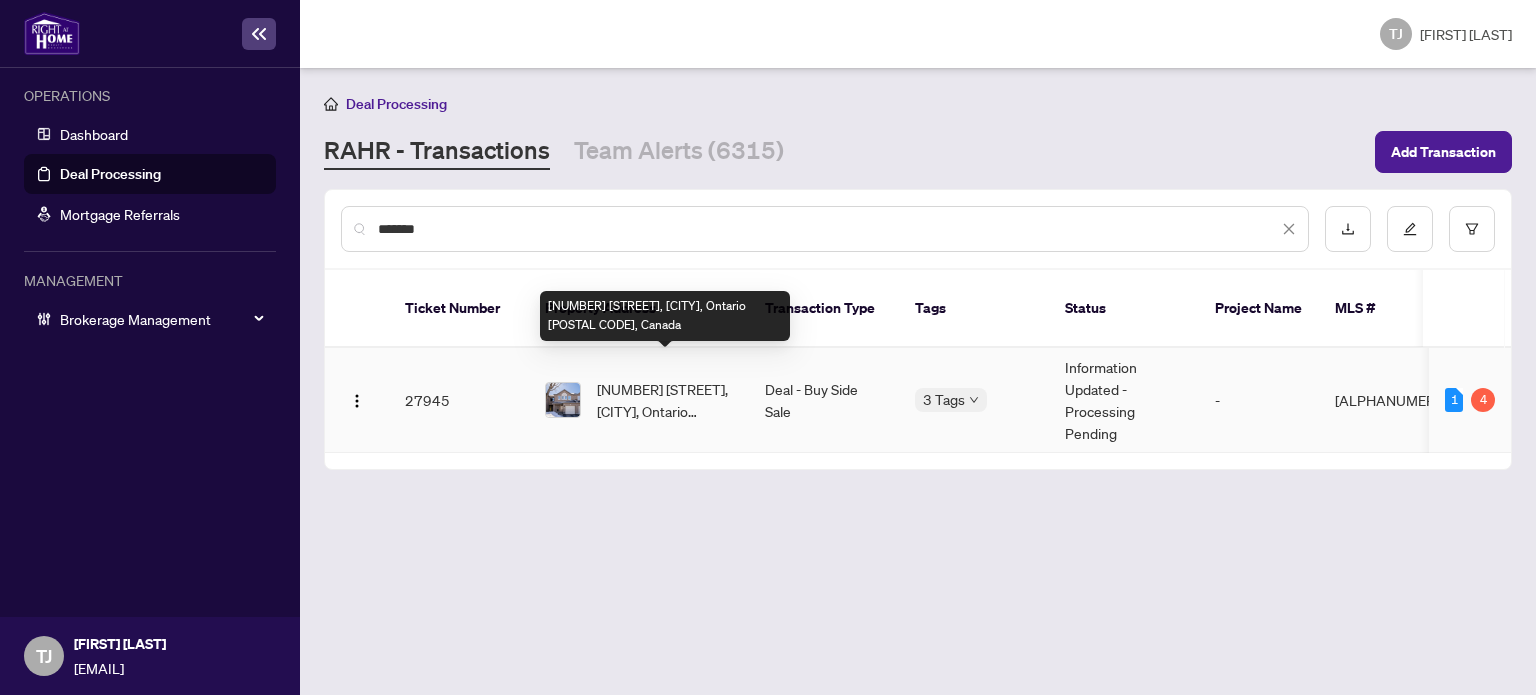 click on "[NUMBER] [STREET], [CITY], Ontario [POSTAL CODE], Canada" at bounding box center (665, 400) 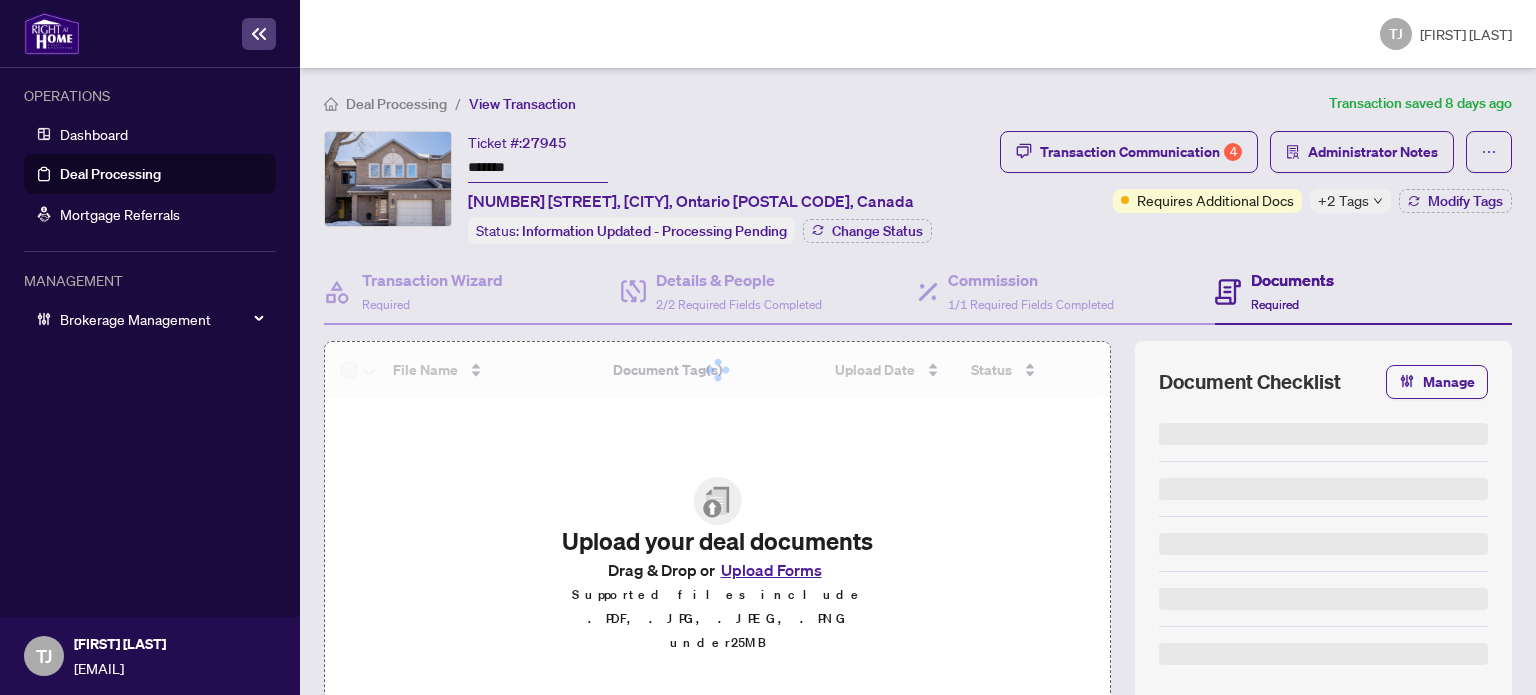 scroll, scrollTop: 172, scrollLeft: 0, axis: vertical 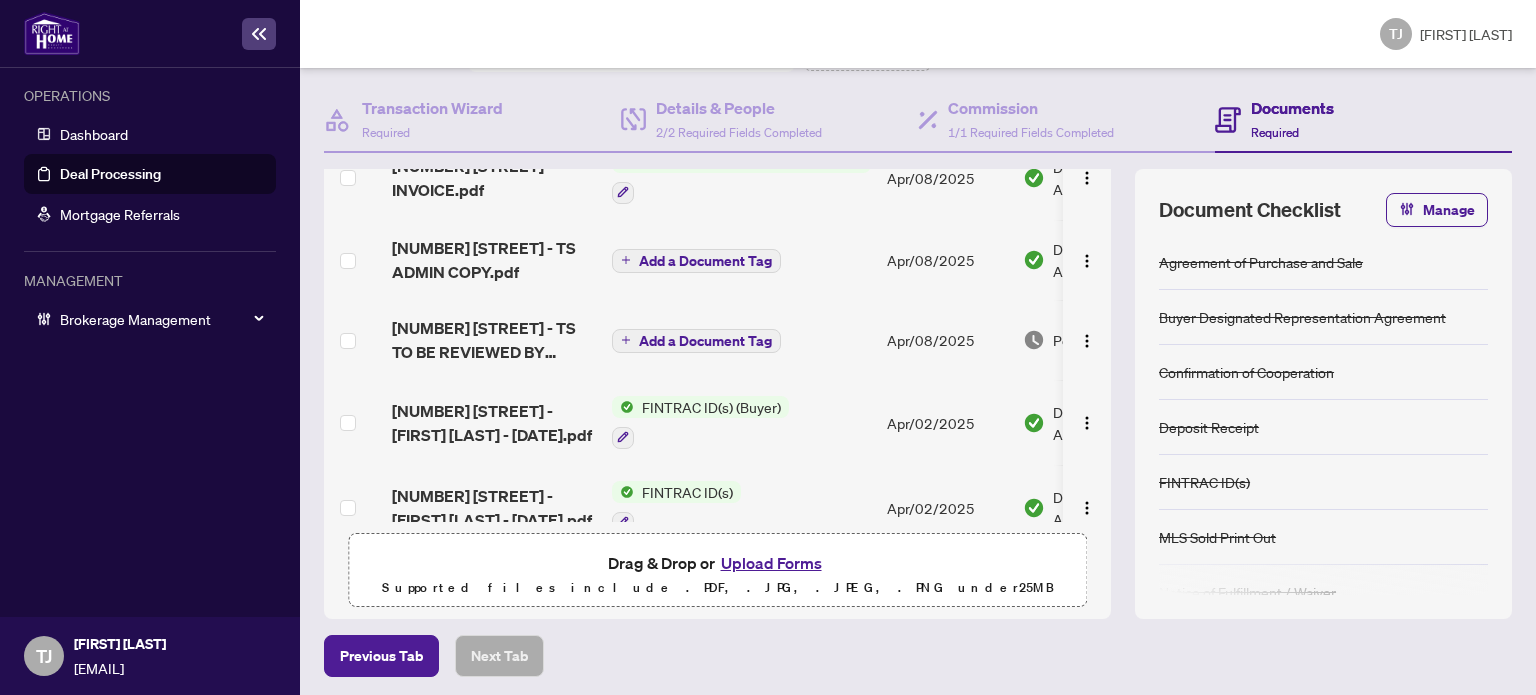 click on "FINTRAC ID(s) (Buyer)" at bounding box center [711, 407] 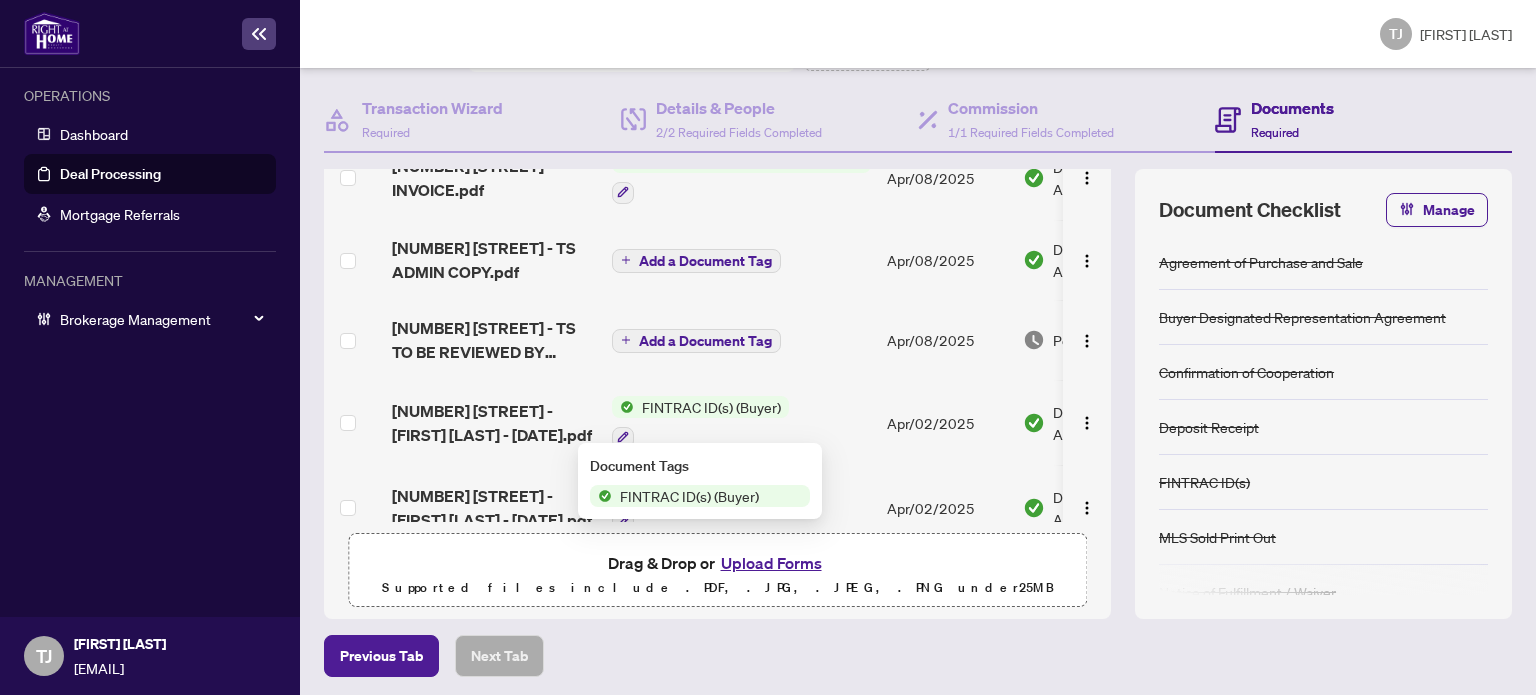 click on "FINTRAC ID(s) (Buyer)" at bounding box center [689, 496] 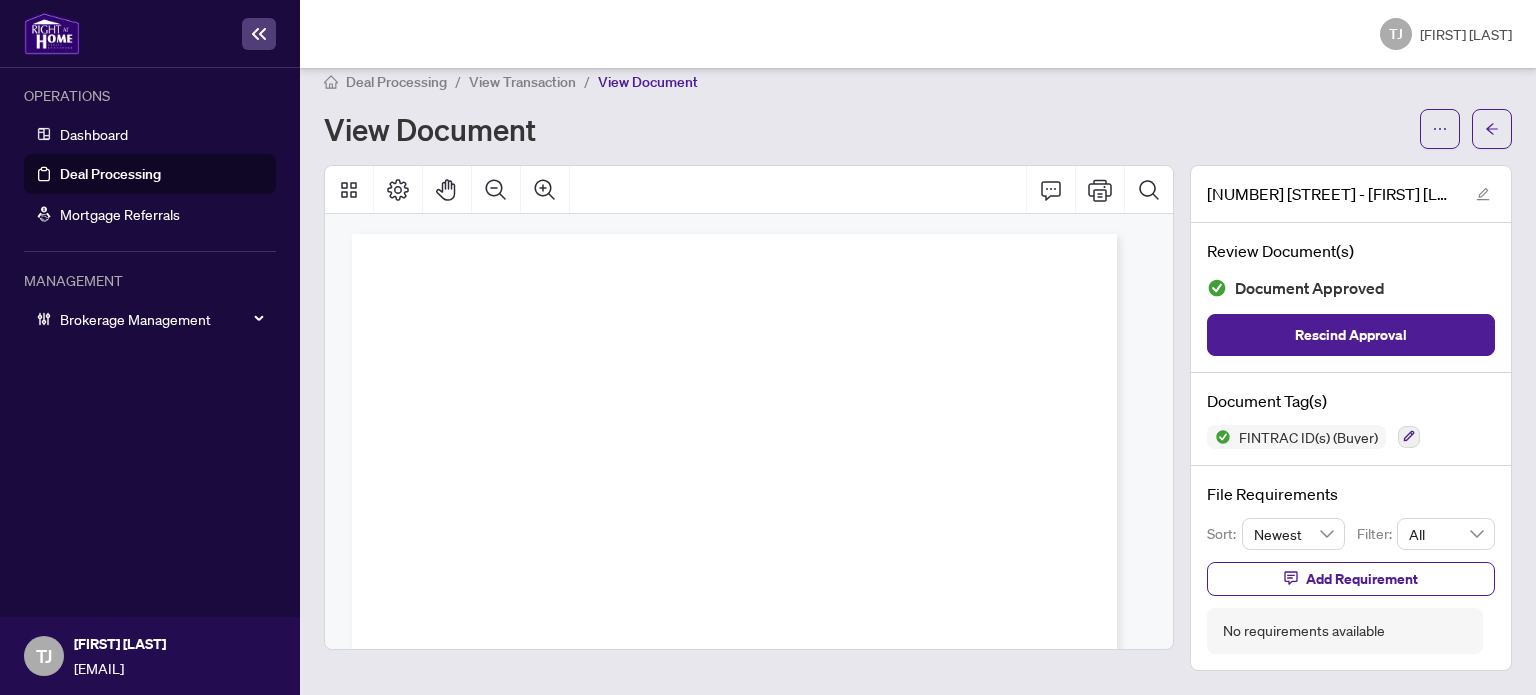 scroll, scrollTop: 18, scrollLeft: 0, axis: vertical 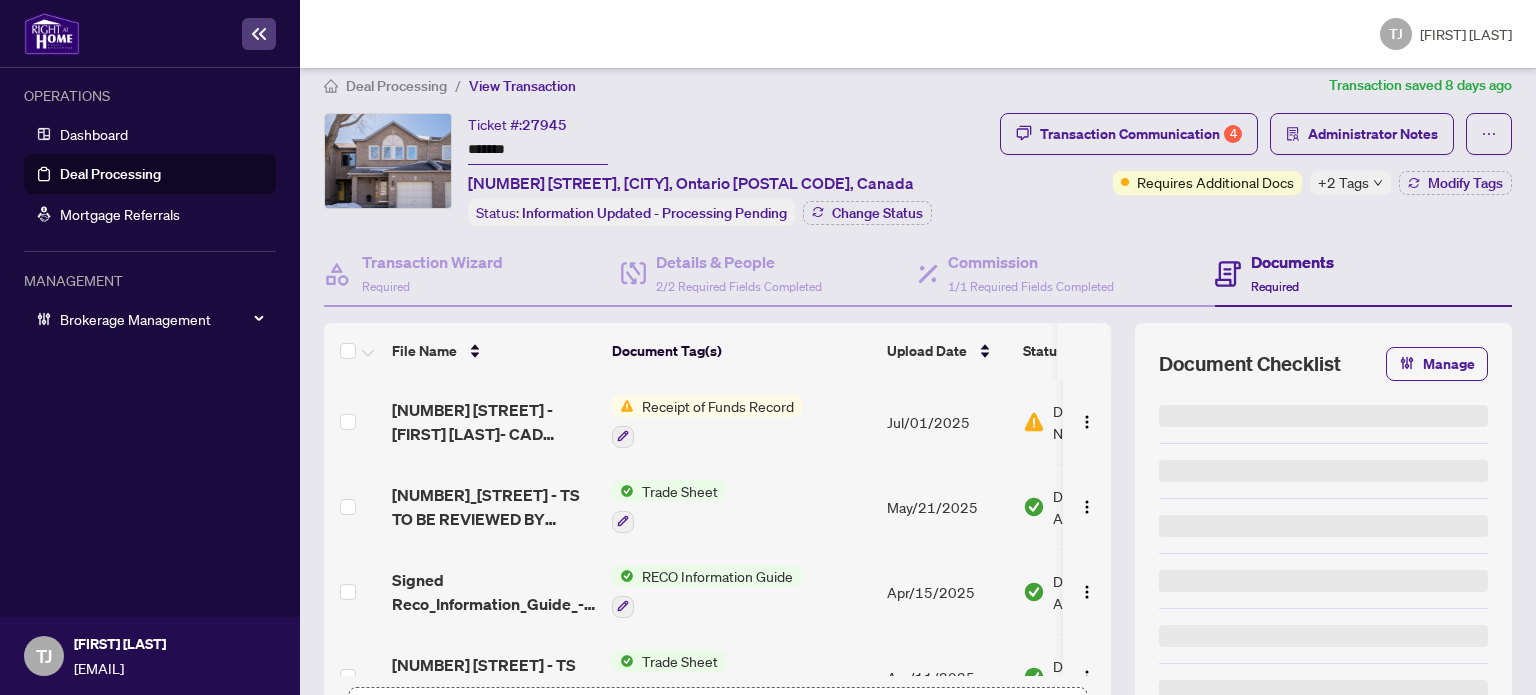 type on "*******" 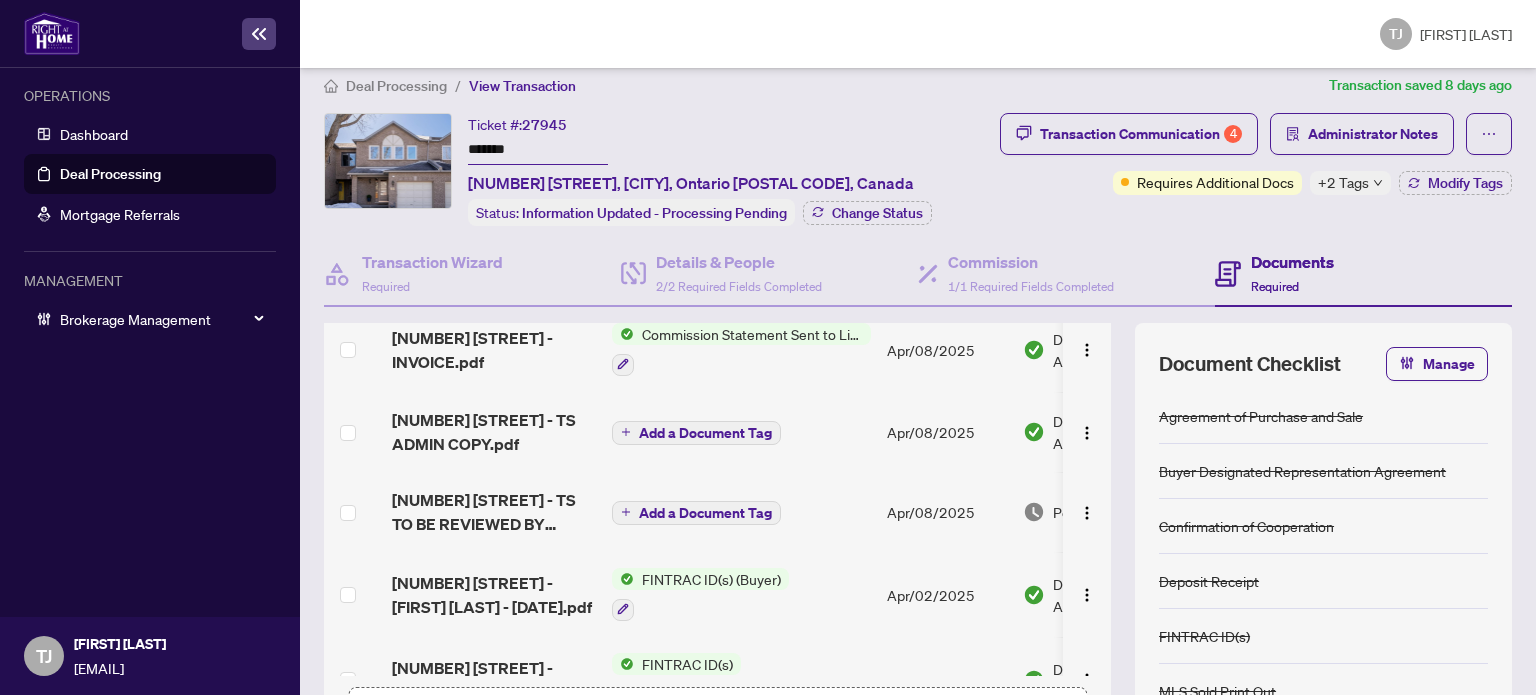 scroll, scrollTop: 700, scrollLeft: 0, axis: vertical 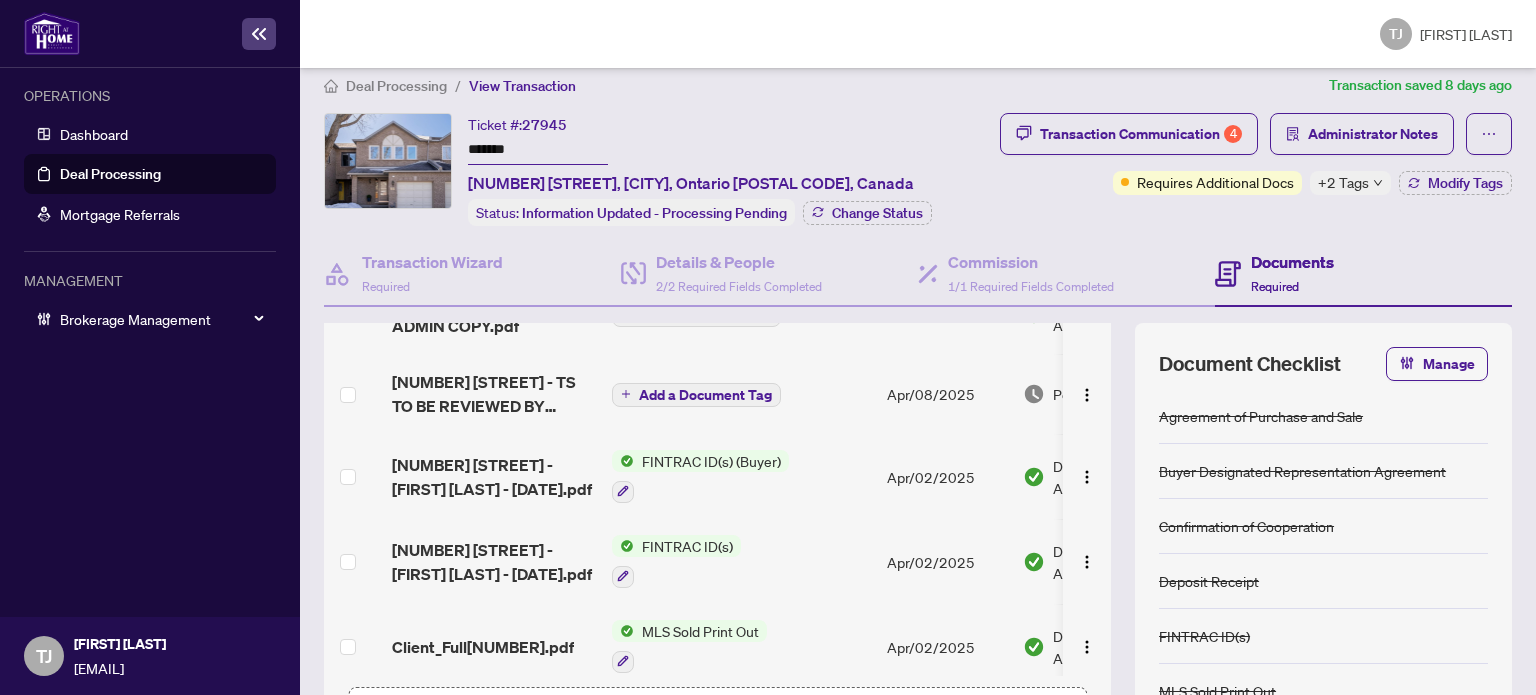 click on "FINTRAC ID(s)" at bounding box center (687, 546) 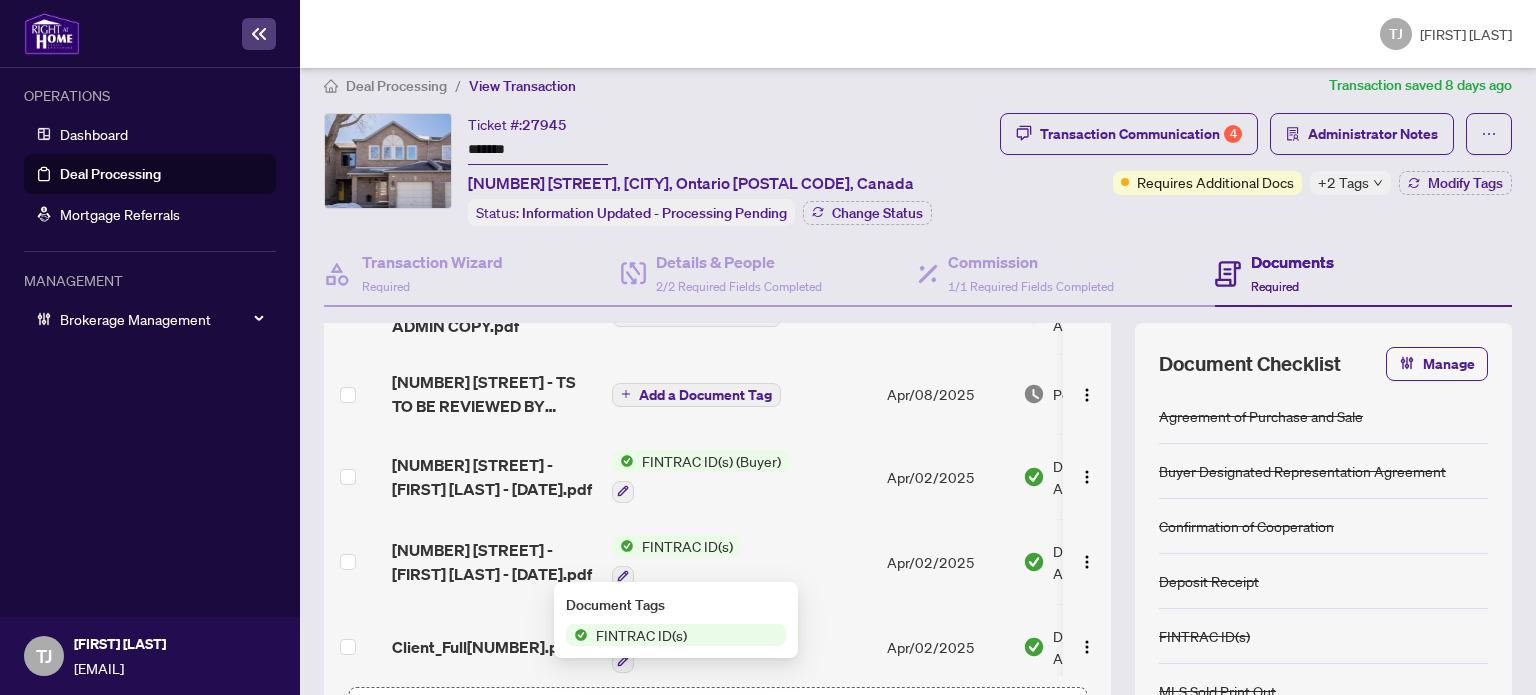 click on "FINTRAC ID(s)" at bounding box center [641, 635] 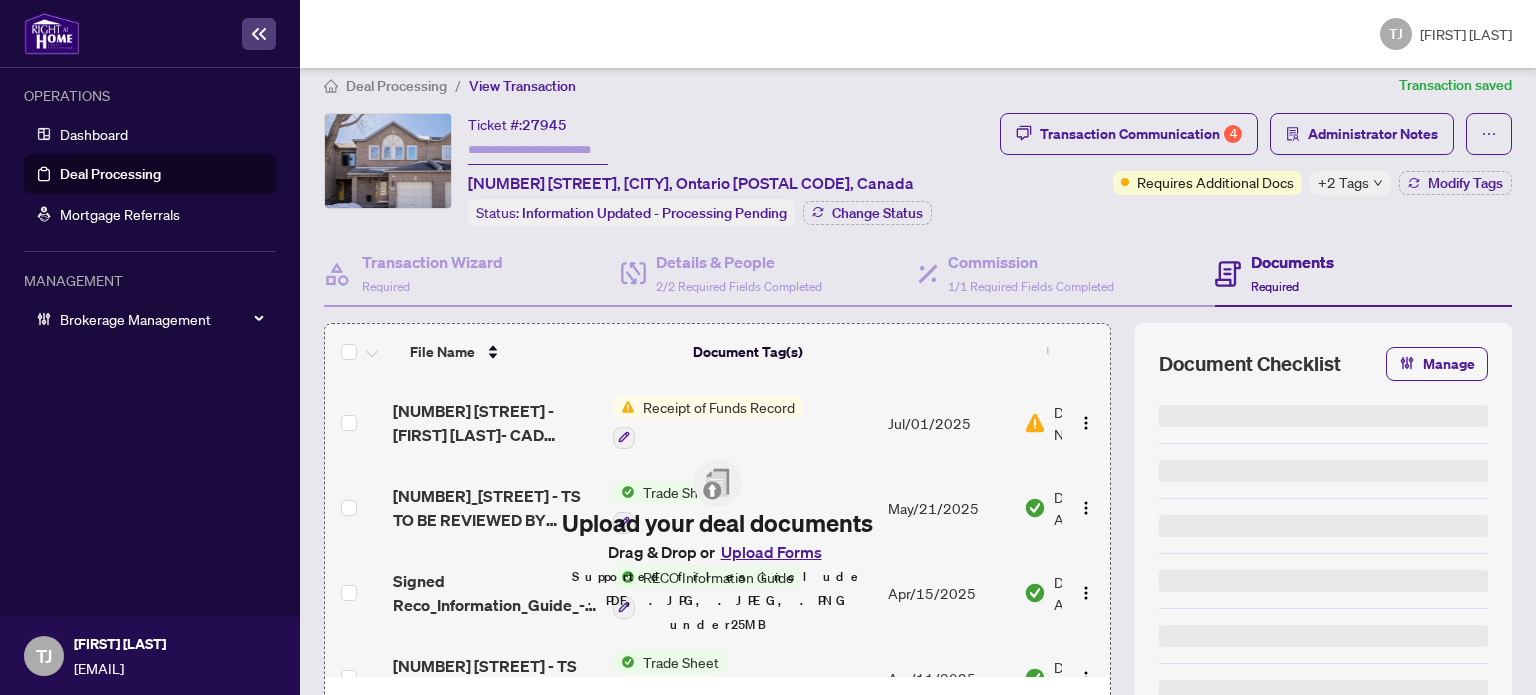 type on "*******" 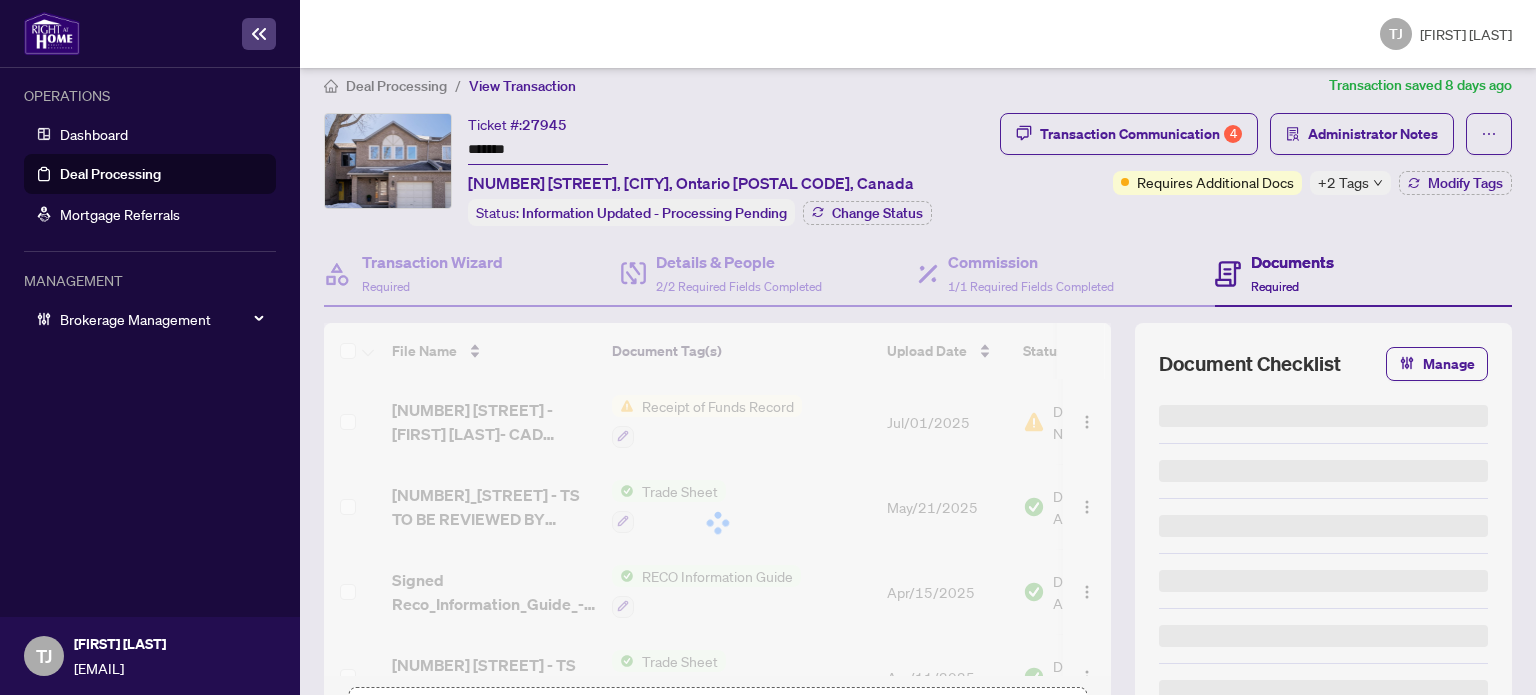 scroll, scrollTop: 300, scrollLeft: 0, axis: vertical 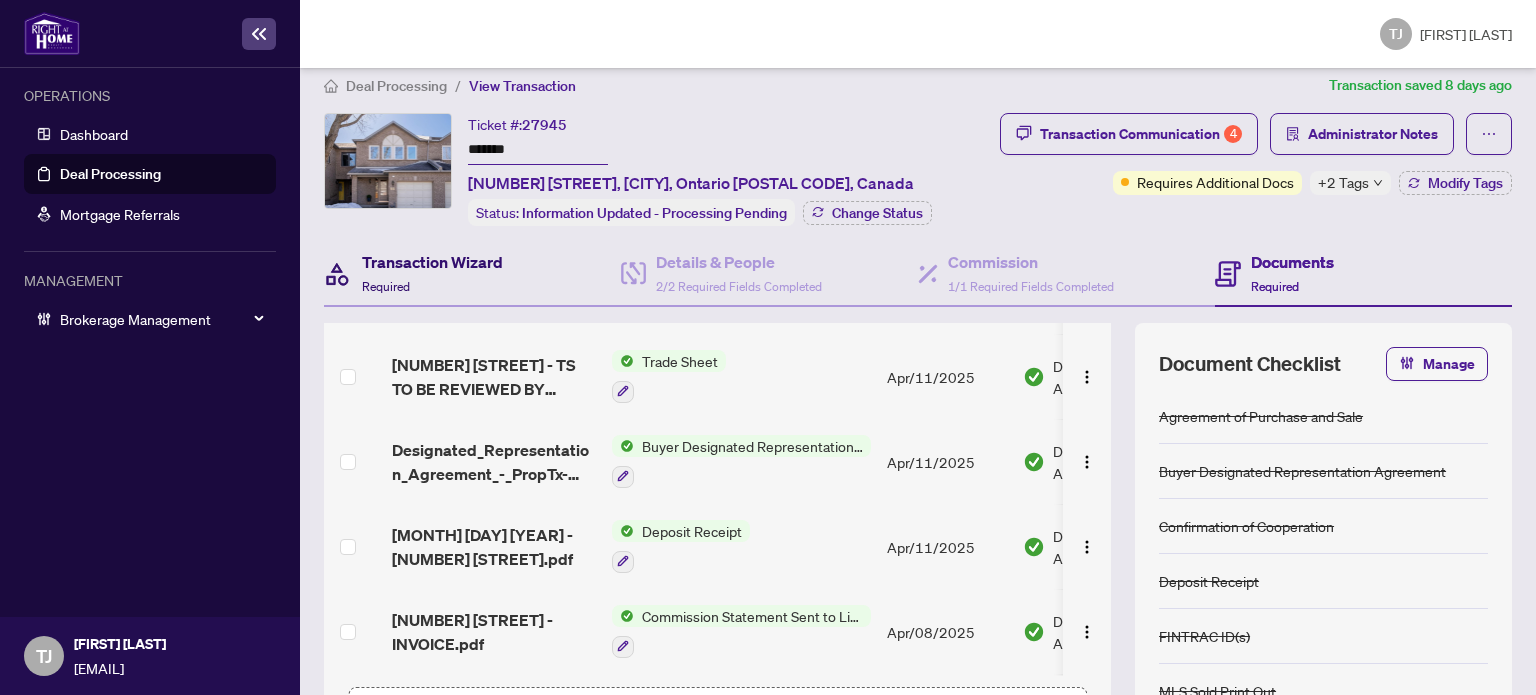 click on "Transaction Wizard" at bounding box center [432, 262] 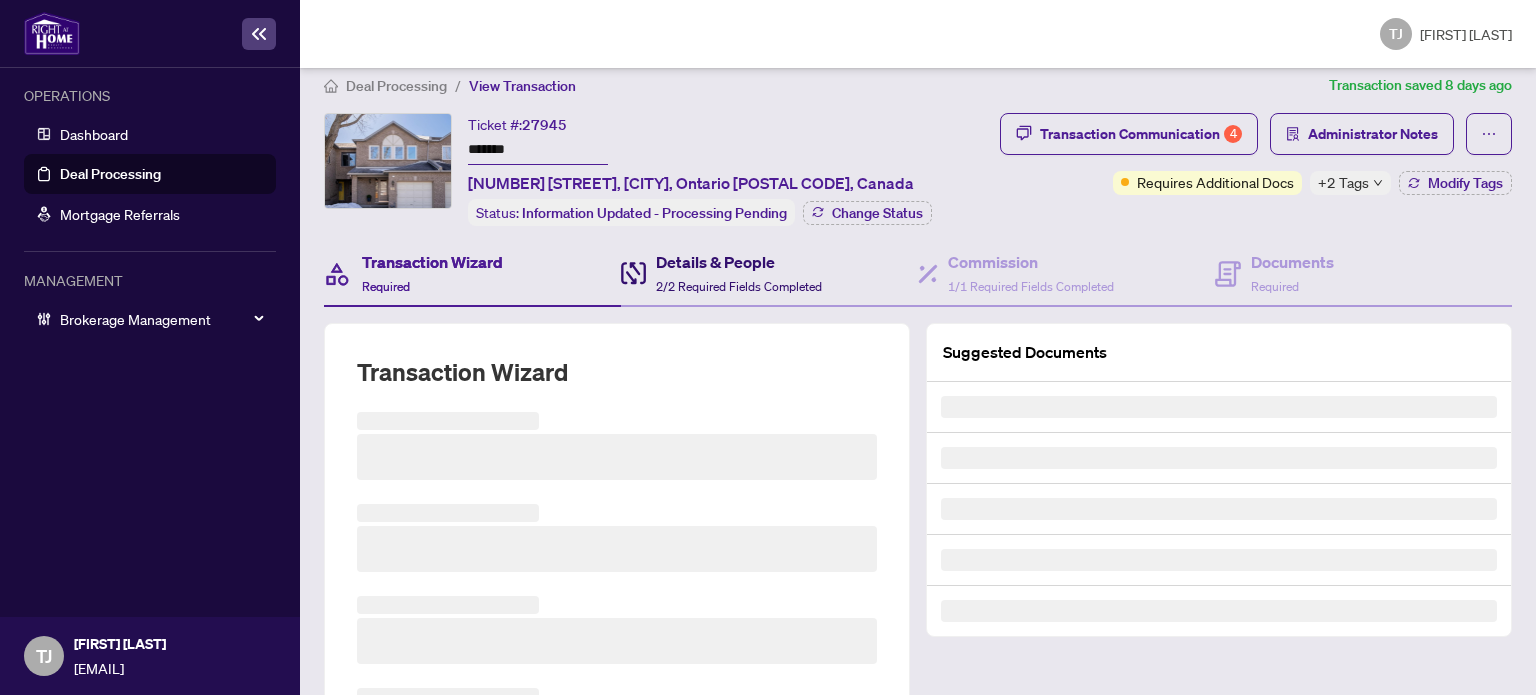 click on "Details & People" at bounding box center (739, 262) 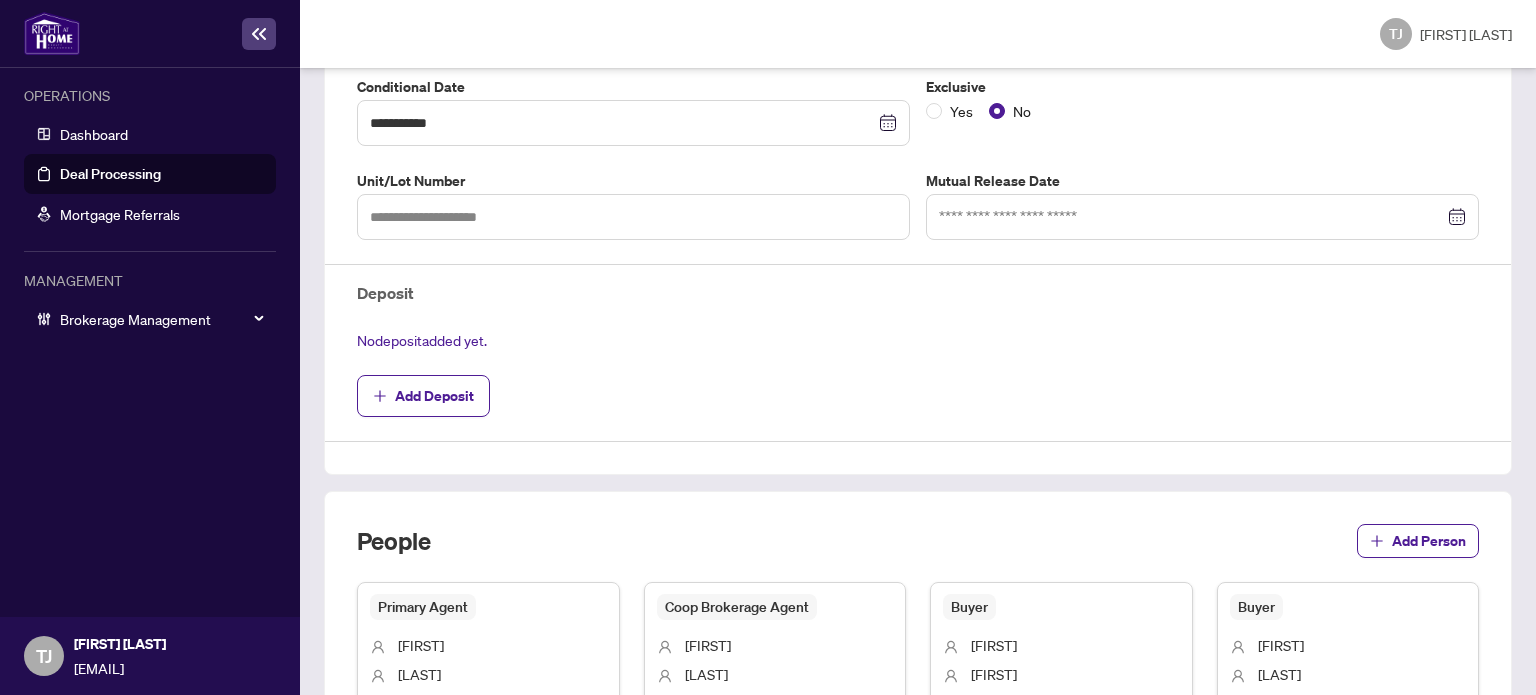 scroll, scrollTop: 818, scrollLeft: 0, axis: vertical 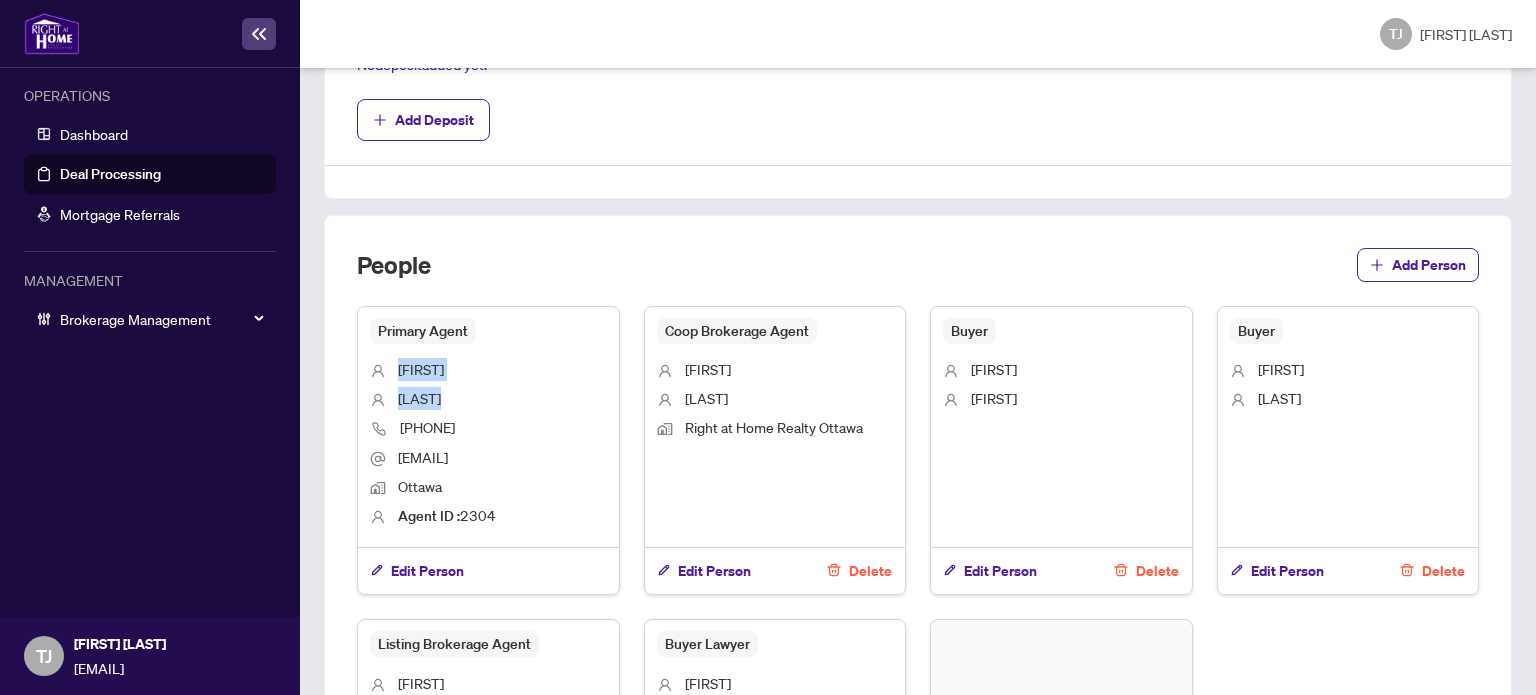 drag, startPoint x: 399, startPoint y: 361, endPoint x: 435, endPoint y: 384, distance: 42.72002 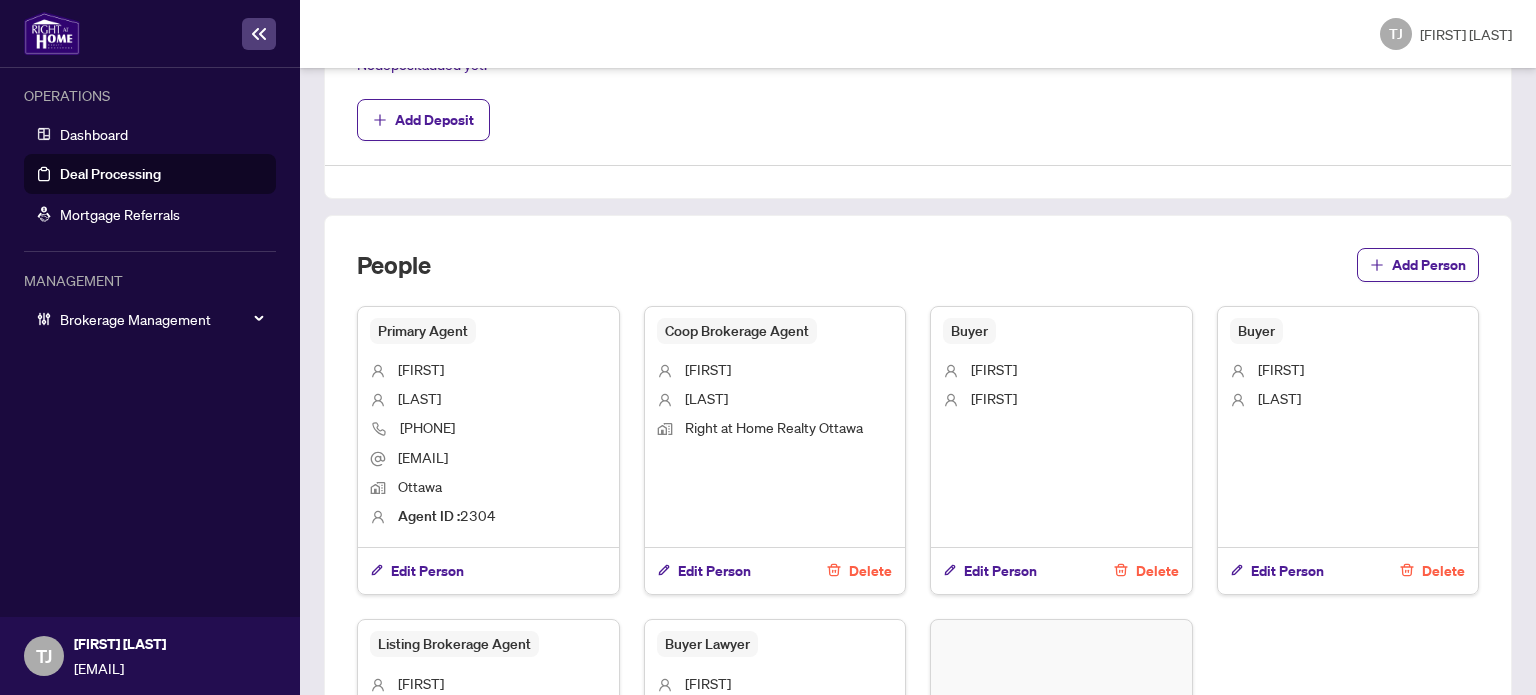 scroll, scrollTop: 90, scrollLeft: 0, axis: vertical 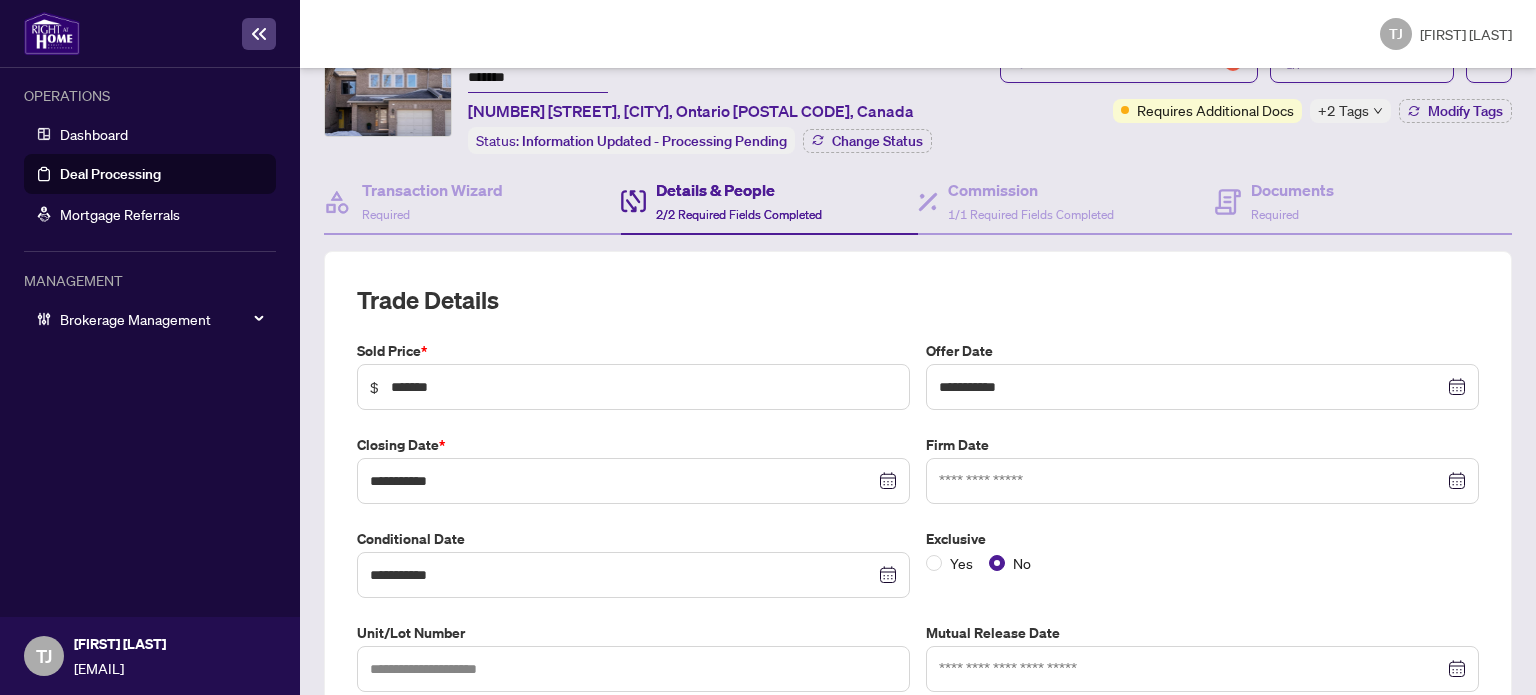 click on "Deal Processing" at bounding box center [110, 174] 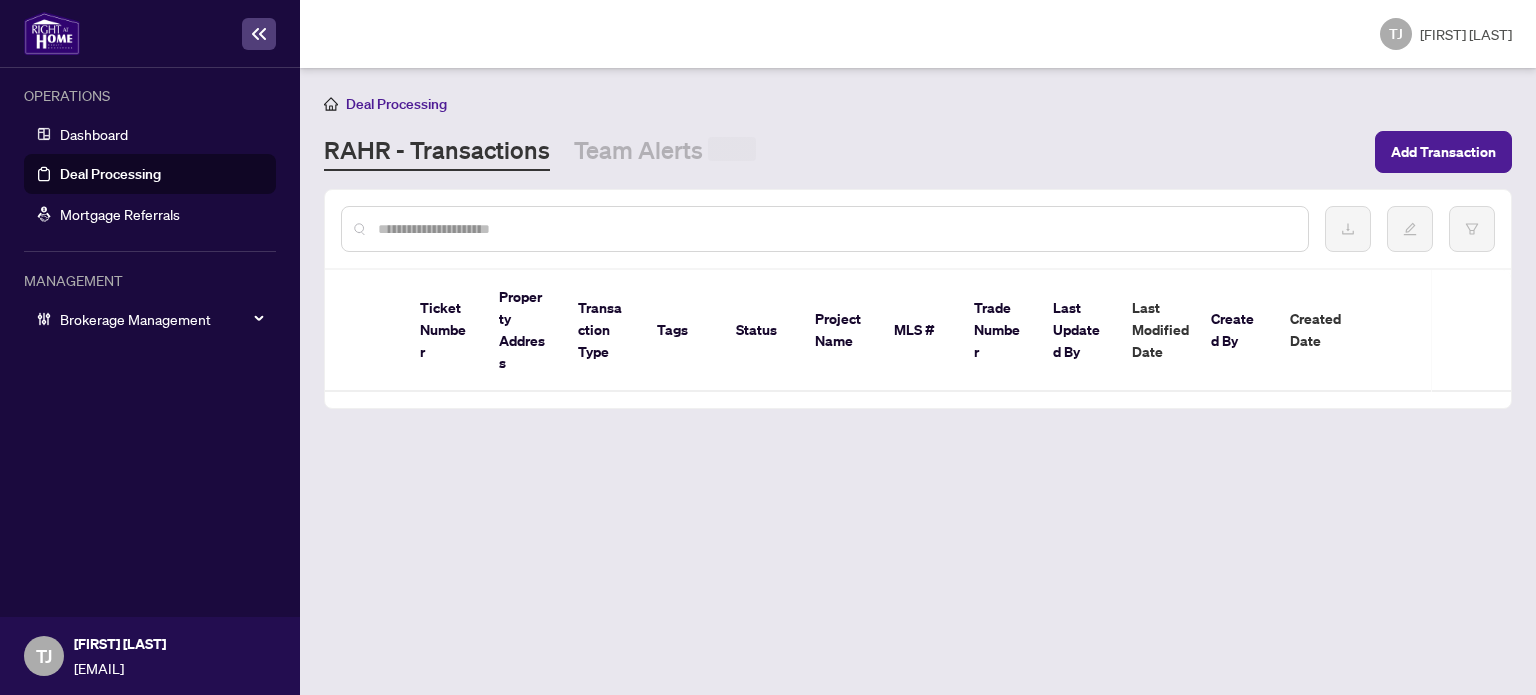 scroll, scrollTop: 0, scrollLeft: 0, axis: both 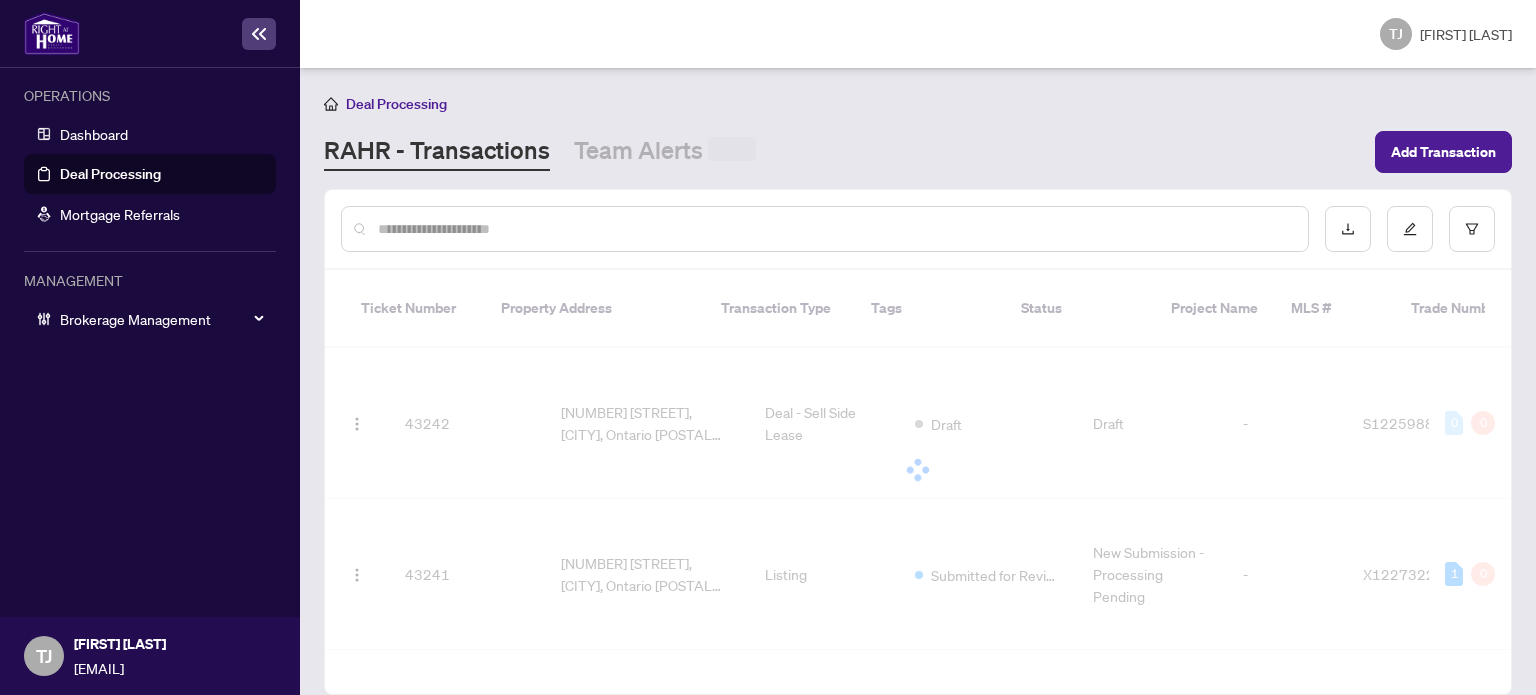 click at bounding box center (835, 229) 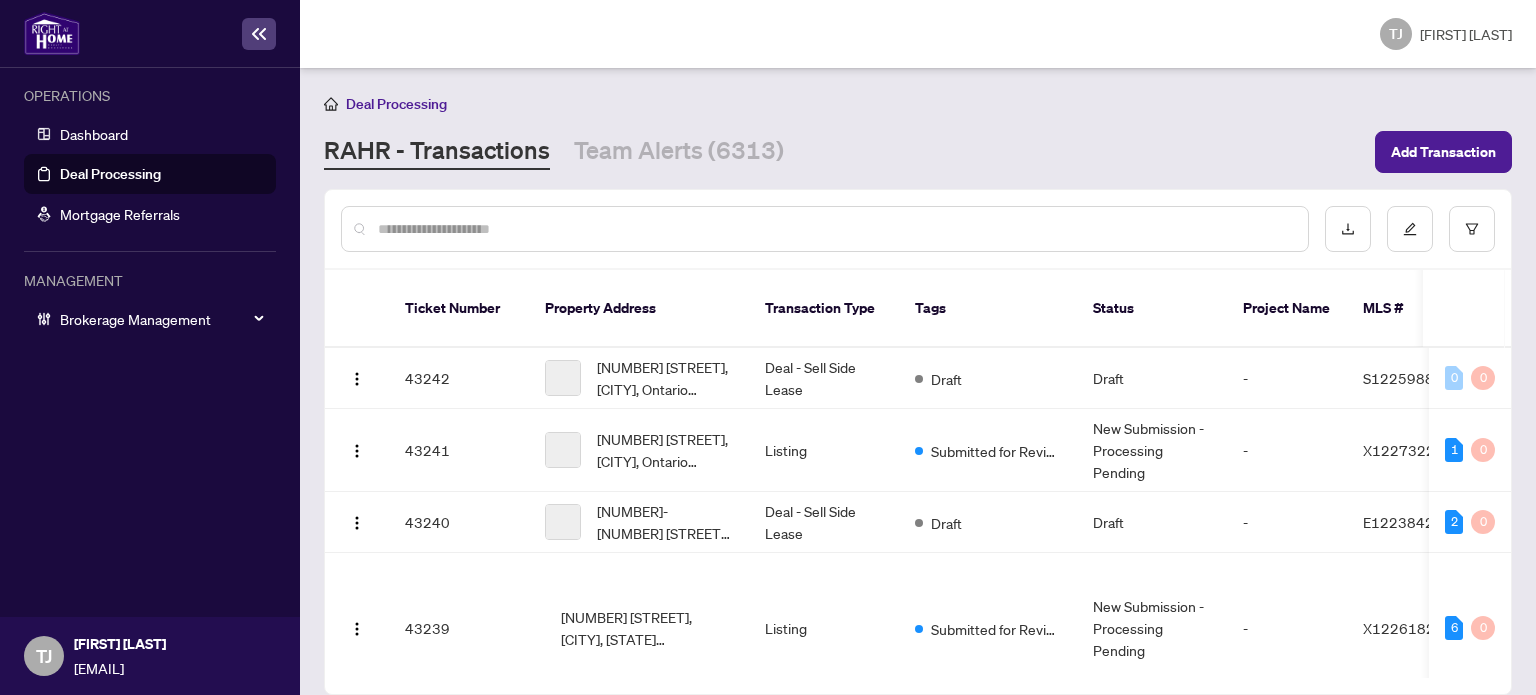 paste on "*******" 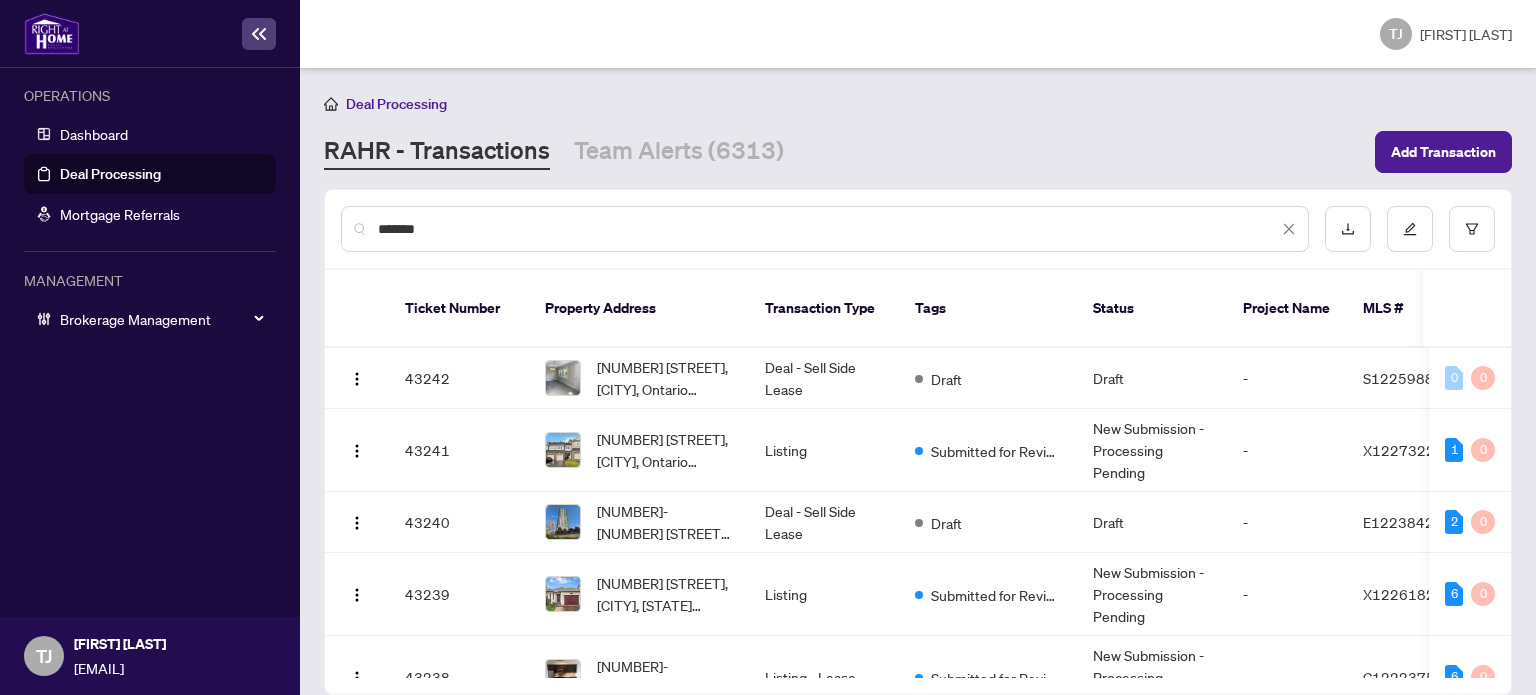 type on "*******" 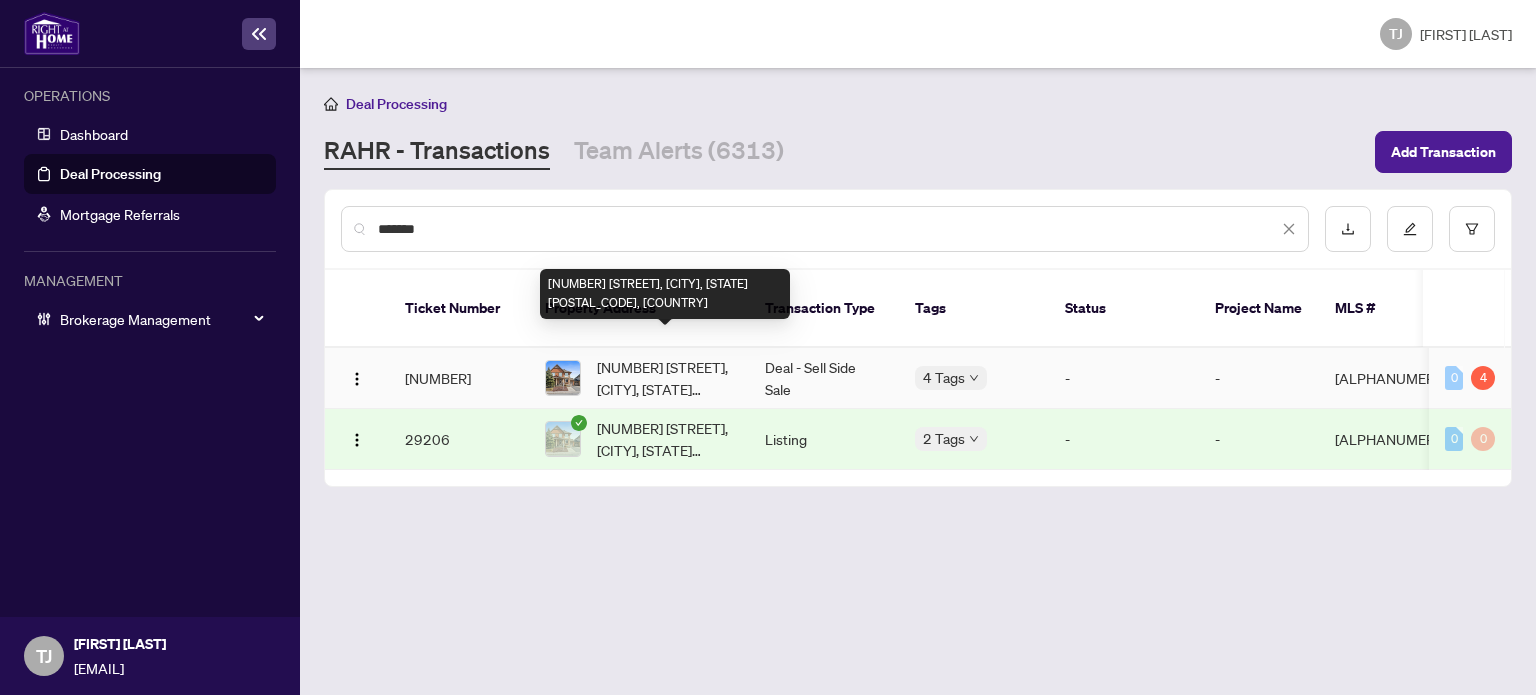 click on "[NUMBER] [STREET], [CITY], [STATE] [POSTAL_CODE], [COUNTRY]" at bounding box center [665, 439] 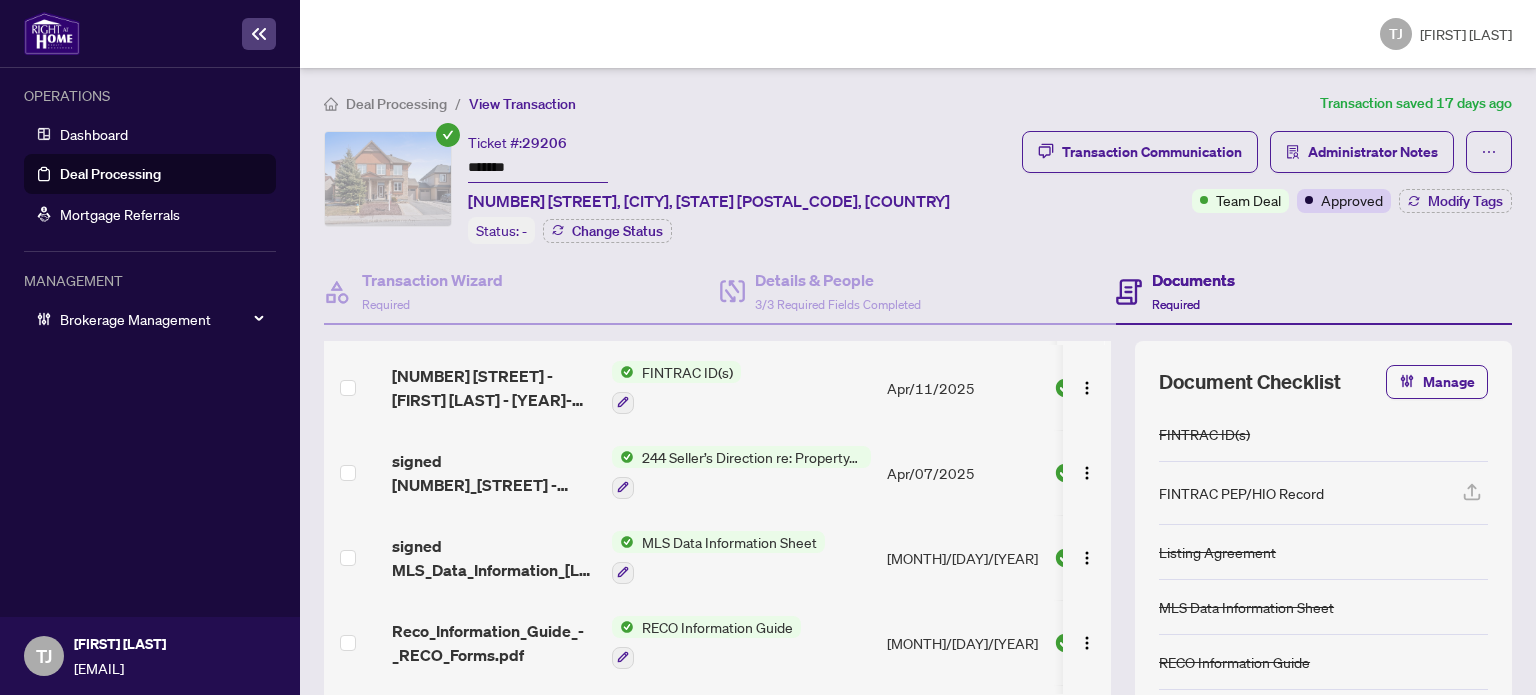 scroll, scrollTop: 0, scrollLeft: 0, axis: both 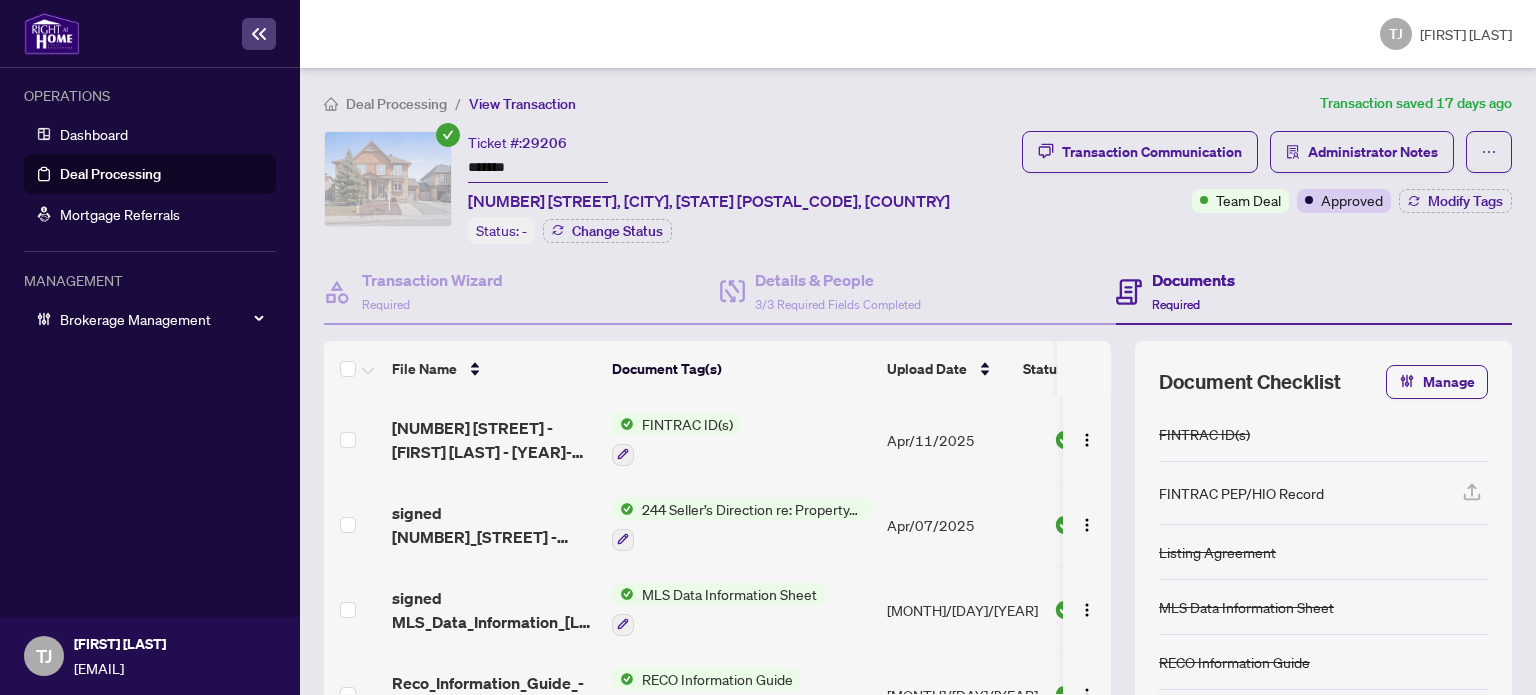 click on "FINTRAC ID(s)" at bounding box center [687, 424] 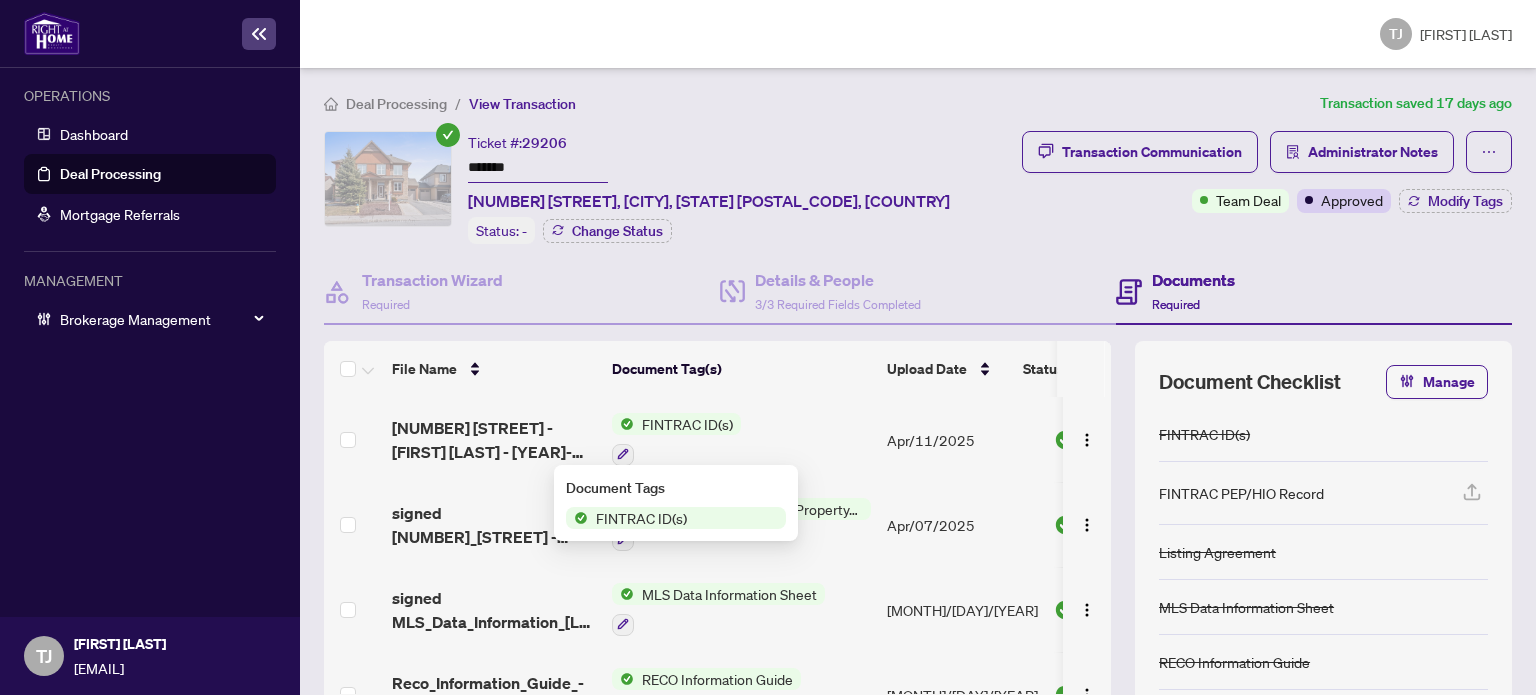 click on "Document Tags FINTRAC ID(s)" at bounding box center (676, 503) 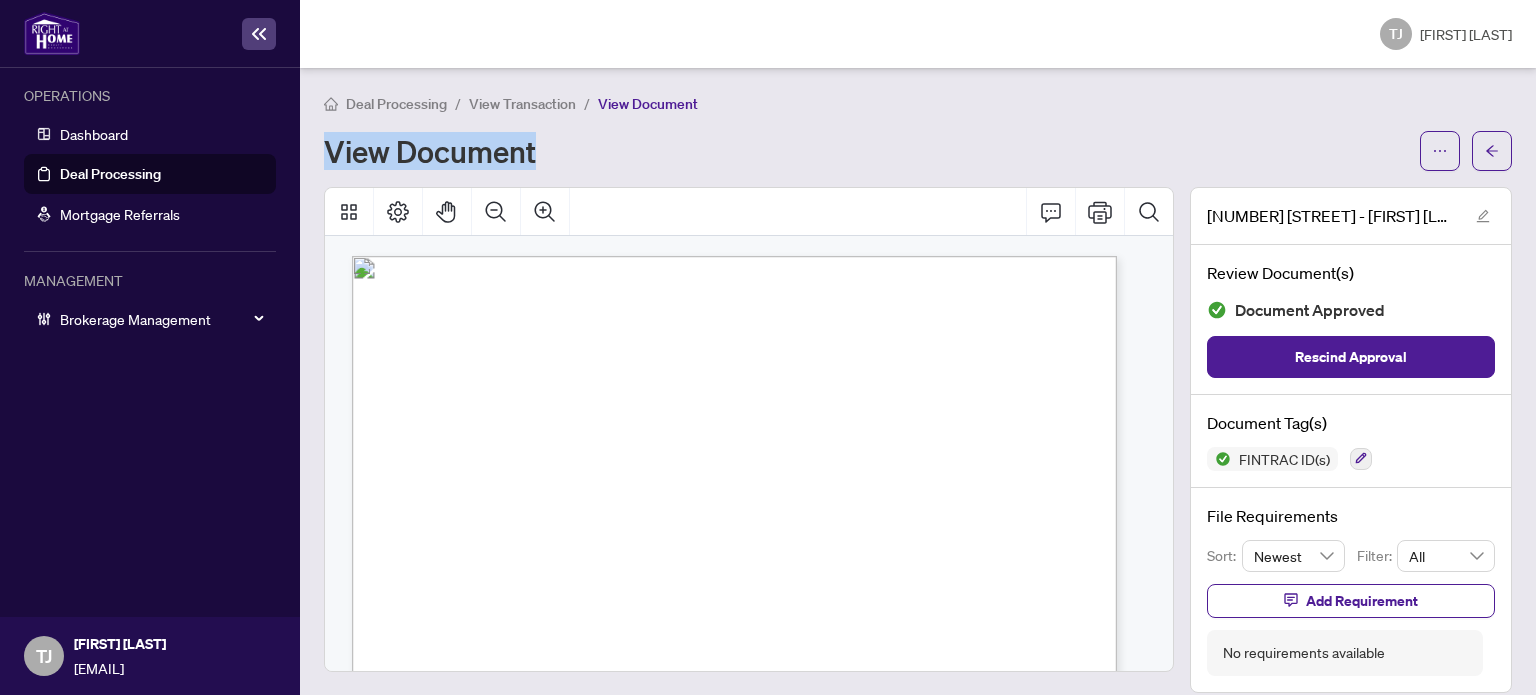 drag, startPoint x: 329, startPoint y: 149, endPoint x: 536, endPoint y: 161, distance: 207.34753 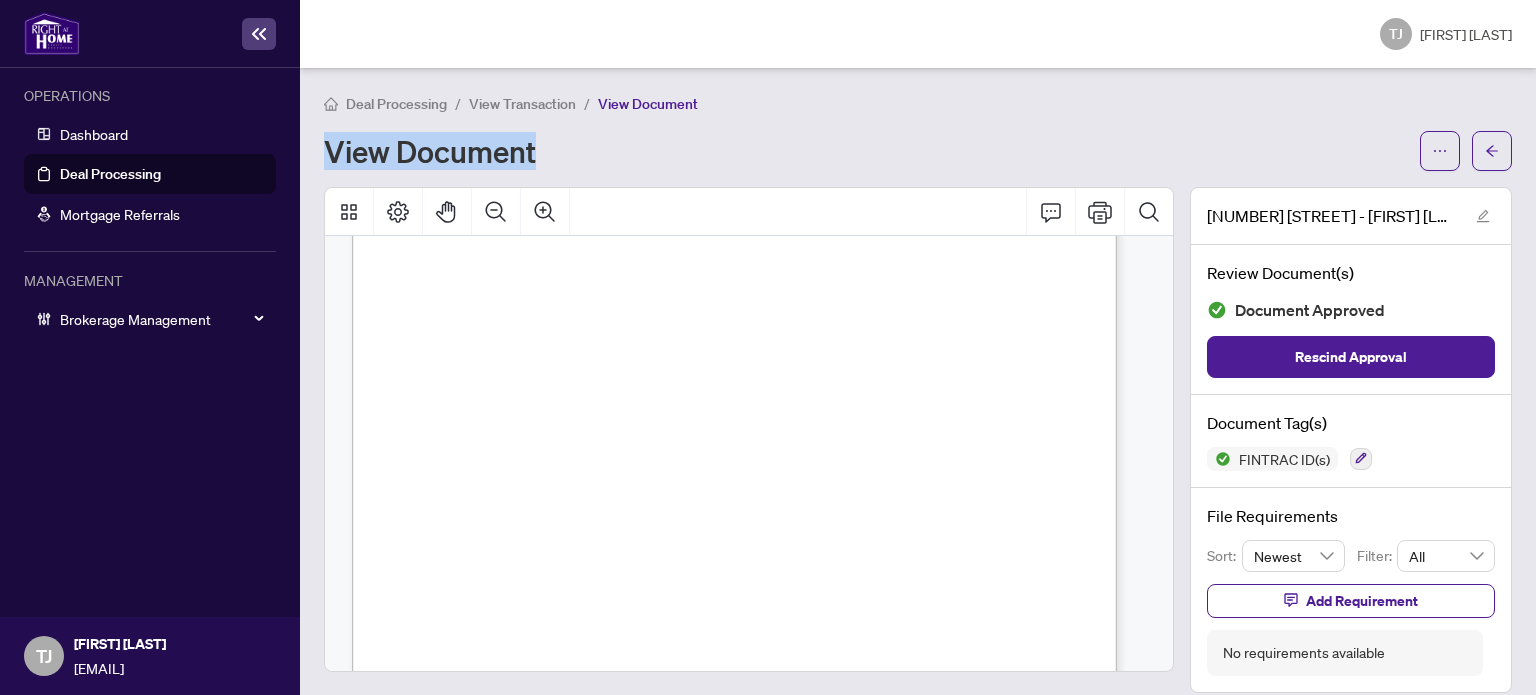 scroll, scrollTop: 200, scrollLeft: 0, axis: vertical 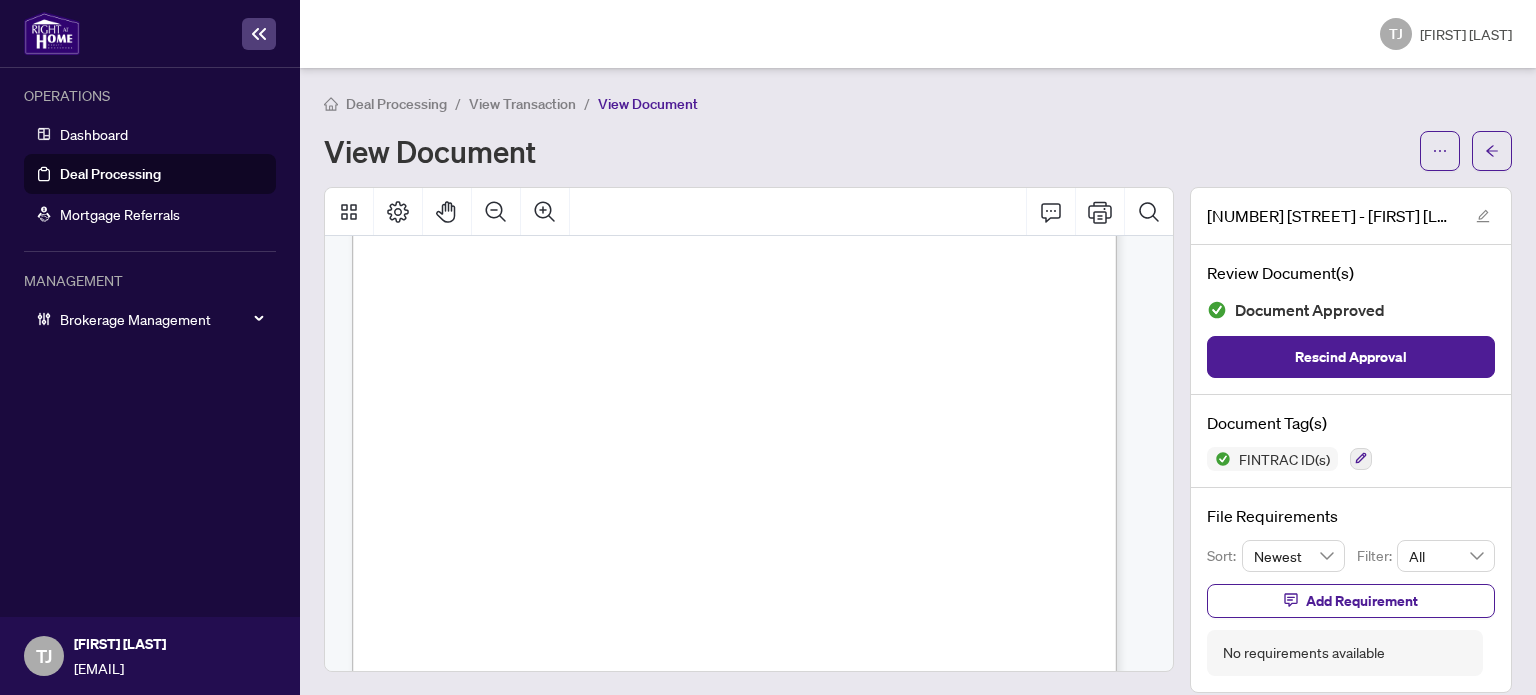 drag, startPoint x: 645, startPoint y: 434, endPoint x: 929, endPoint y: 437, distance: 284.01584 